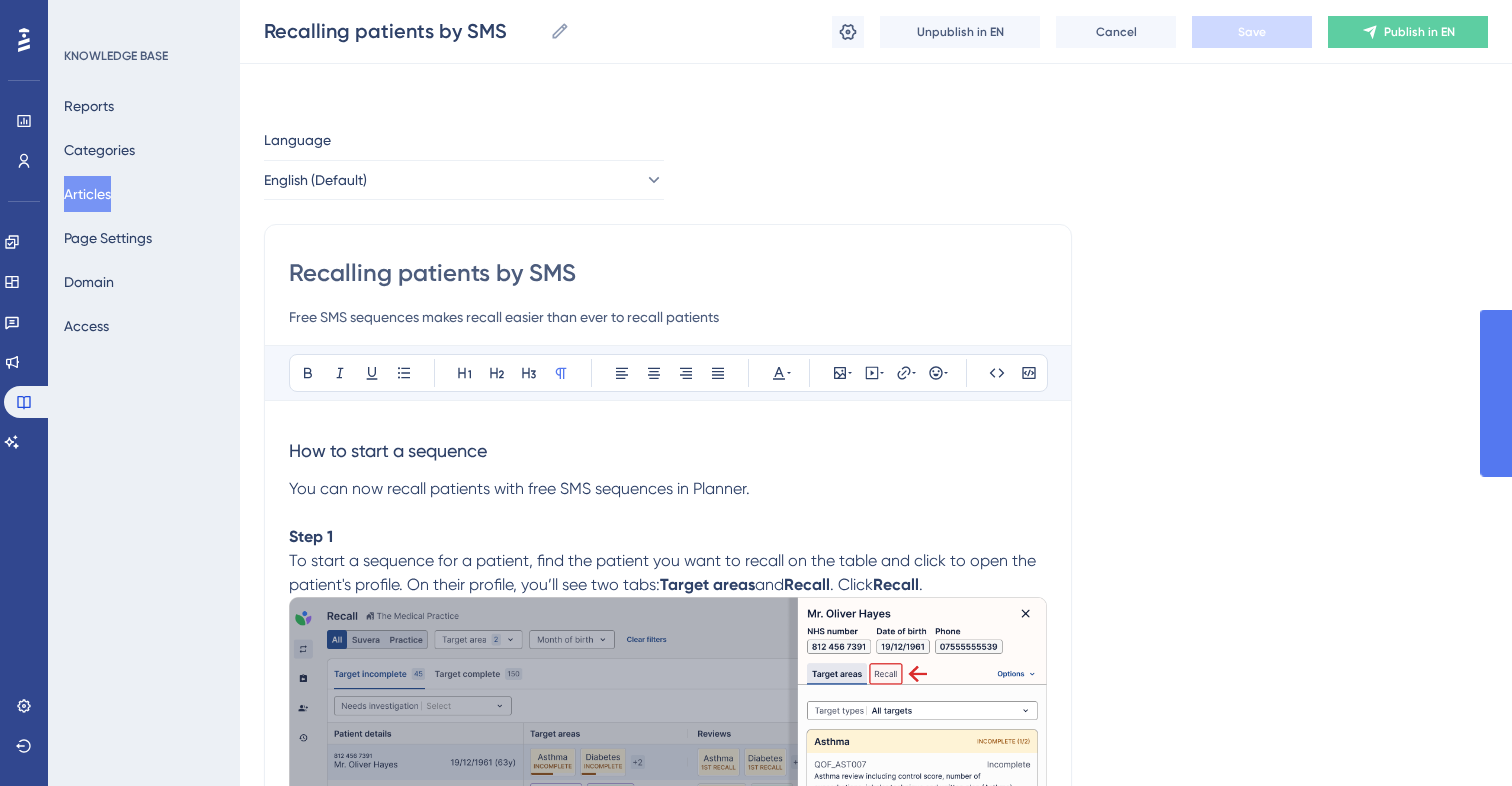 scroll, scrollTop: 3226, scrollLeft: 0, axis: vertical 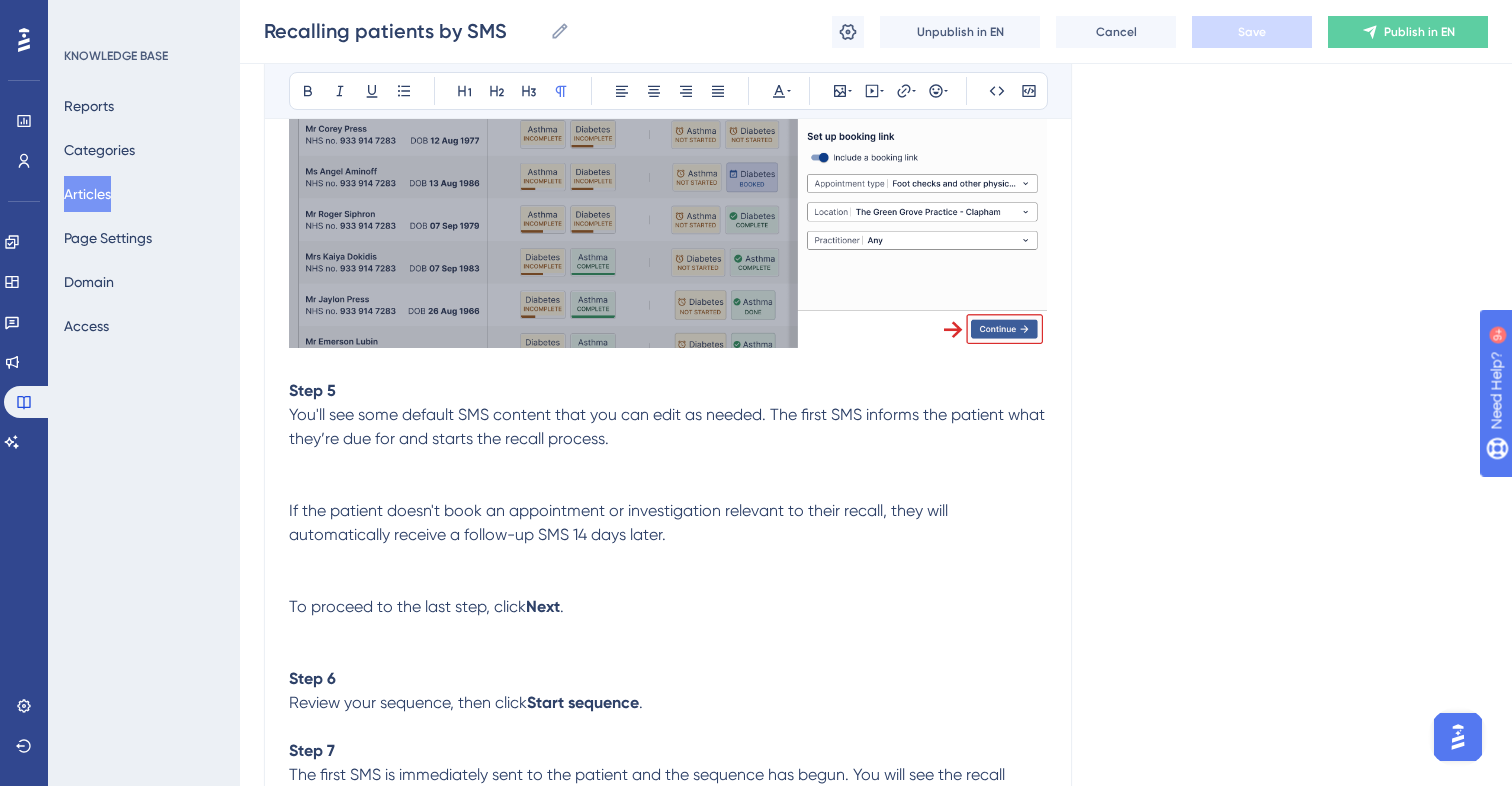 click at bounding box center [668, 463] 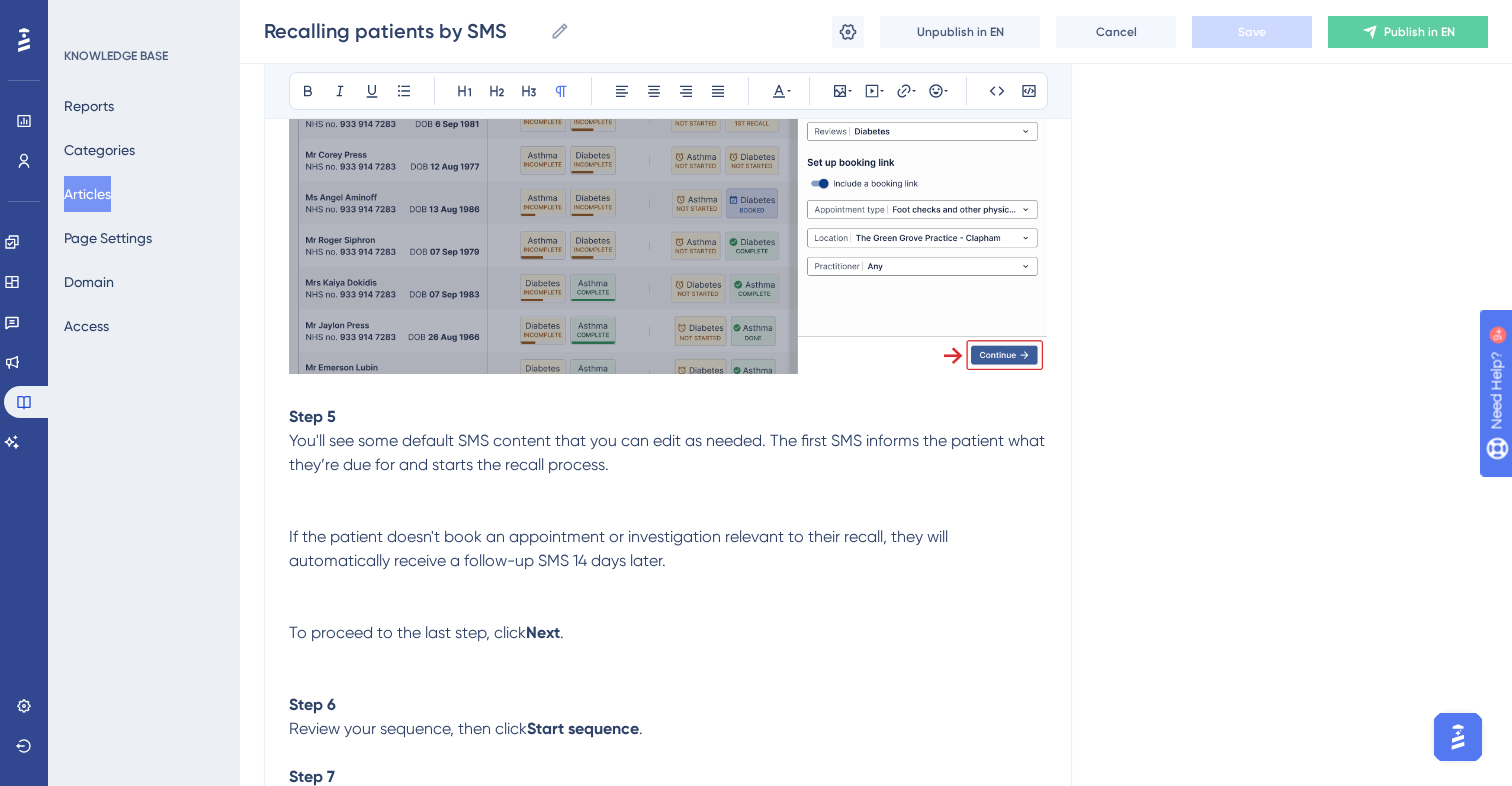 scroll, scrollTop: 3198, scrollLeft: 0, axis: vertical 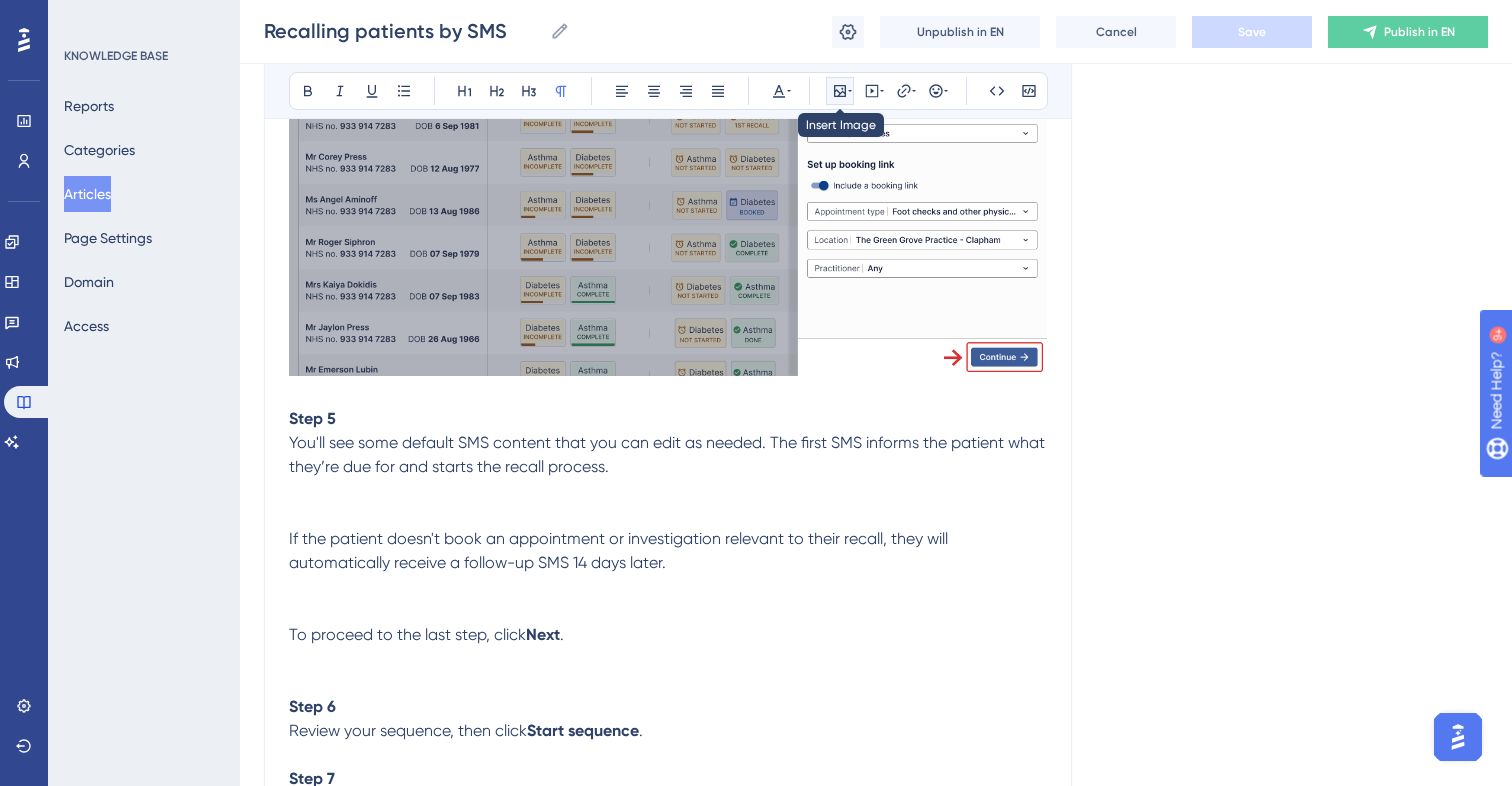 click 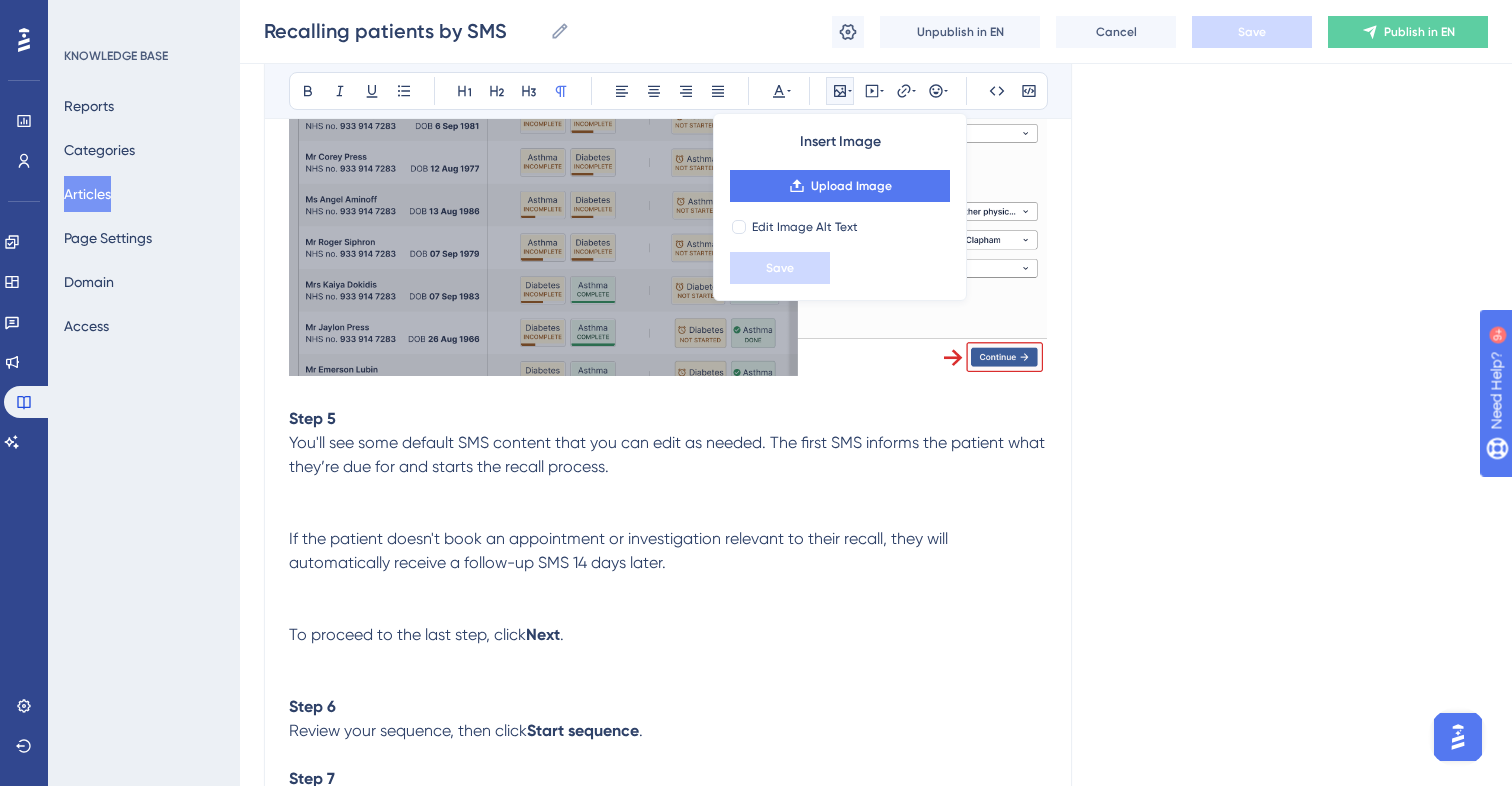 click on "Insert Image Upload Image Edit Image Alt Text Save" at bounding box center [840, 207] 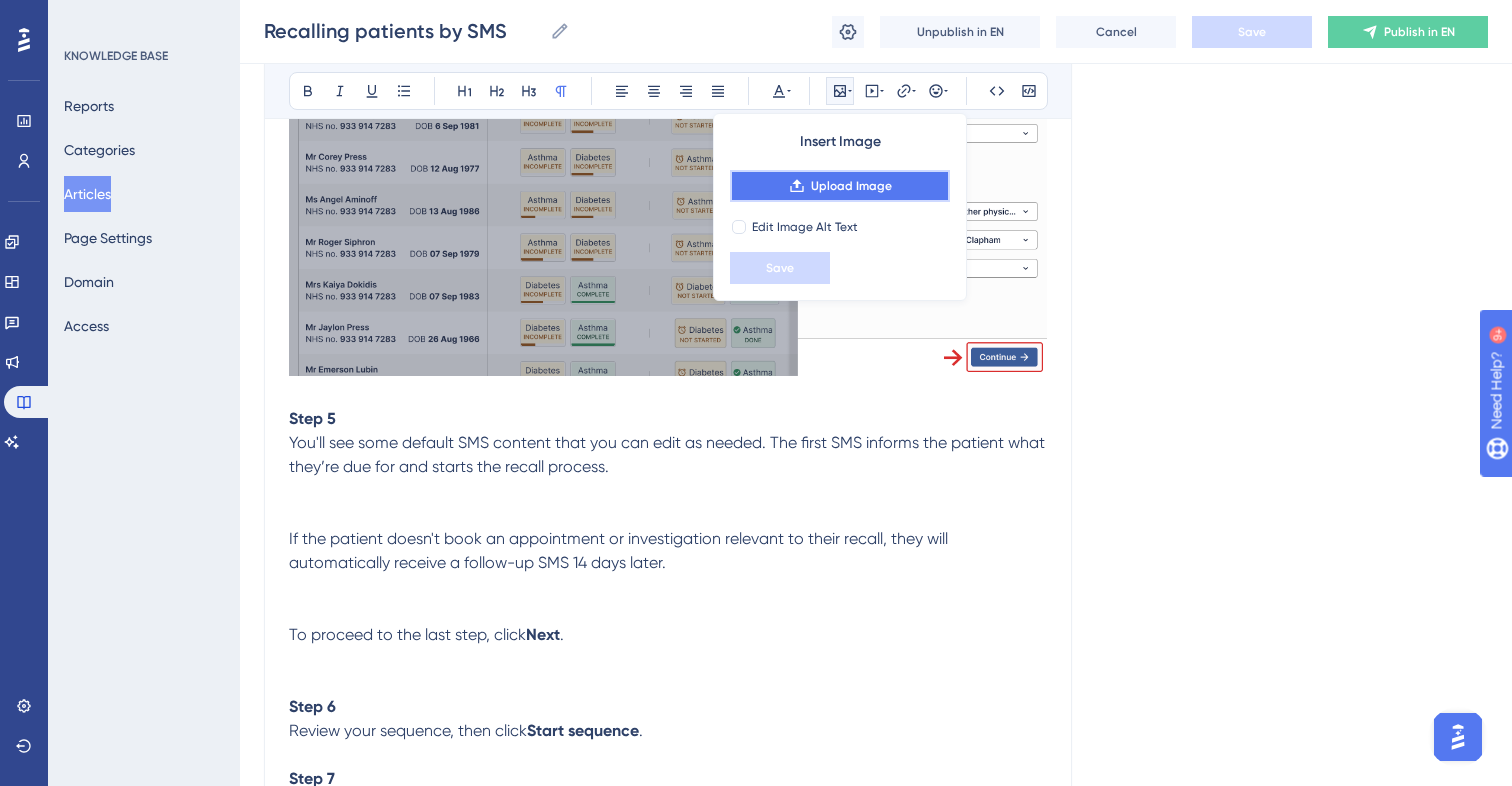 click on "Upload Image" at bounding box center (840, 186) 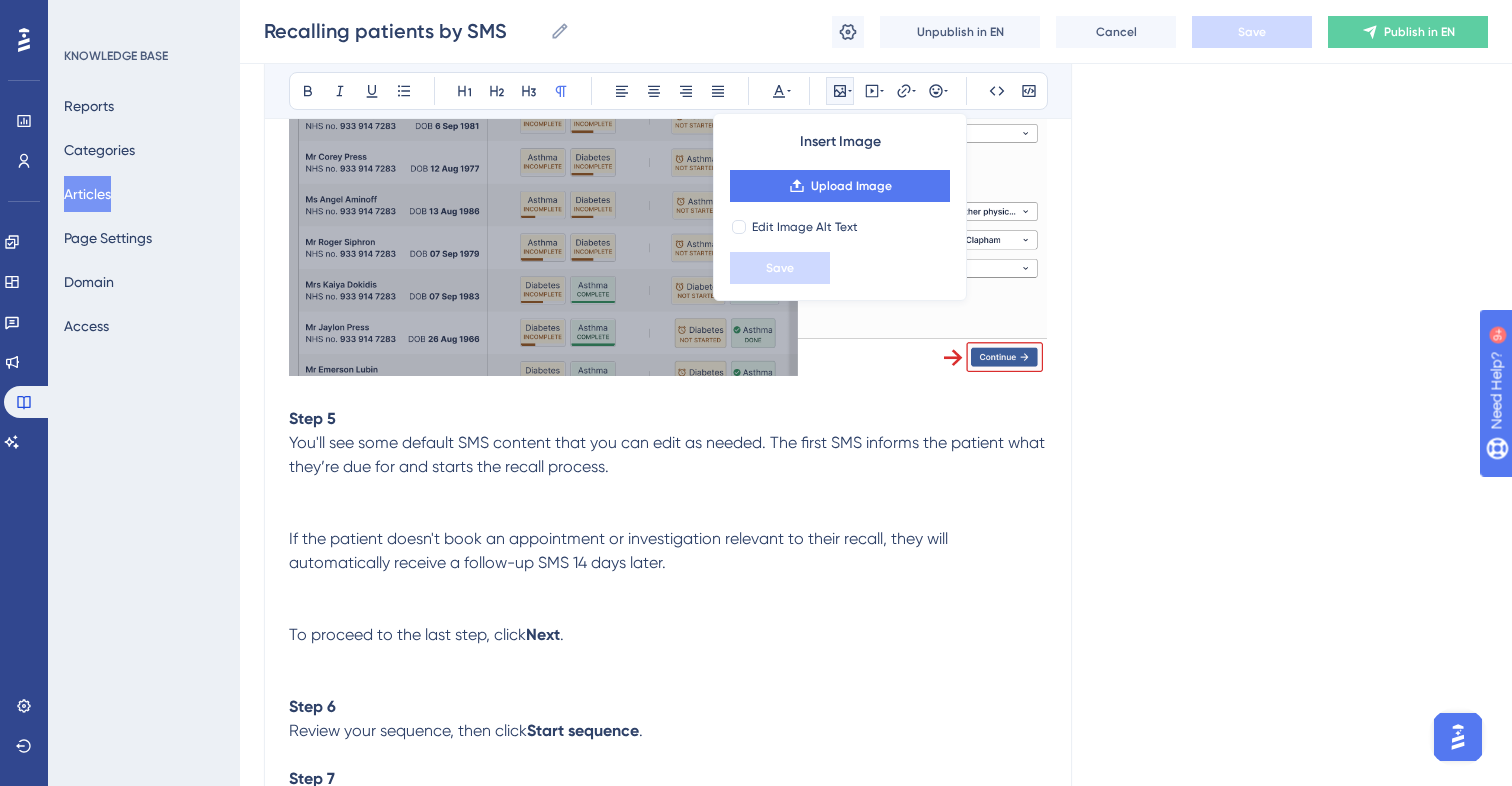 click at bounding box center (668, 611) 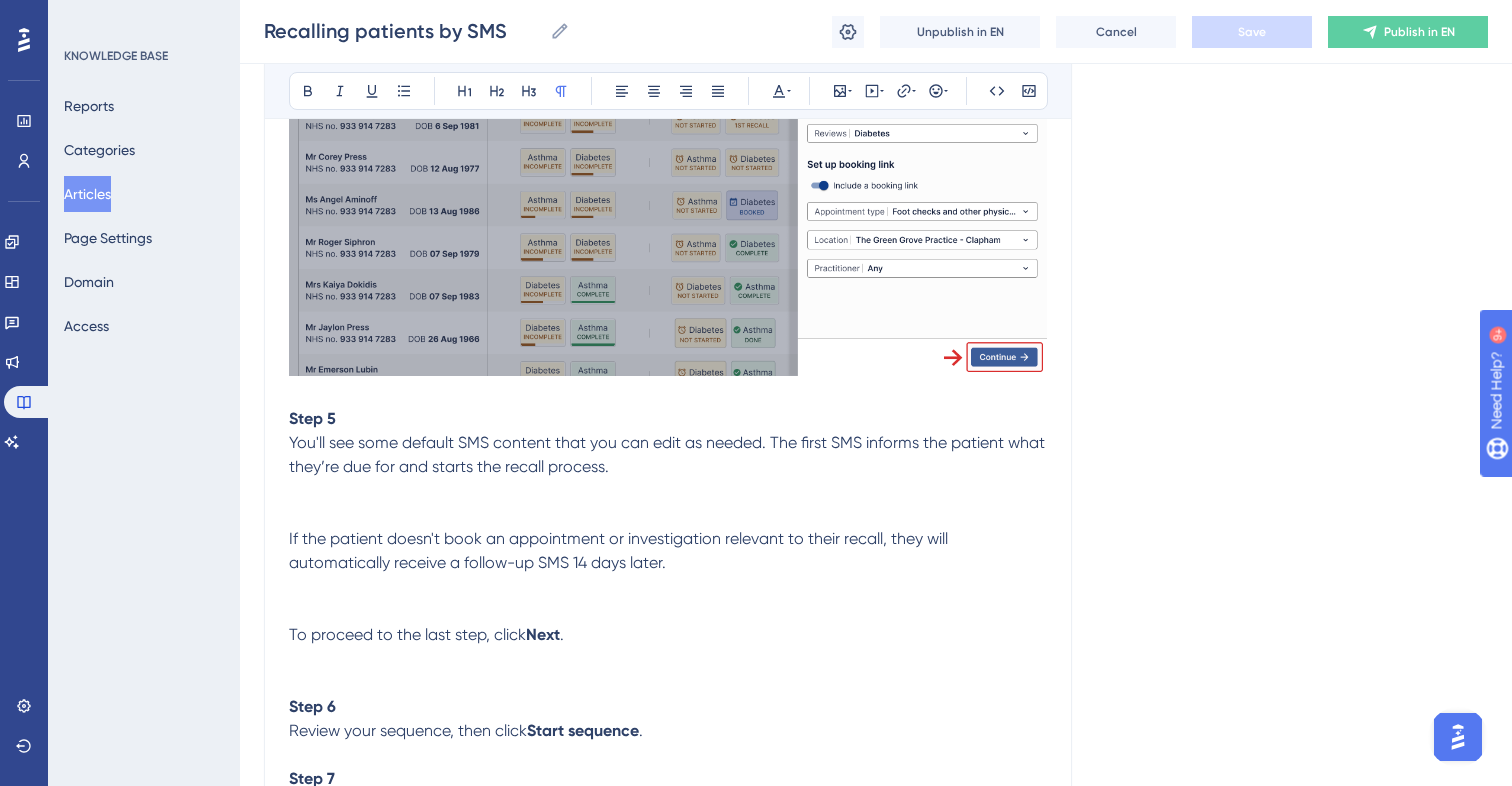 click at bounding box center (668, 587) 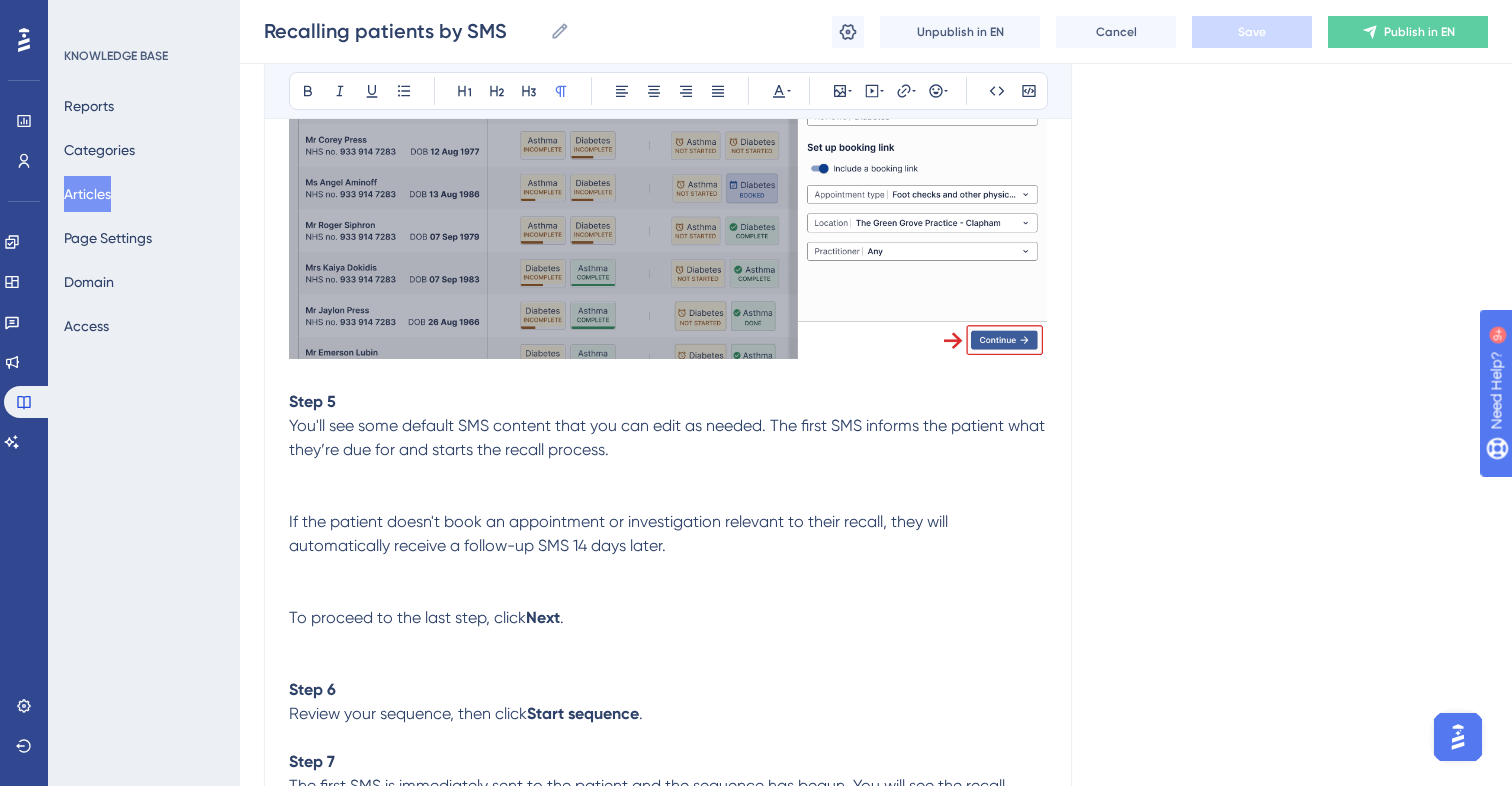 scroll, scrollTop: 3217, scrollLeft: 0, axis: vertical 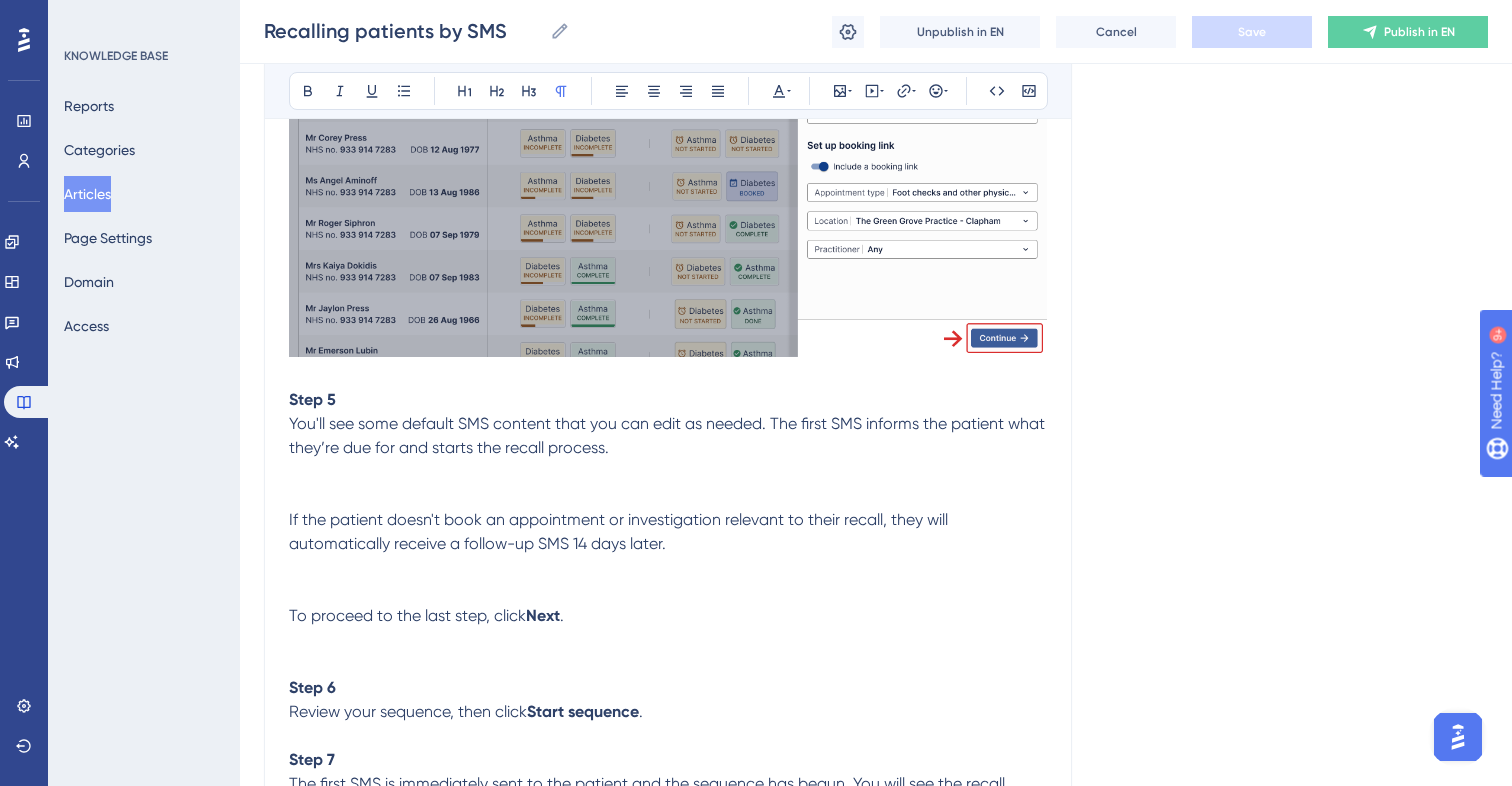 click at bounding box center (668, 472) 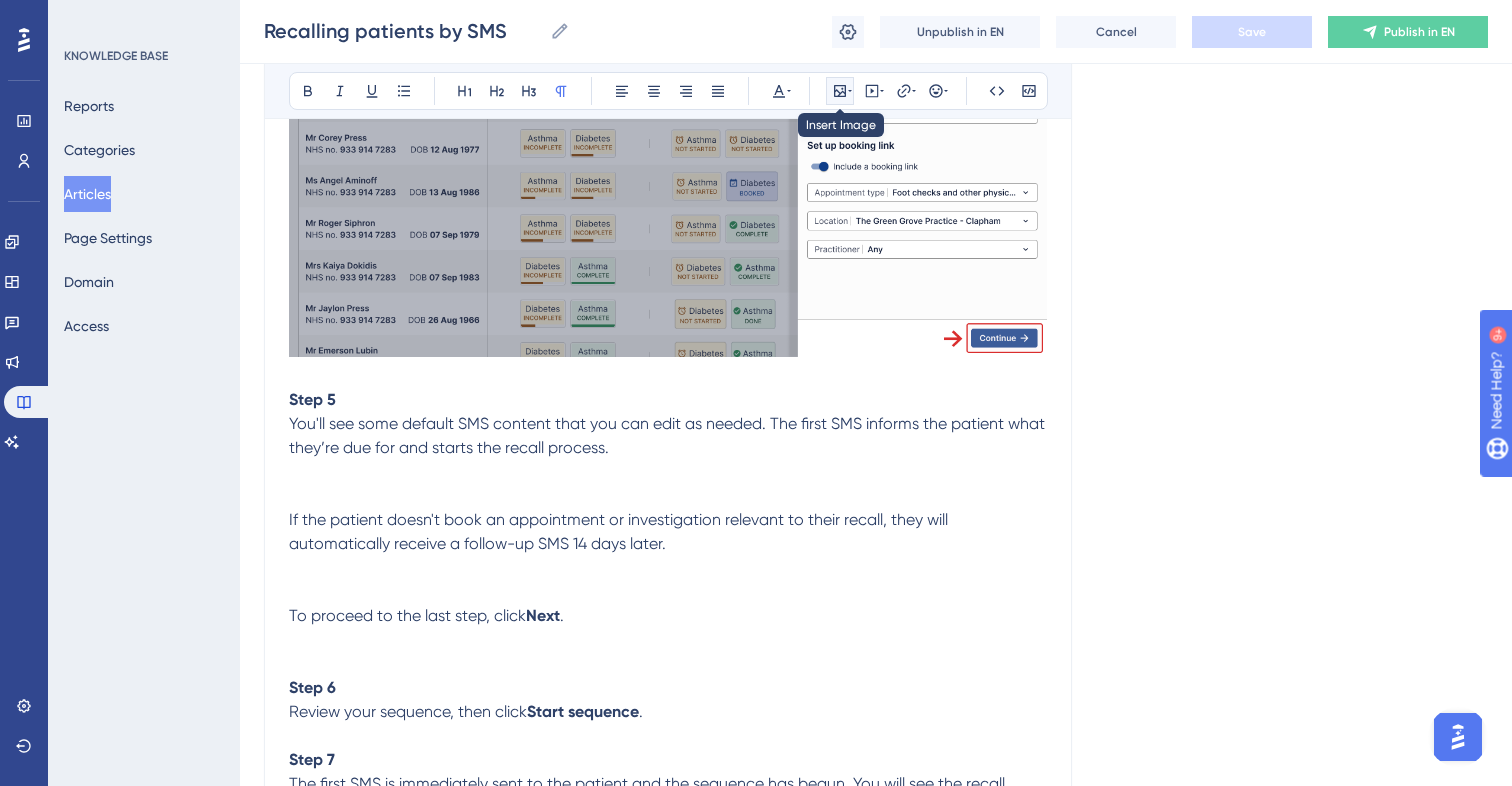 click at bounding box center (840, 91) 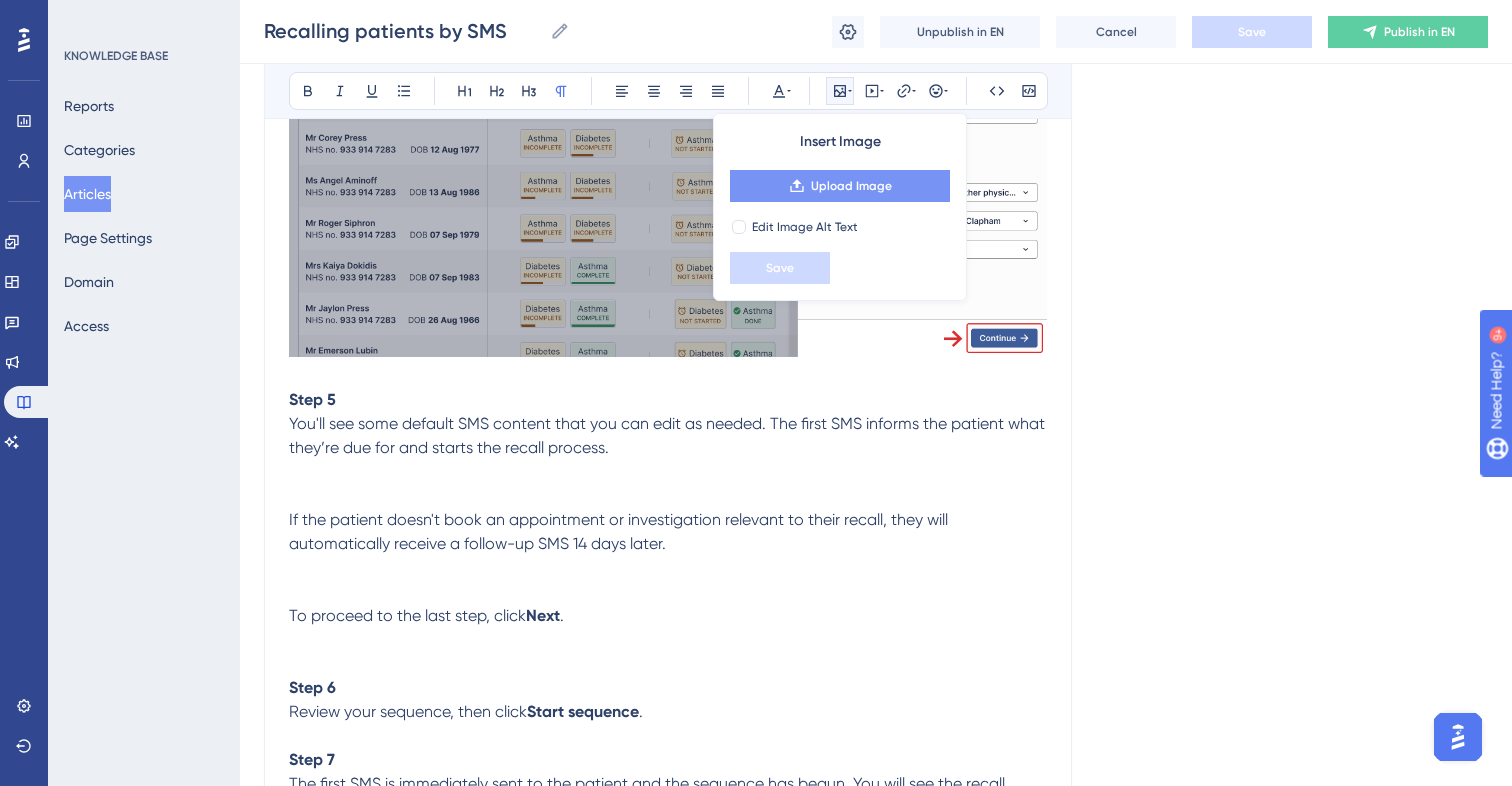 click on "Upload Image" at bounding box center [851, 186] 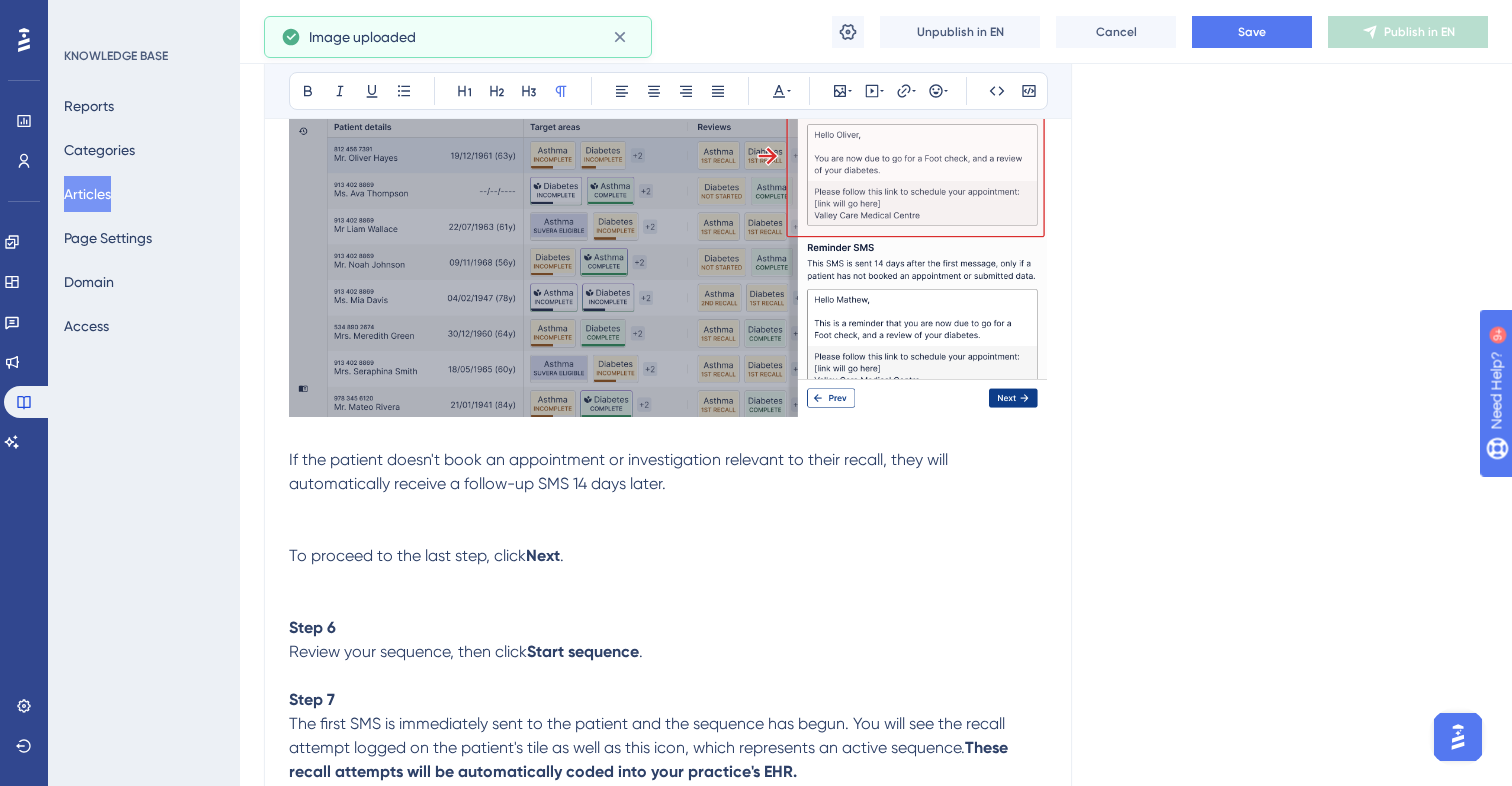 scroll, scrollTop: 3695, scrollLeft: 0, axis: vertical 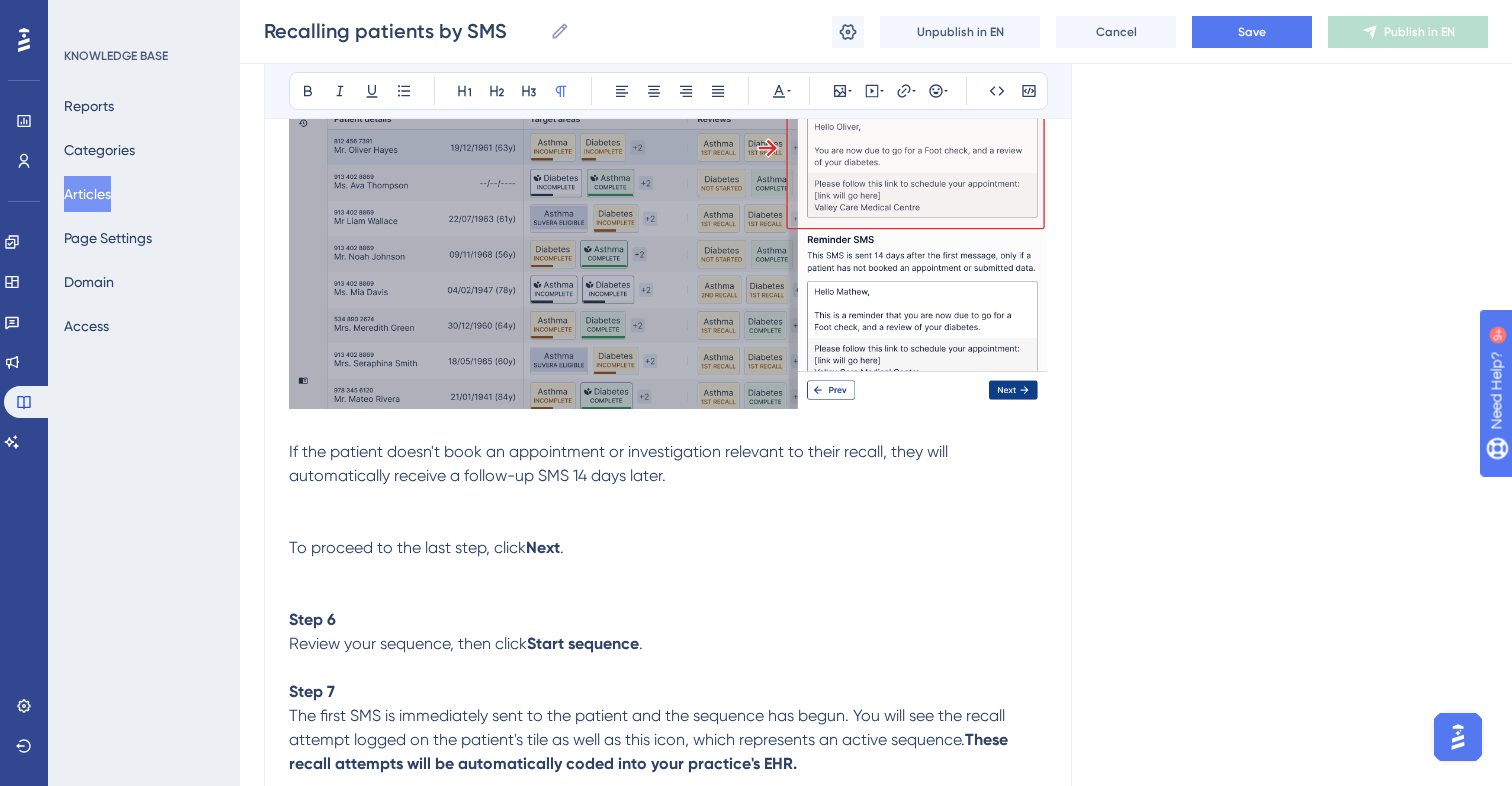 click at bounding box center (668, 500) 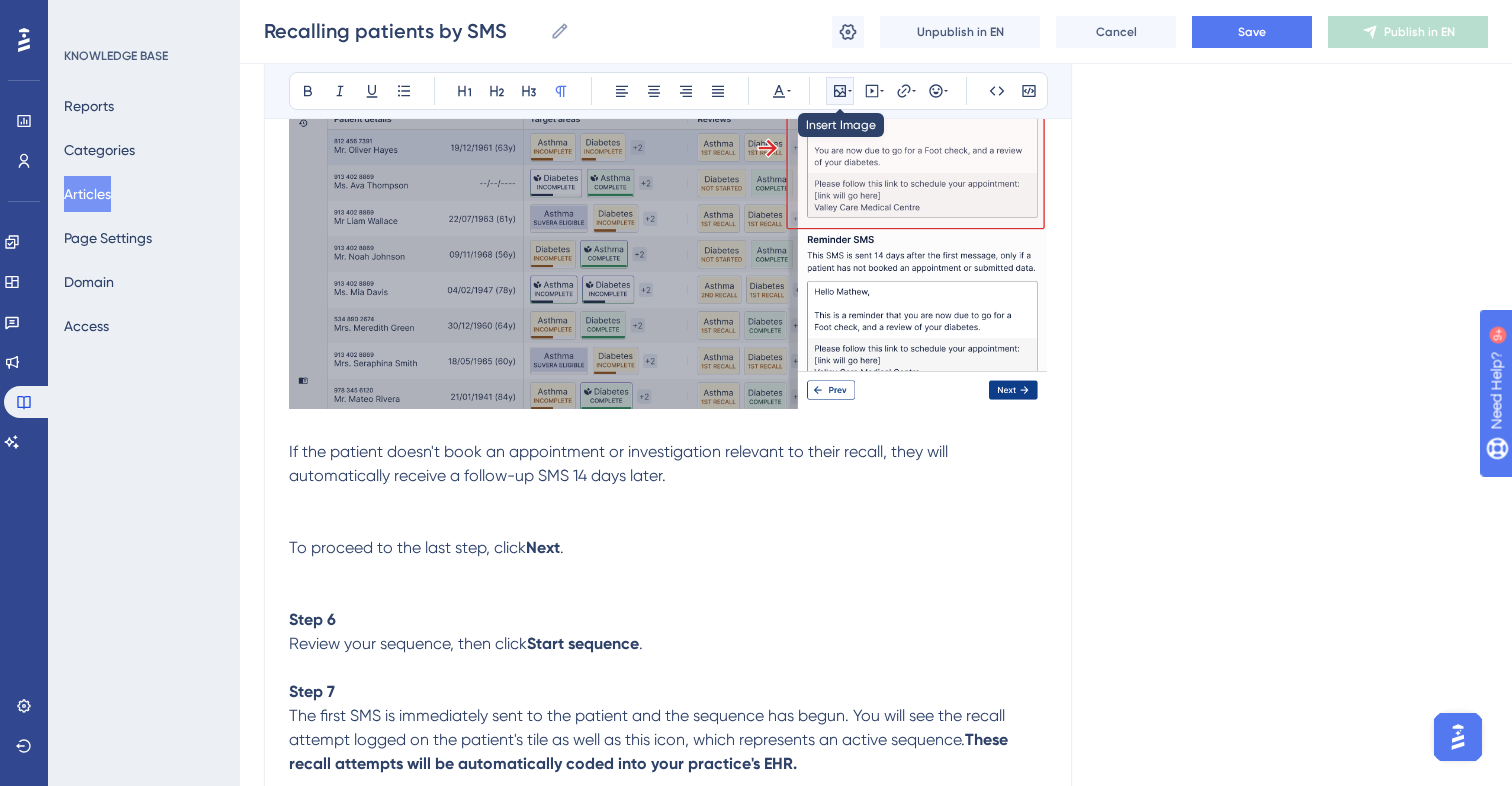 click at bounding box center [840, 91] 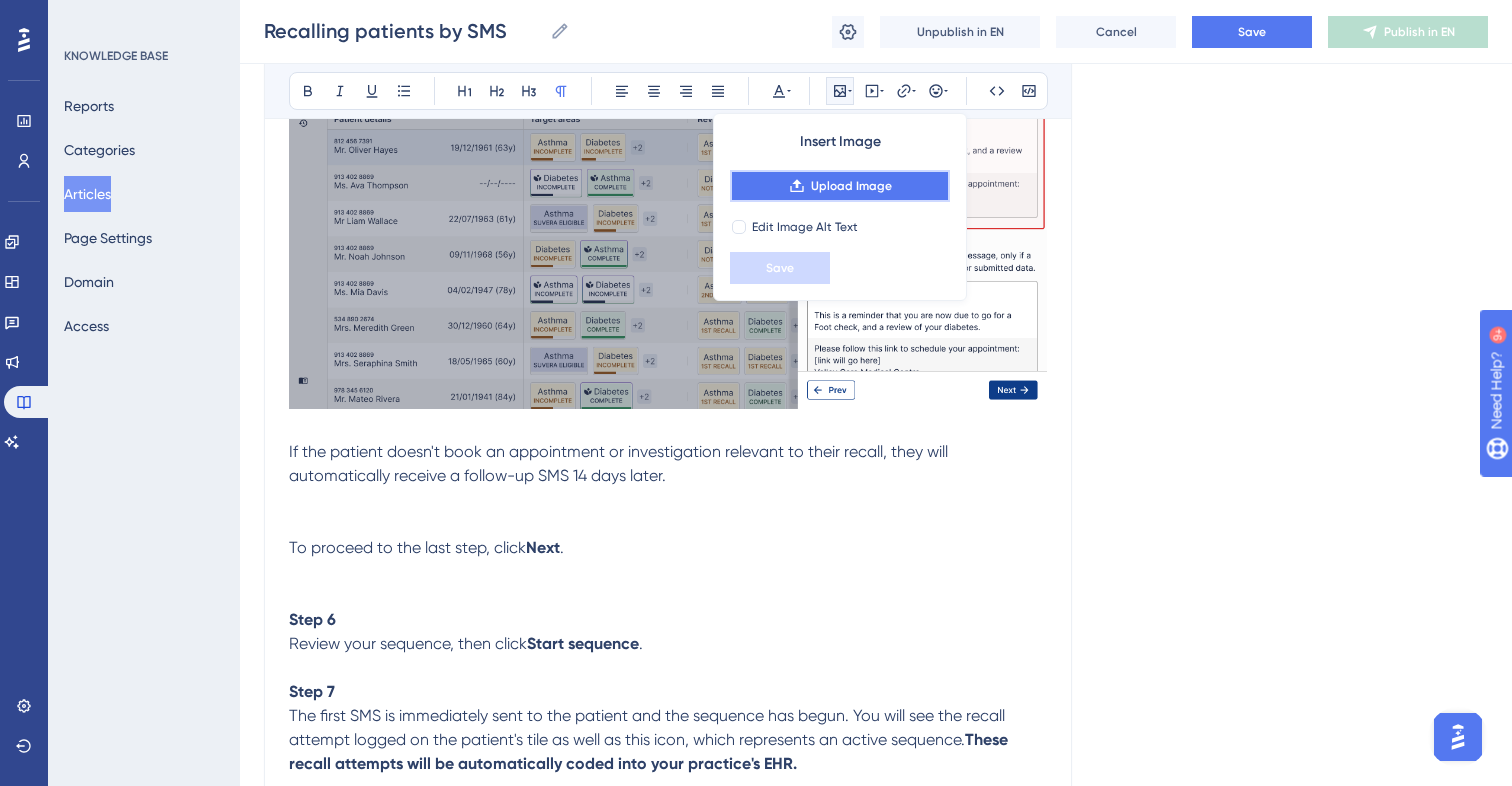 click on "Upload Image" at bounding box center (840, 186) 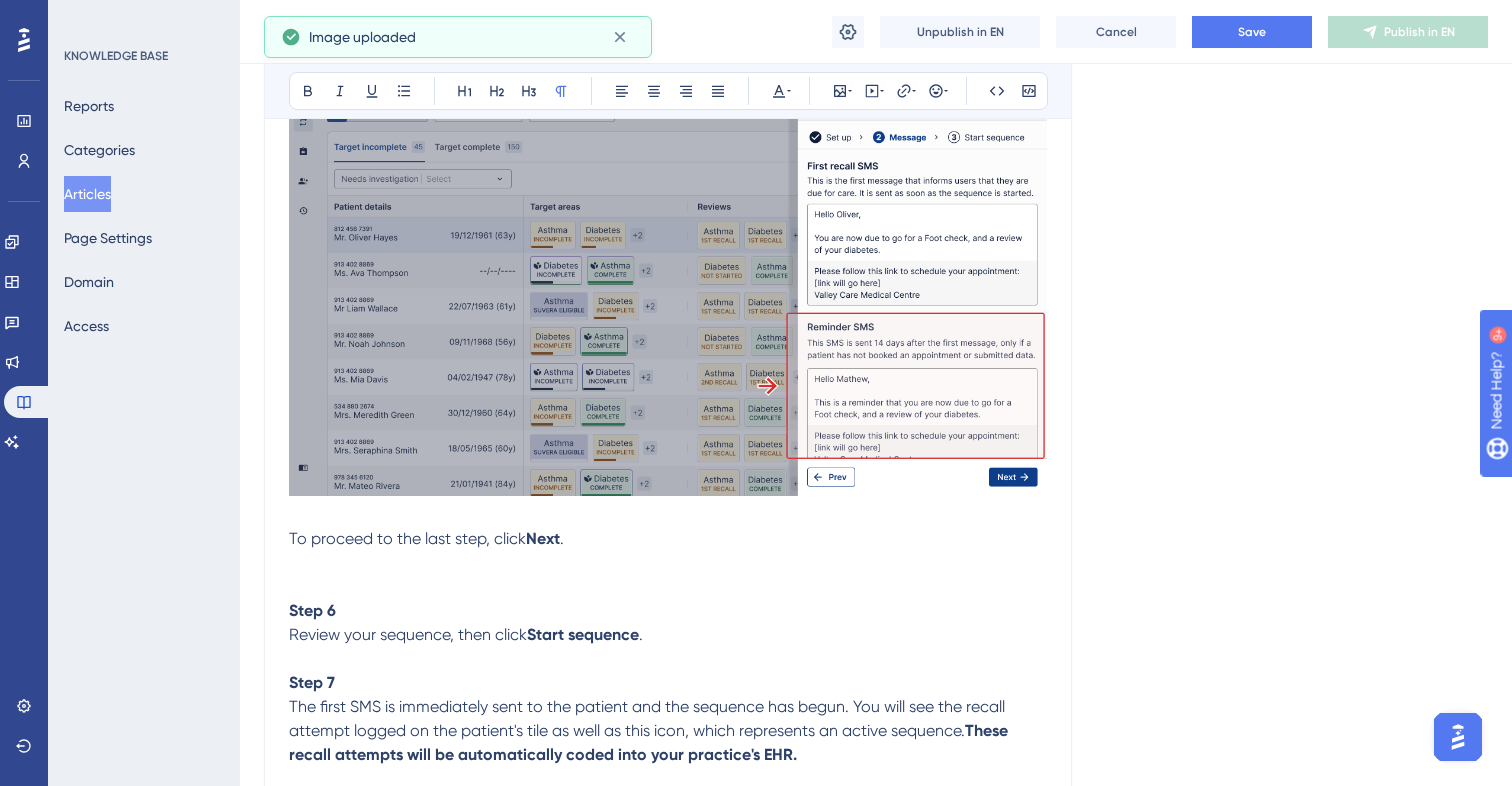 scroll, scrollTop: 4121, scrollLeft: 0, axis: vertical 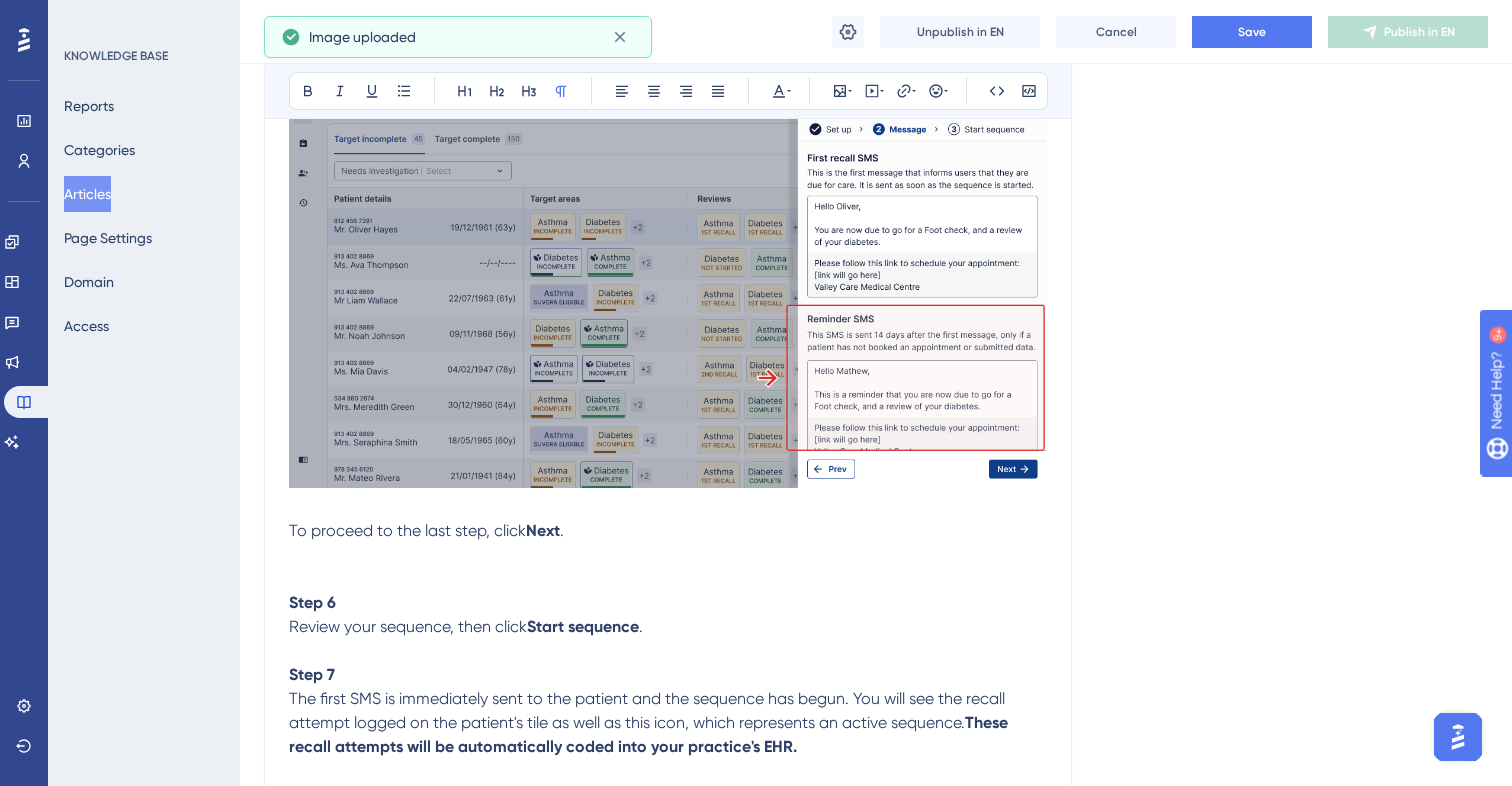 click at bounding box center [668, 555] 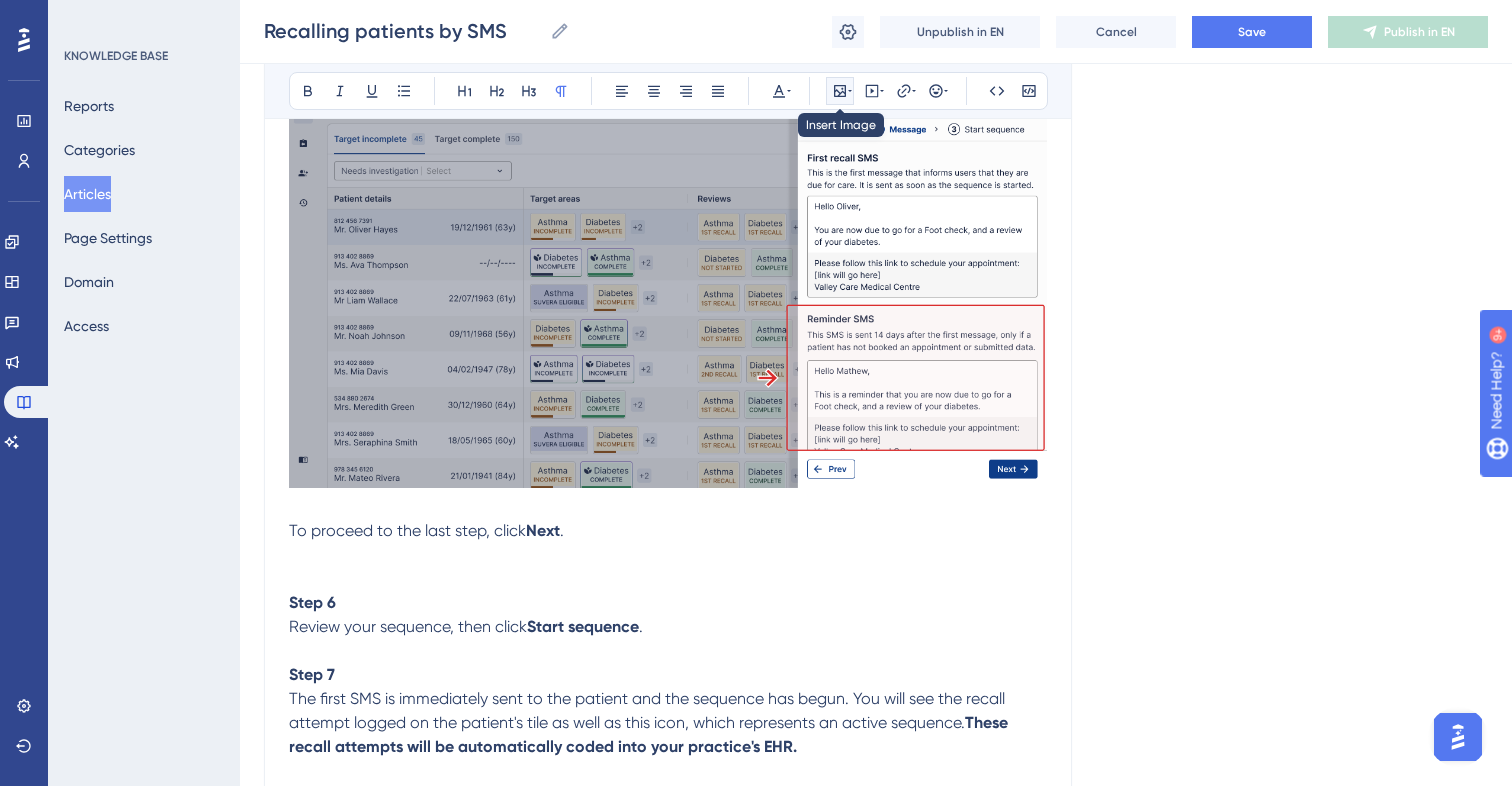 click 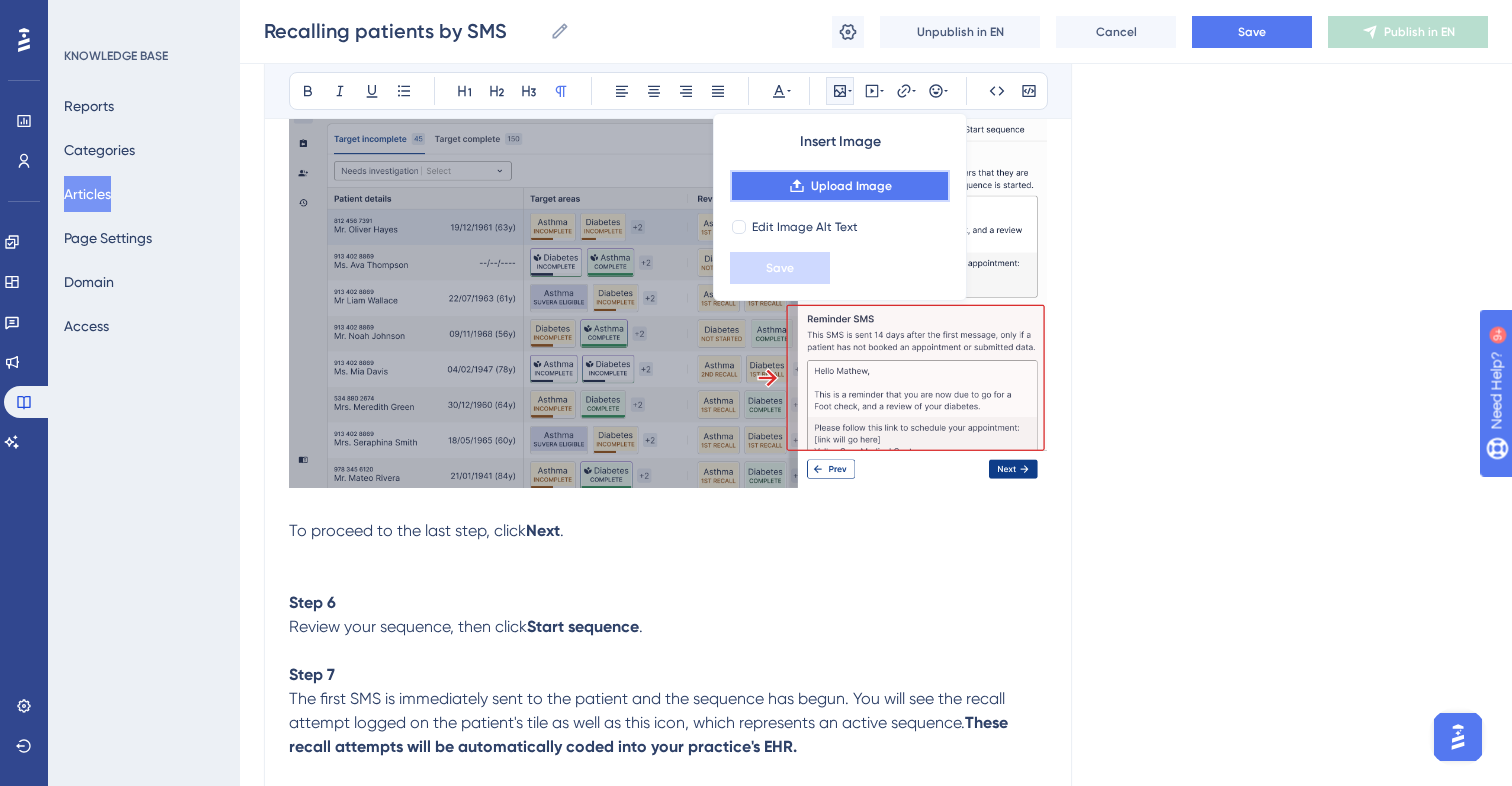 click on "Upload Image" at bounding box center (840, 186) 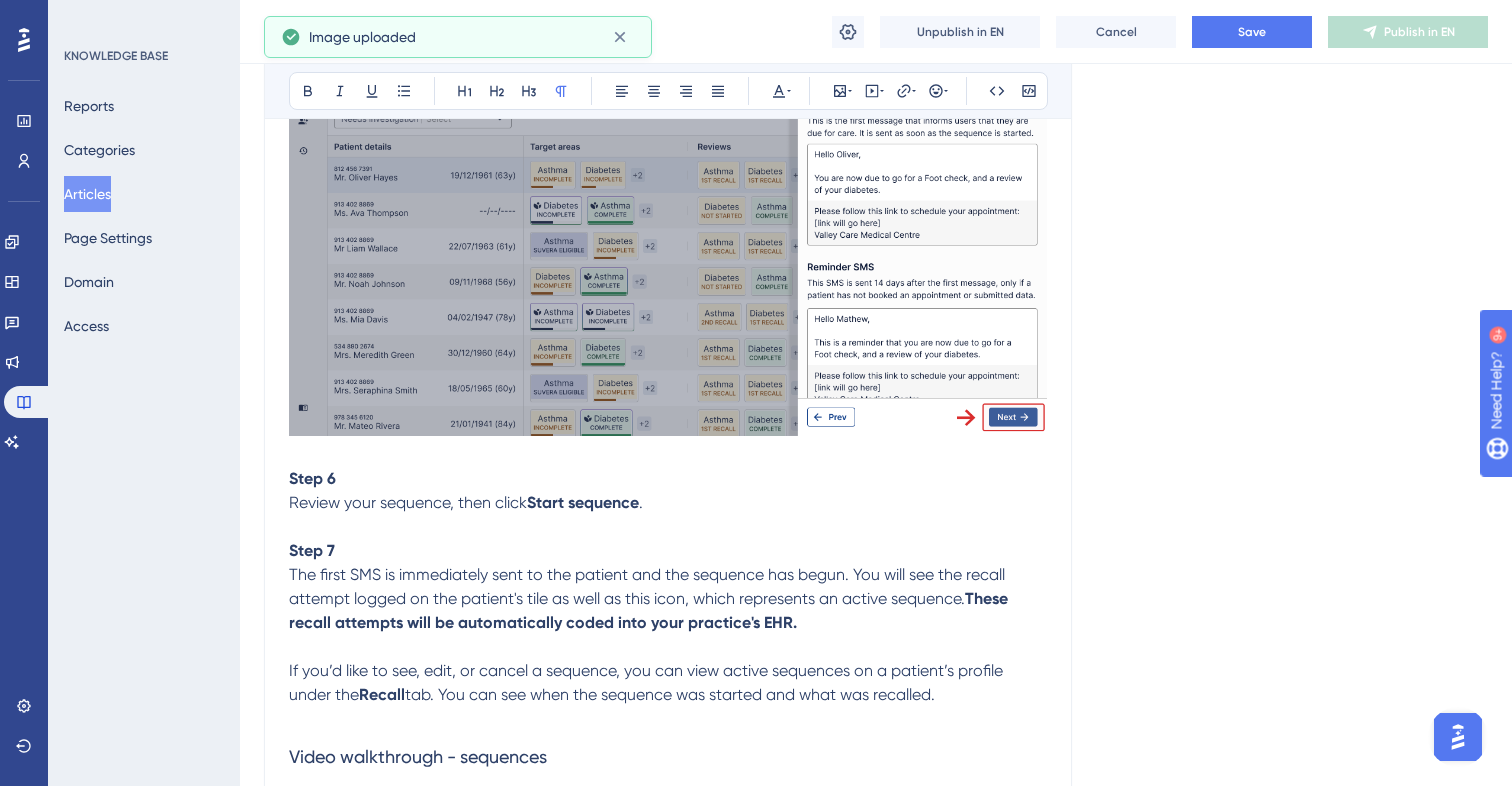 scroll, scrollTop: 4658, scrollLeft: 0, axis: vertical 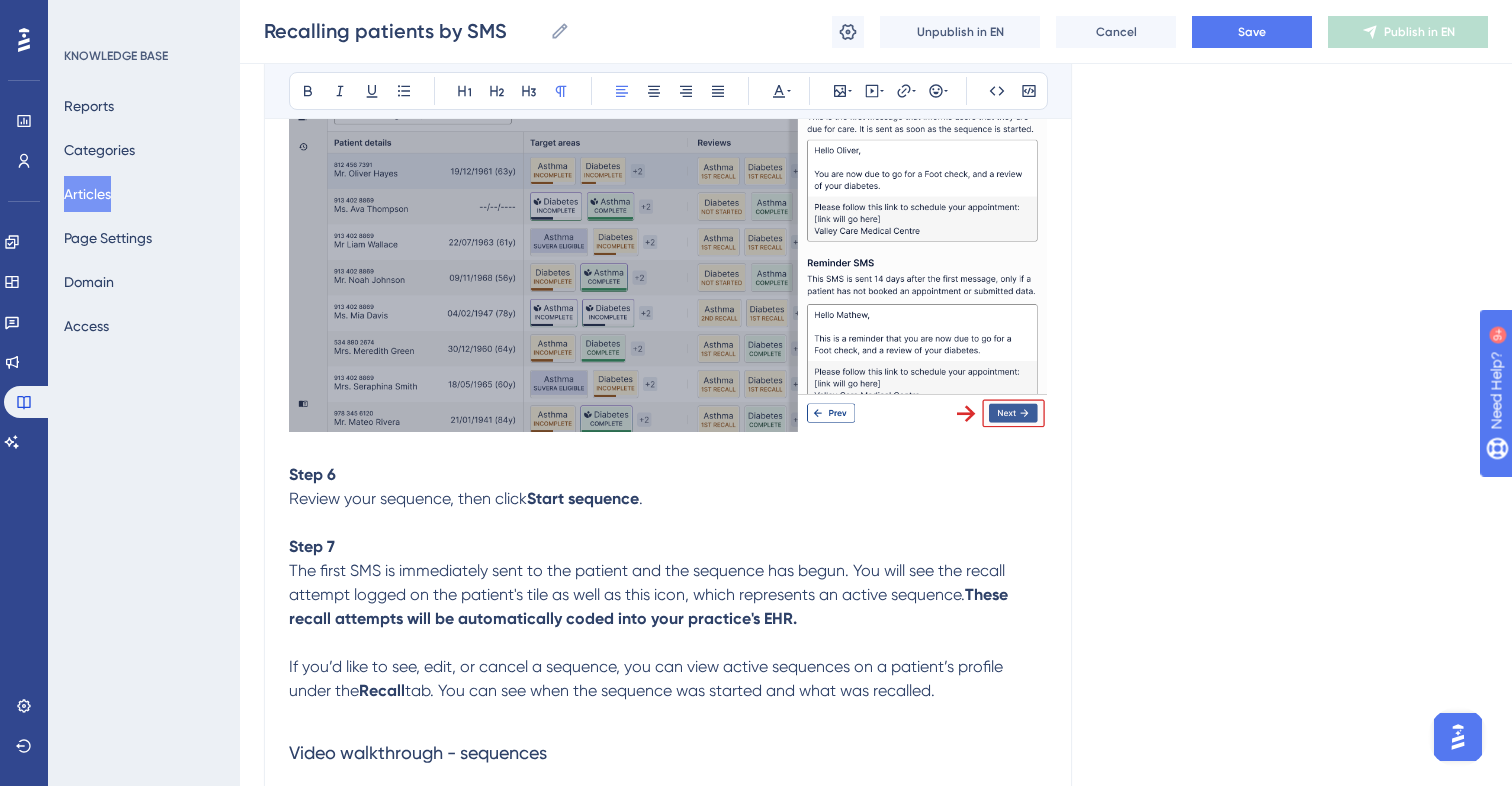 click on "Review your sequence, then click" at bounding box center (408, 498) 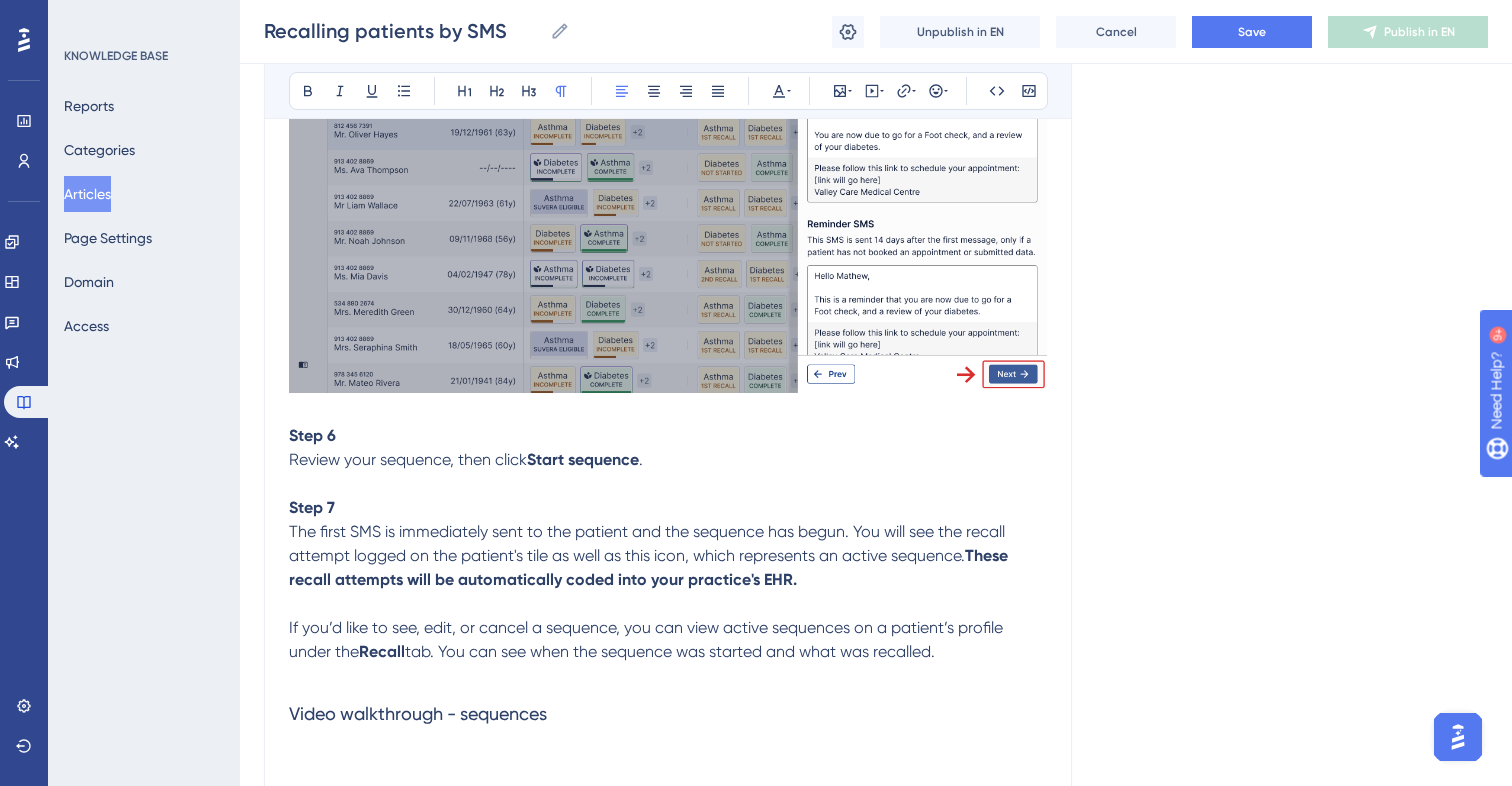 scroll, scrollTop: 4702, scrollLeft: 0, axis: vertical 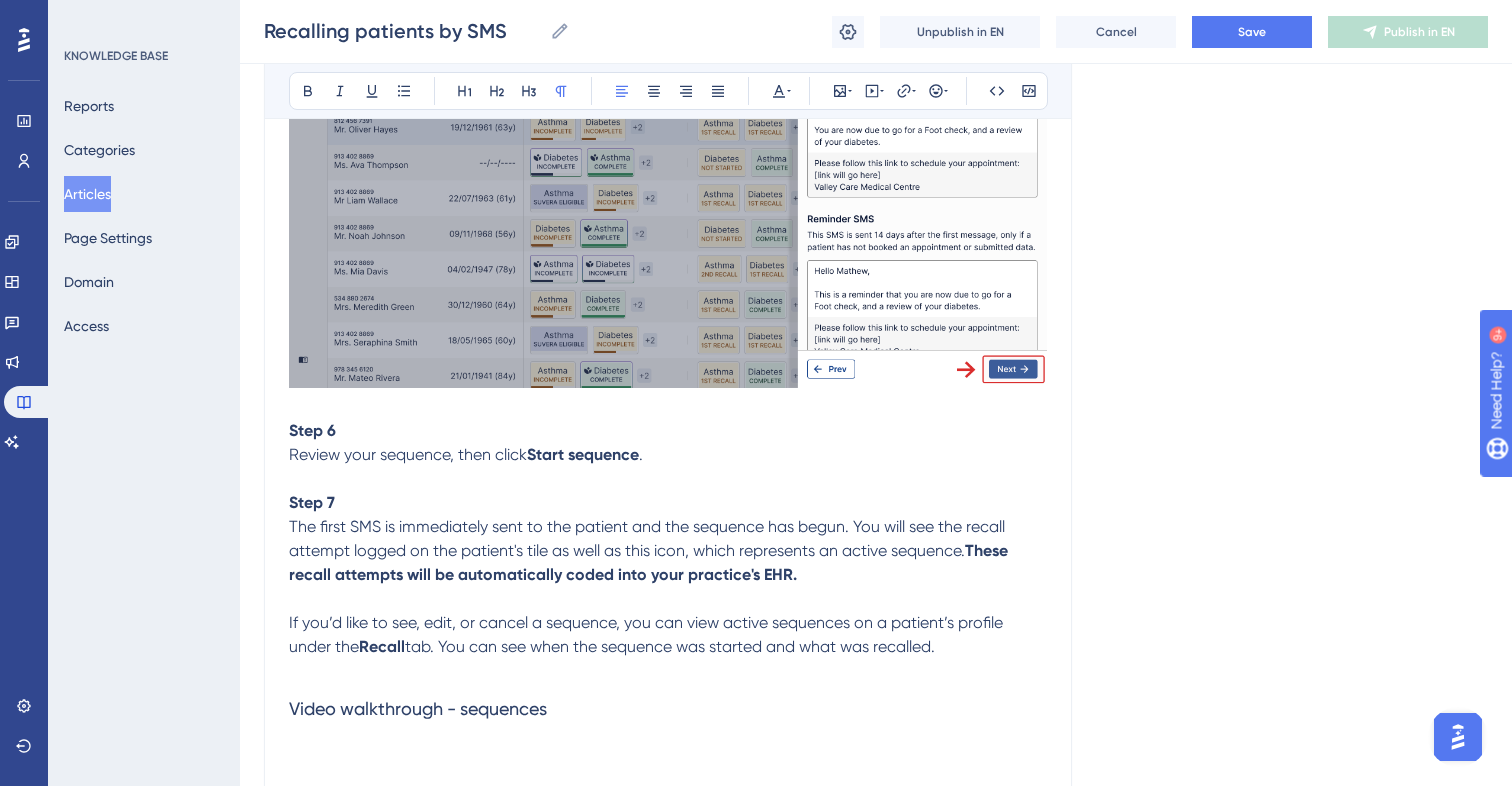 click on "Review your sequence, then click  Start sequence ." at bounding box center (668, 455) 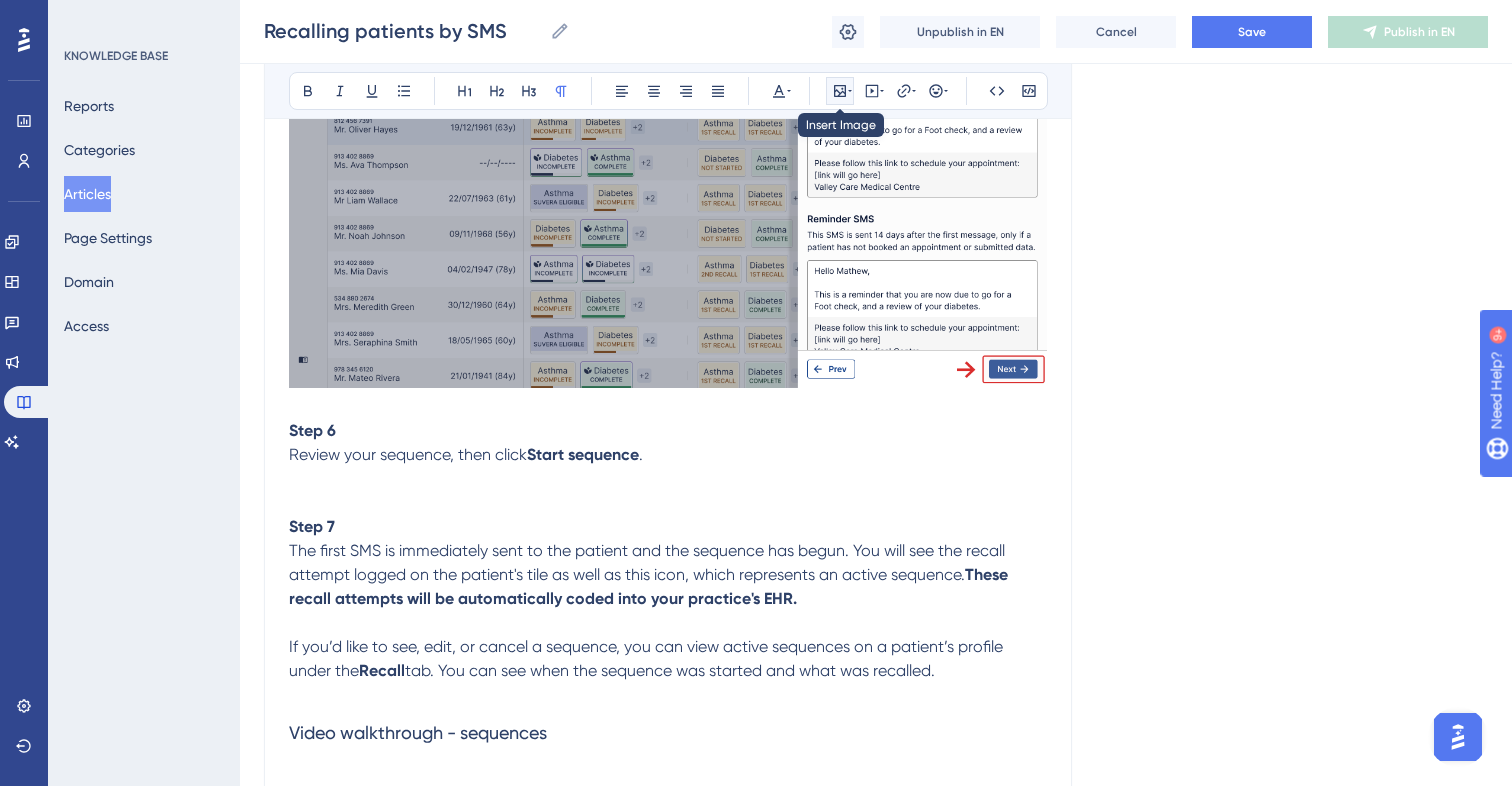 click at bounding box center (840, 91) 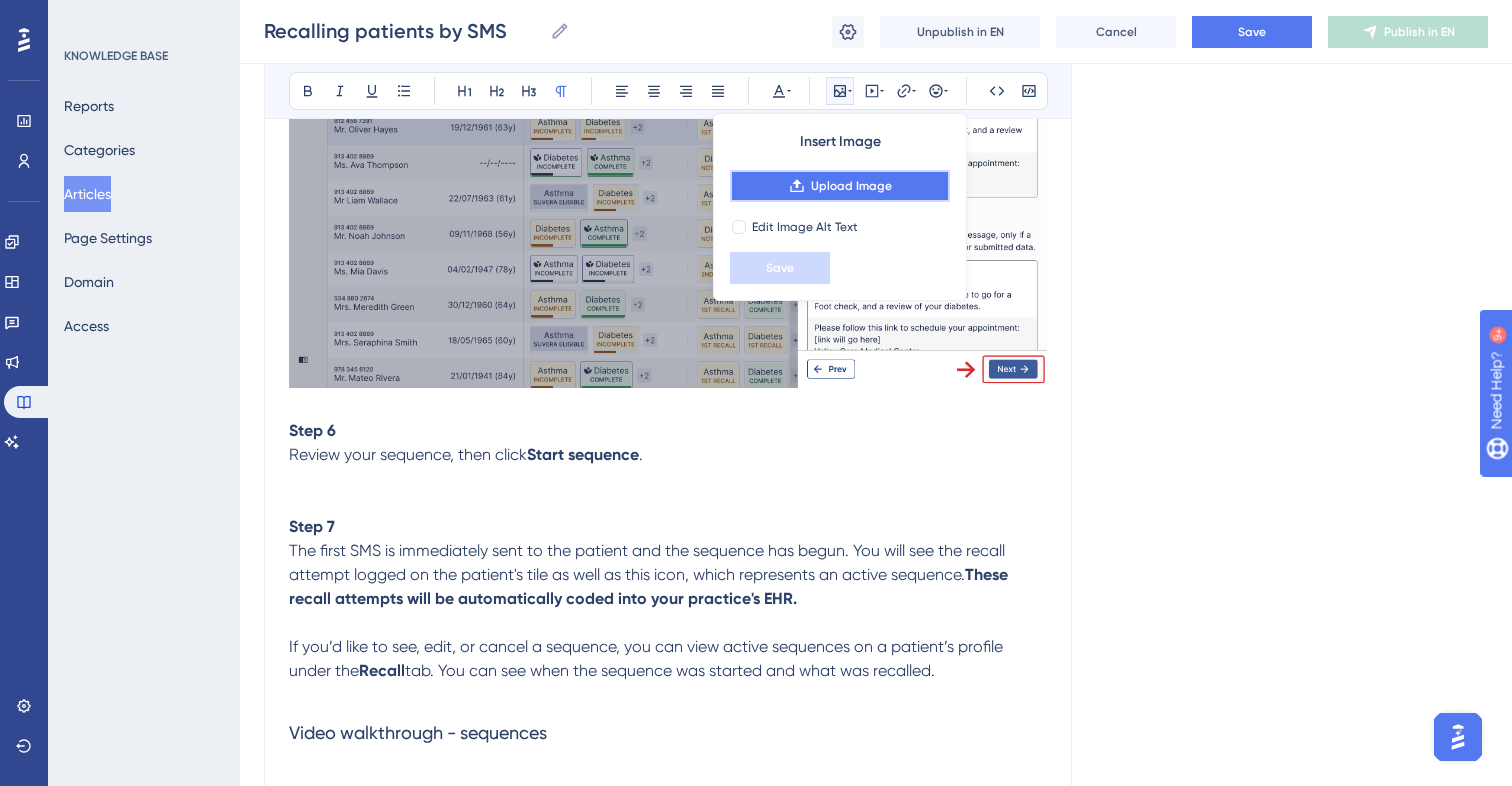 click 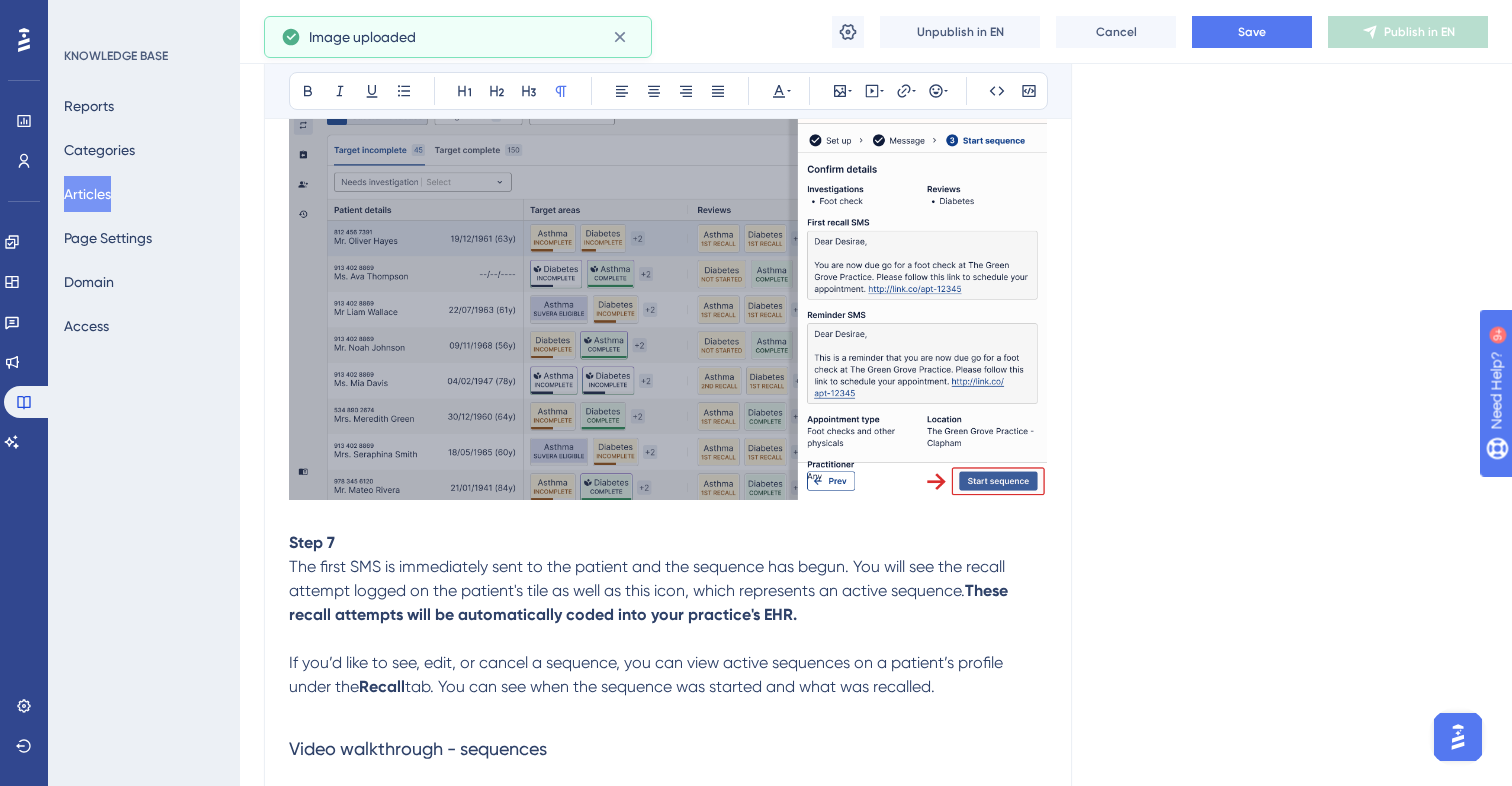 scroll, scrollTop: 5097, scrollLeft: 0, axis: vertical 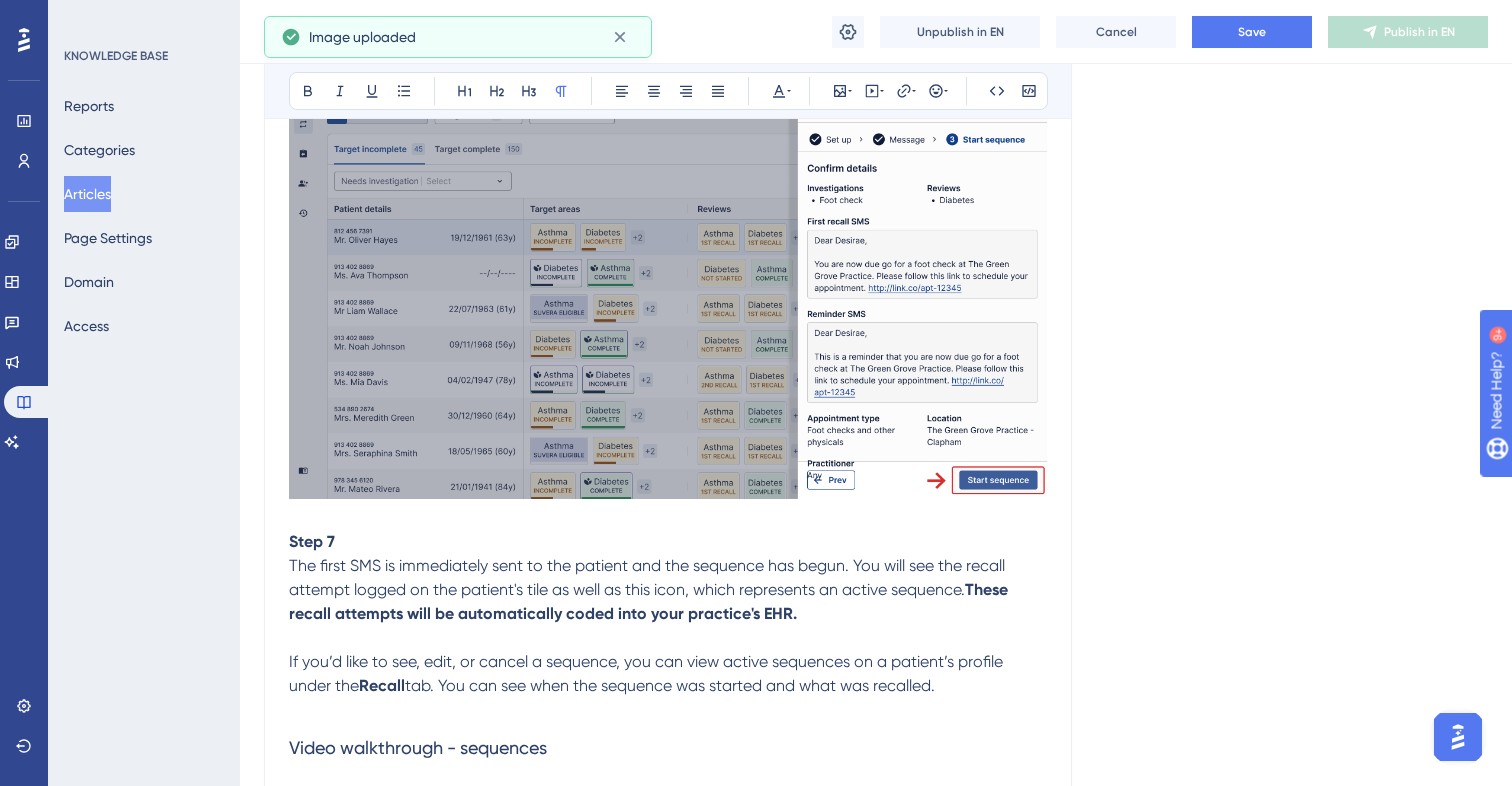 click on "Step 7" at bounding box center [668, 542] 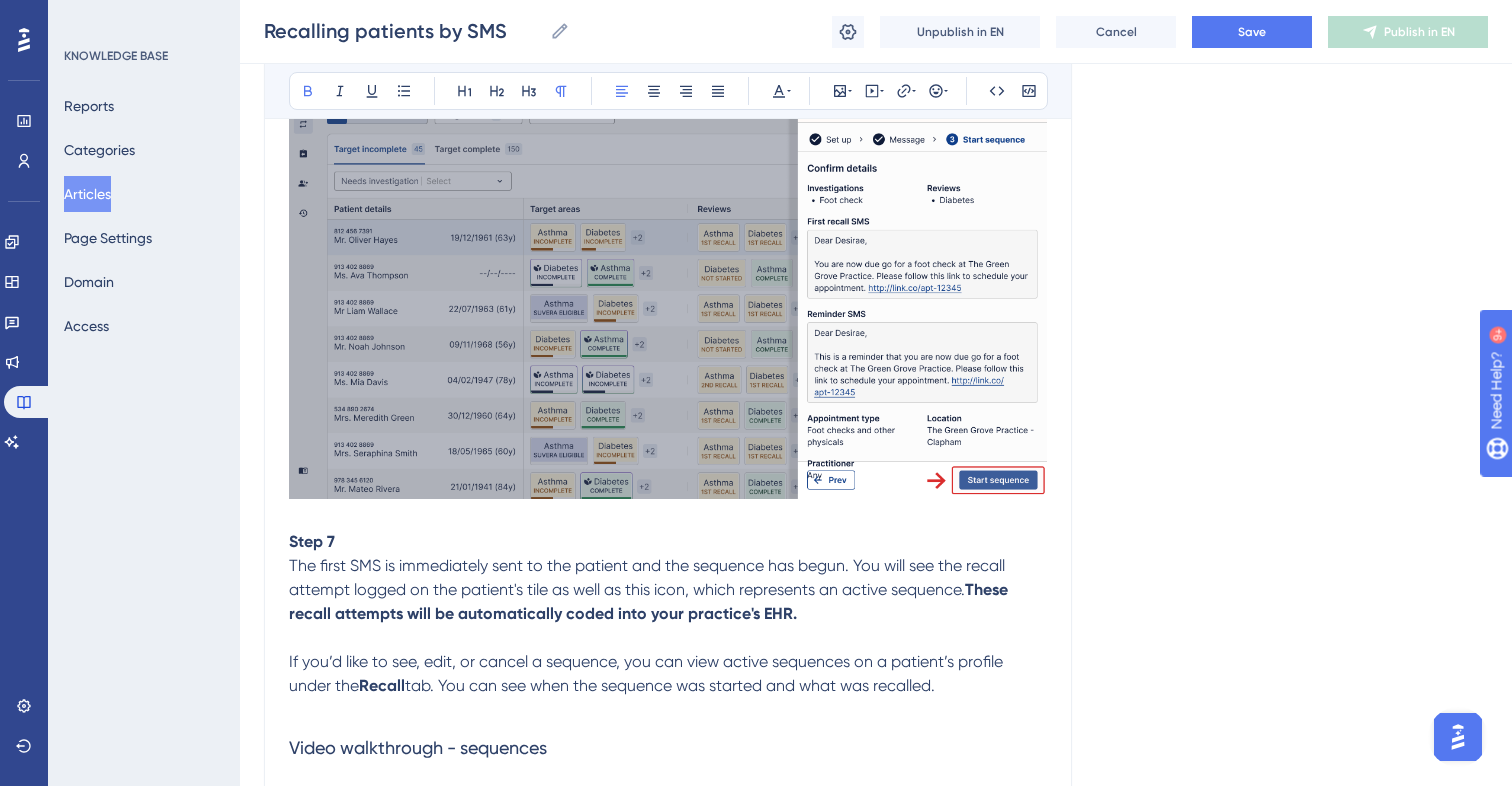 type 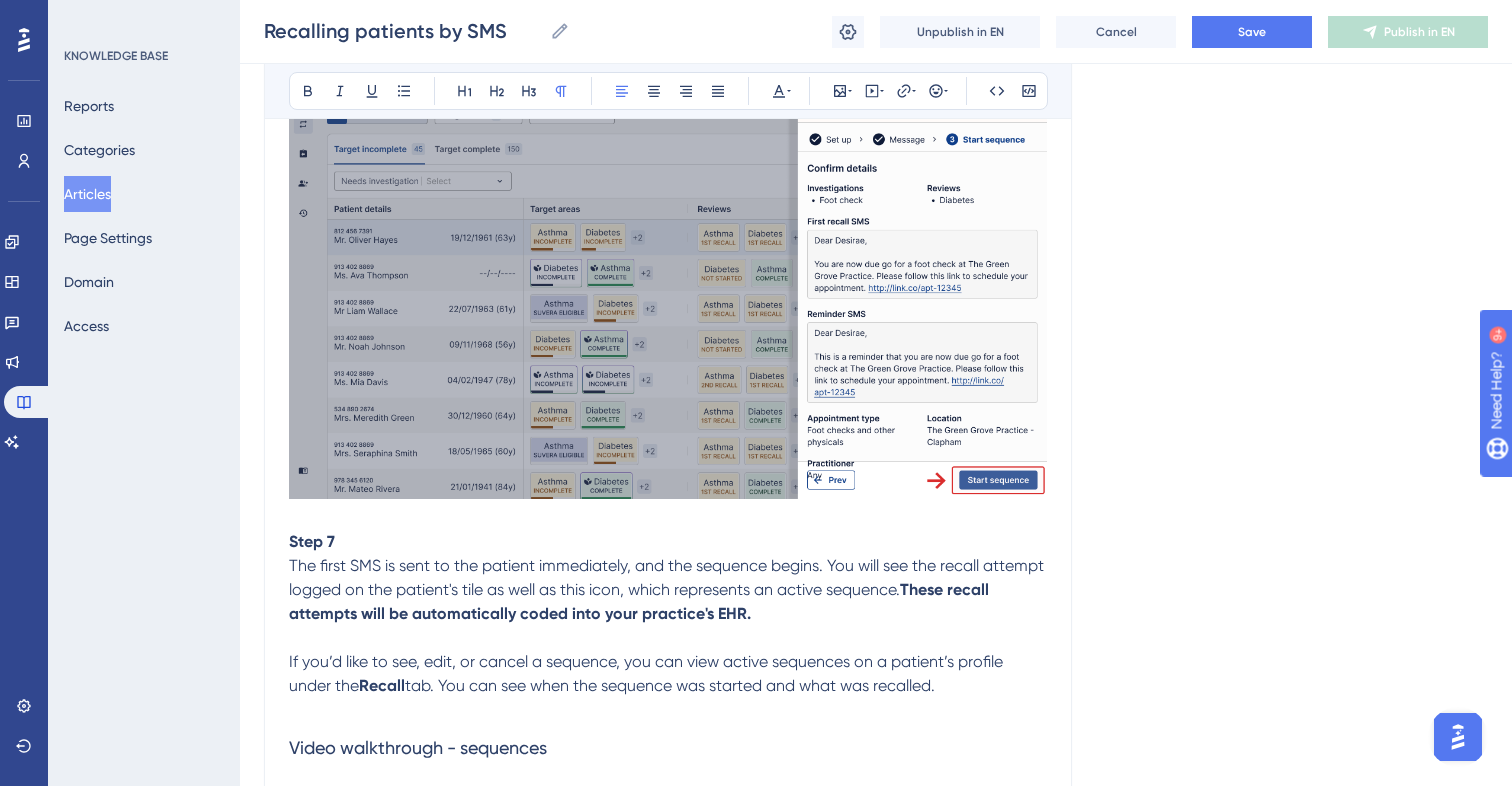click on "The first SMS is sent to the patient immediately, and the sequence begins. You will see the recall attempt logged on the patient's tile as well as this icon, which represents an active sequence." at bounding box center (668, 577) 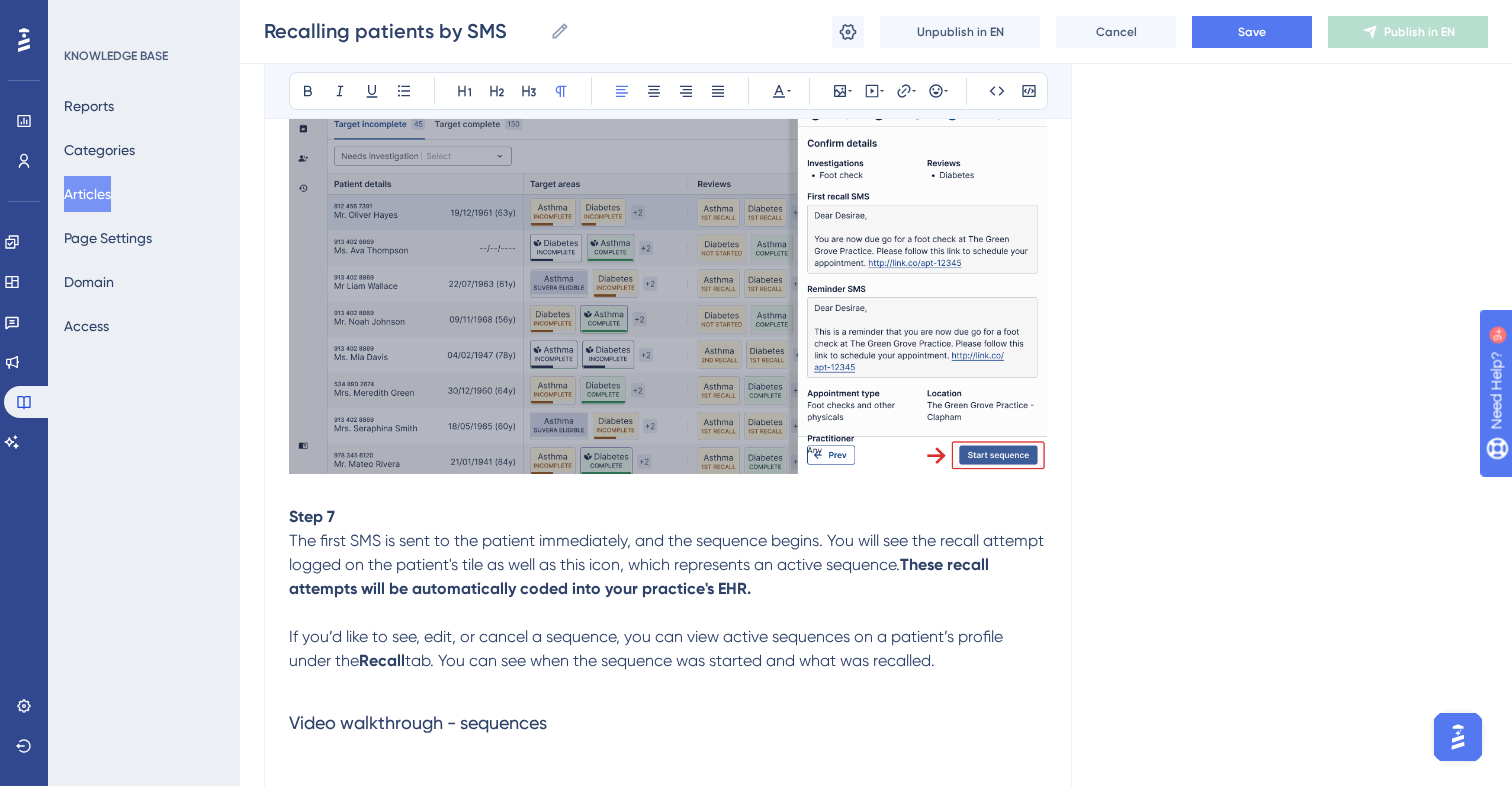 scroll, scrollTop: 5123, scrollLeft: 0, axis: vertical 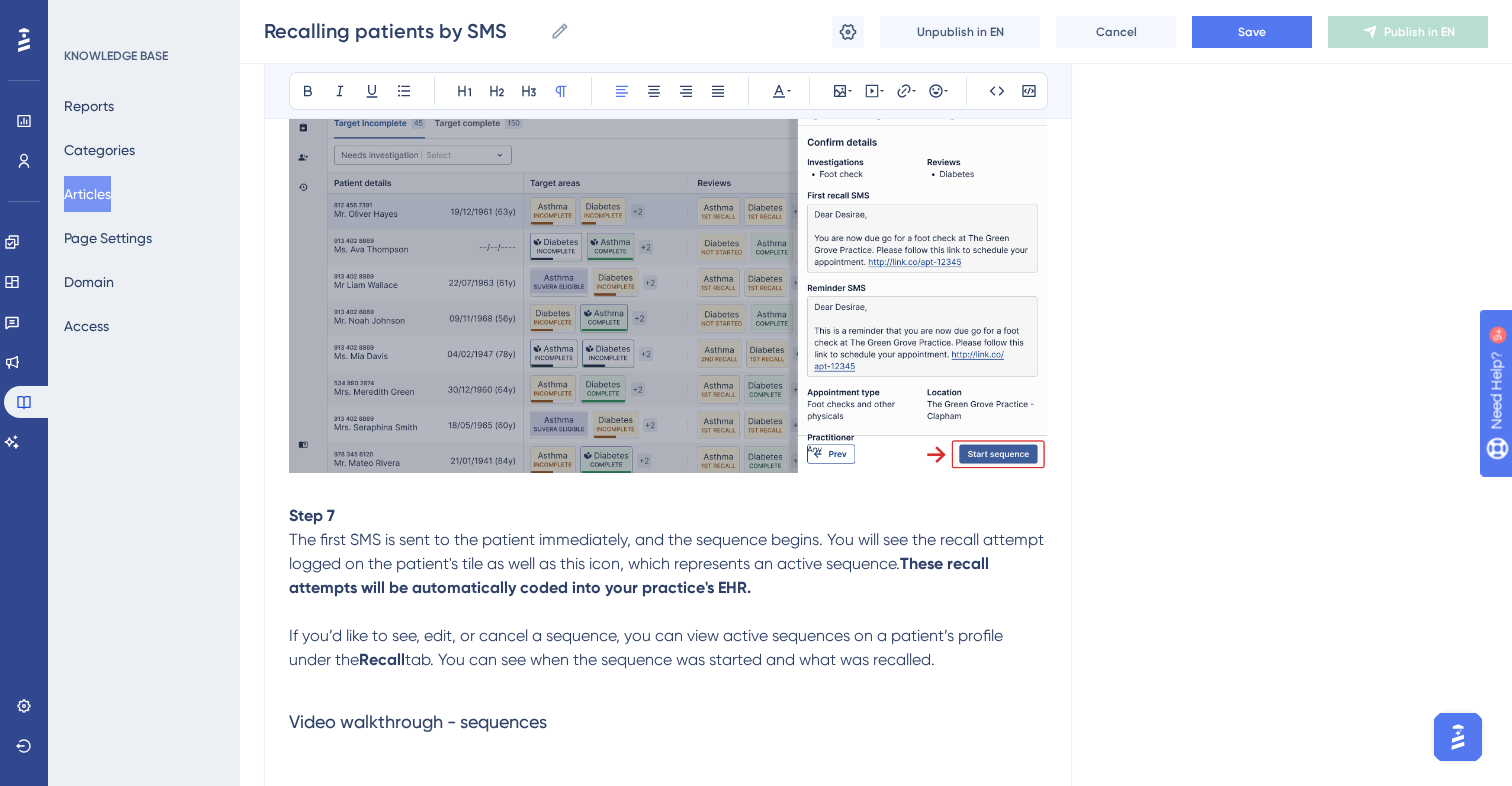 click on "The first SMS is sent to the patient immediately, and the sequence begins. You will see the recall attempt logged on the patient's tile as well as this icon, which represents an active sequence.  These recall attempts will be automatically coded into your practice's EHR." at bounding box center [668, 564] 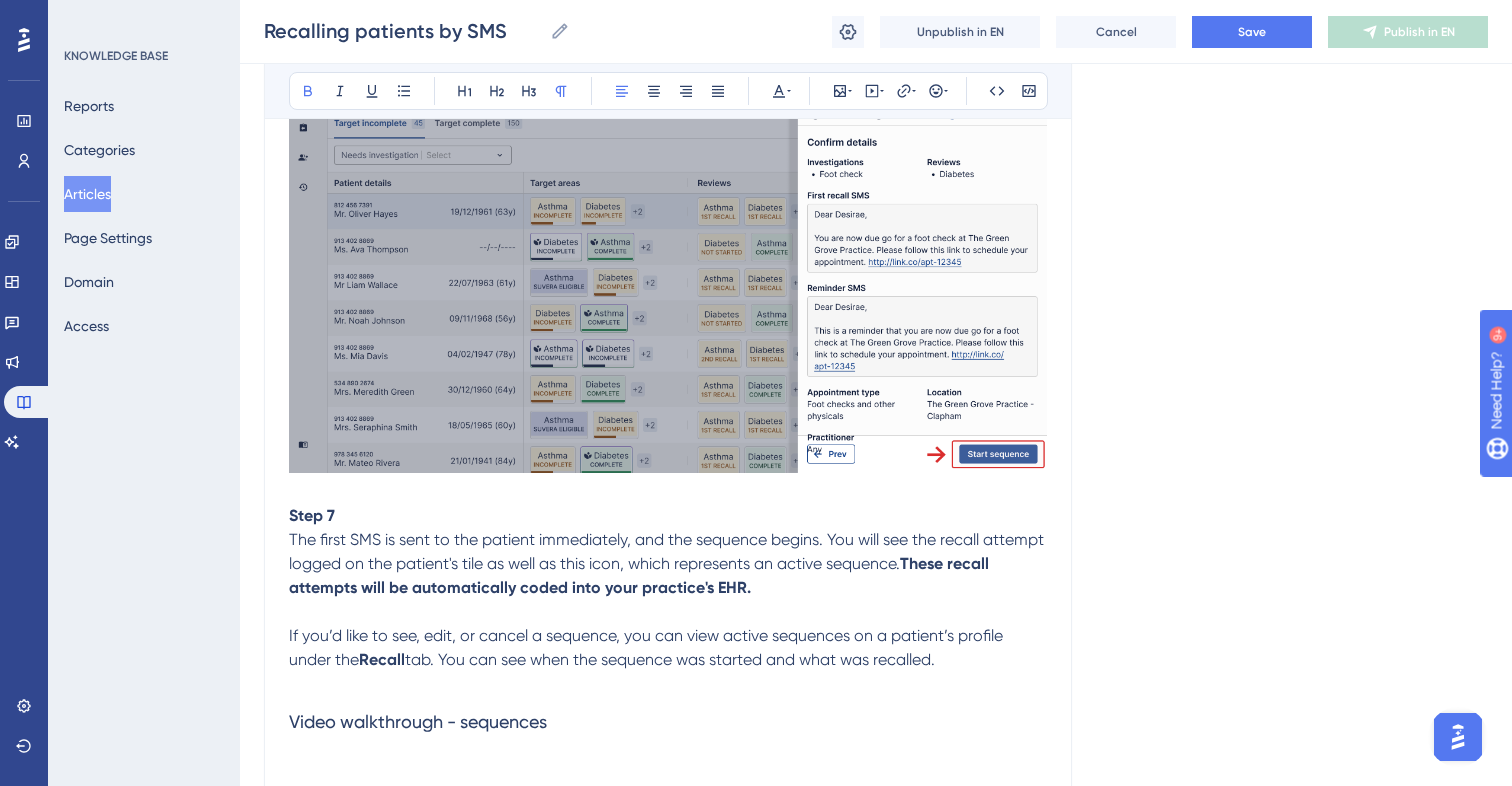 scroll, scrollTop: 5169, scrollLeft: 0, axis: vertical 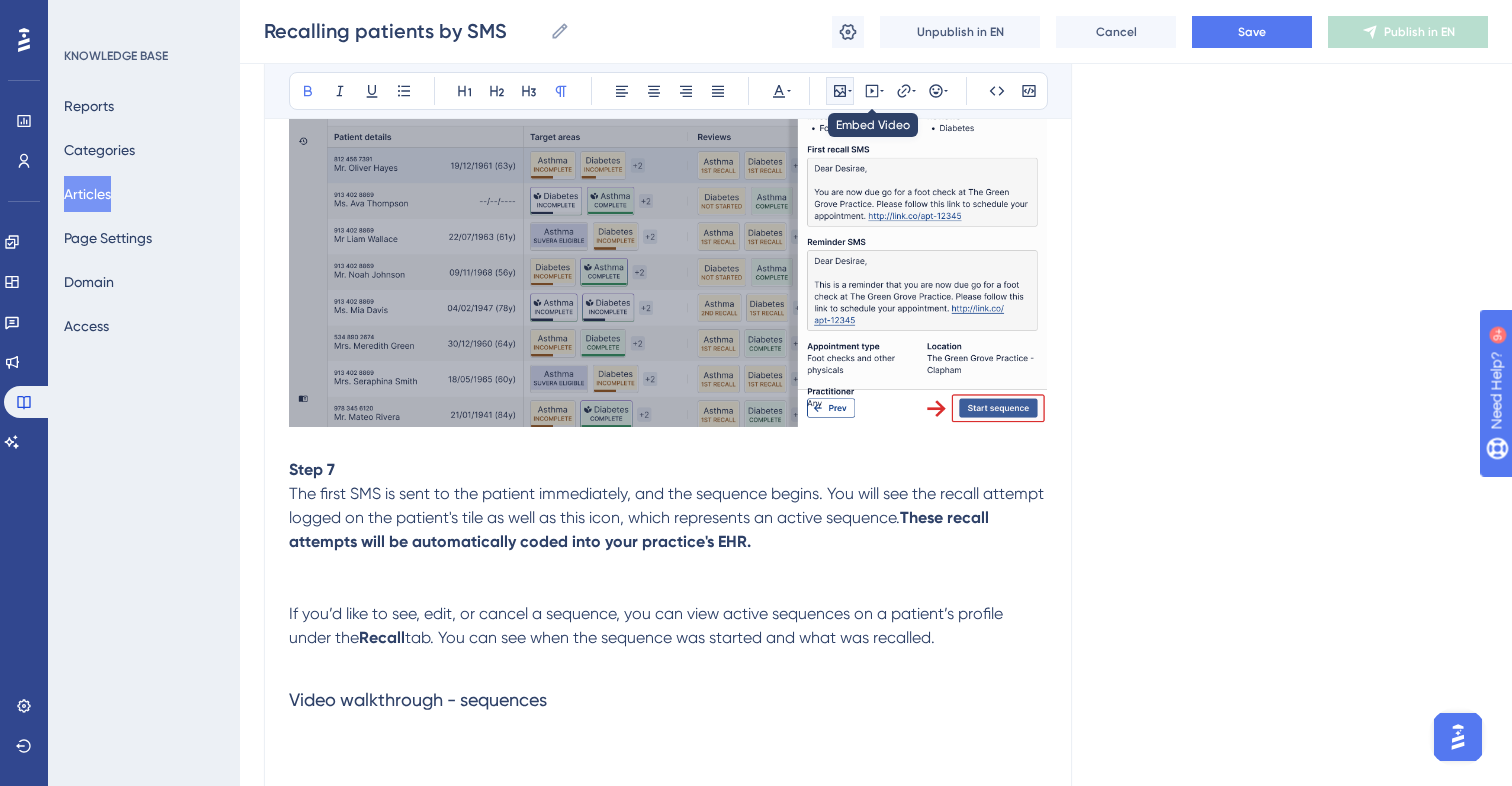 click 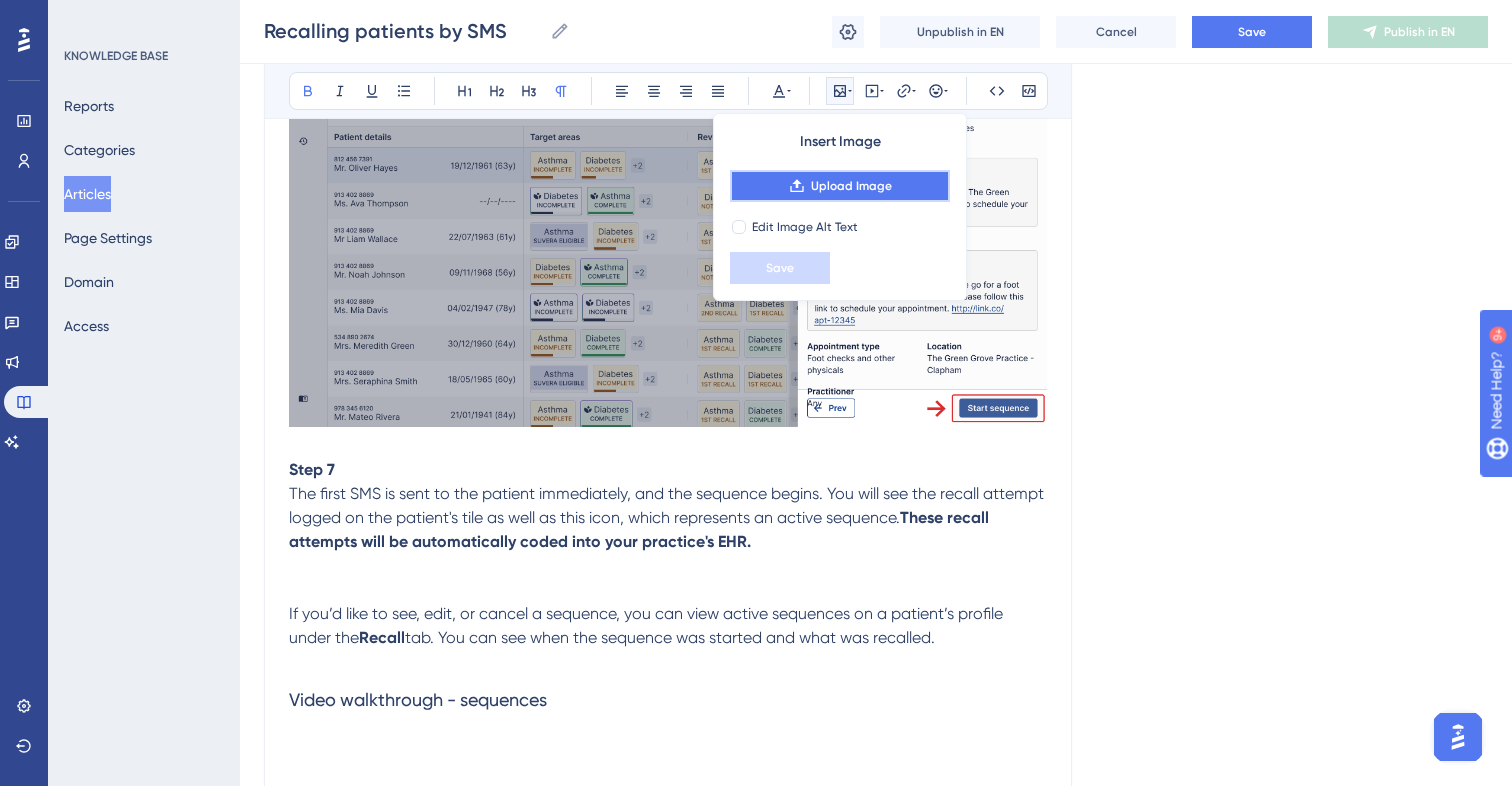 click on "Upload Image" at bounding box center [851, 186] 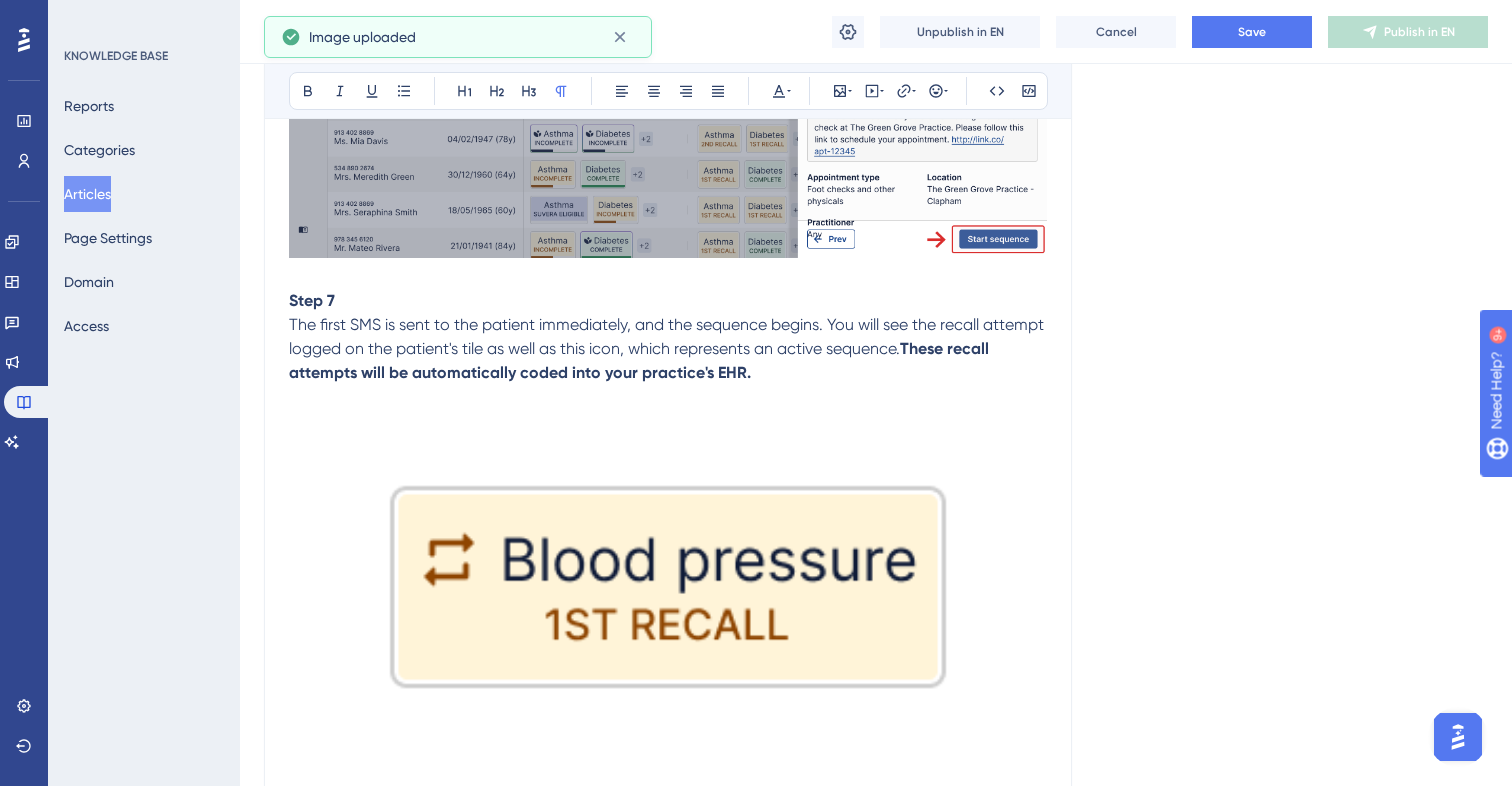 scroll, scrollTop: 5416, scrollLeft: 0, axis: vertical 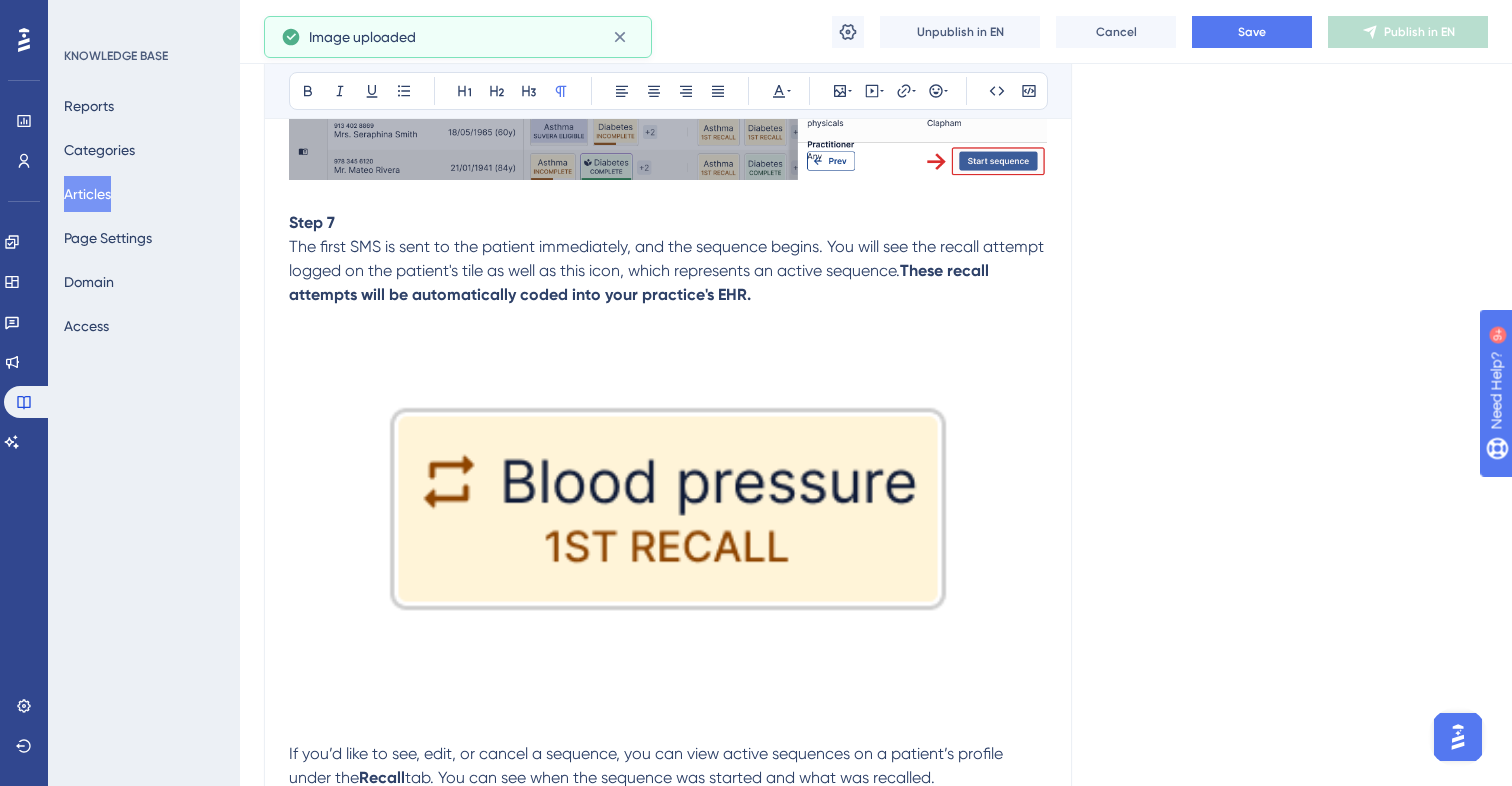 click at bounding box center [668, 509] 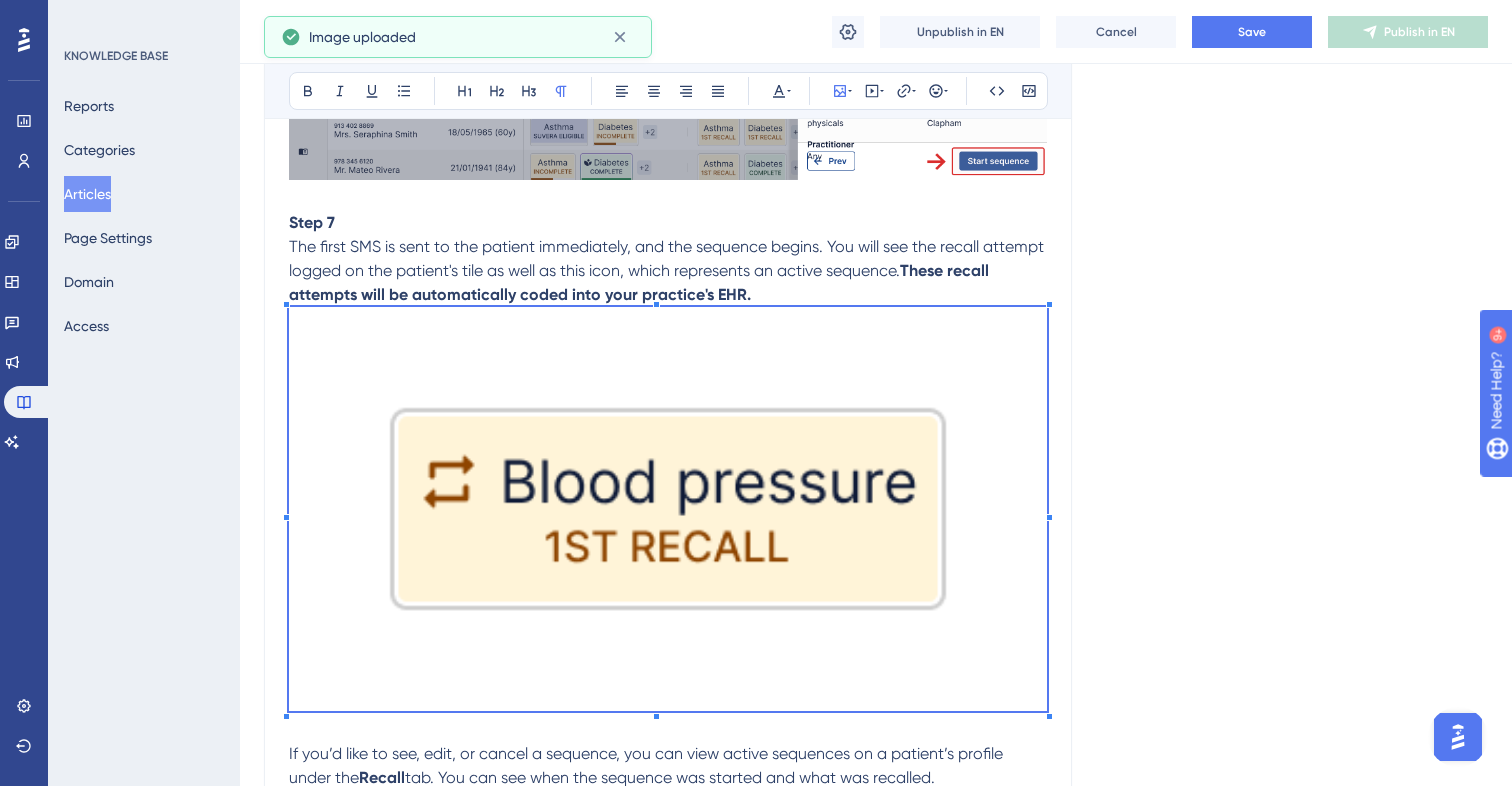 click at bounding box center (668, 509) 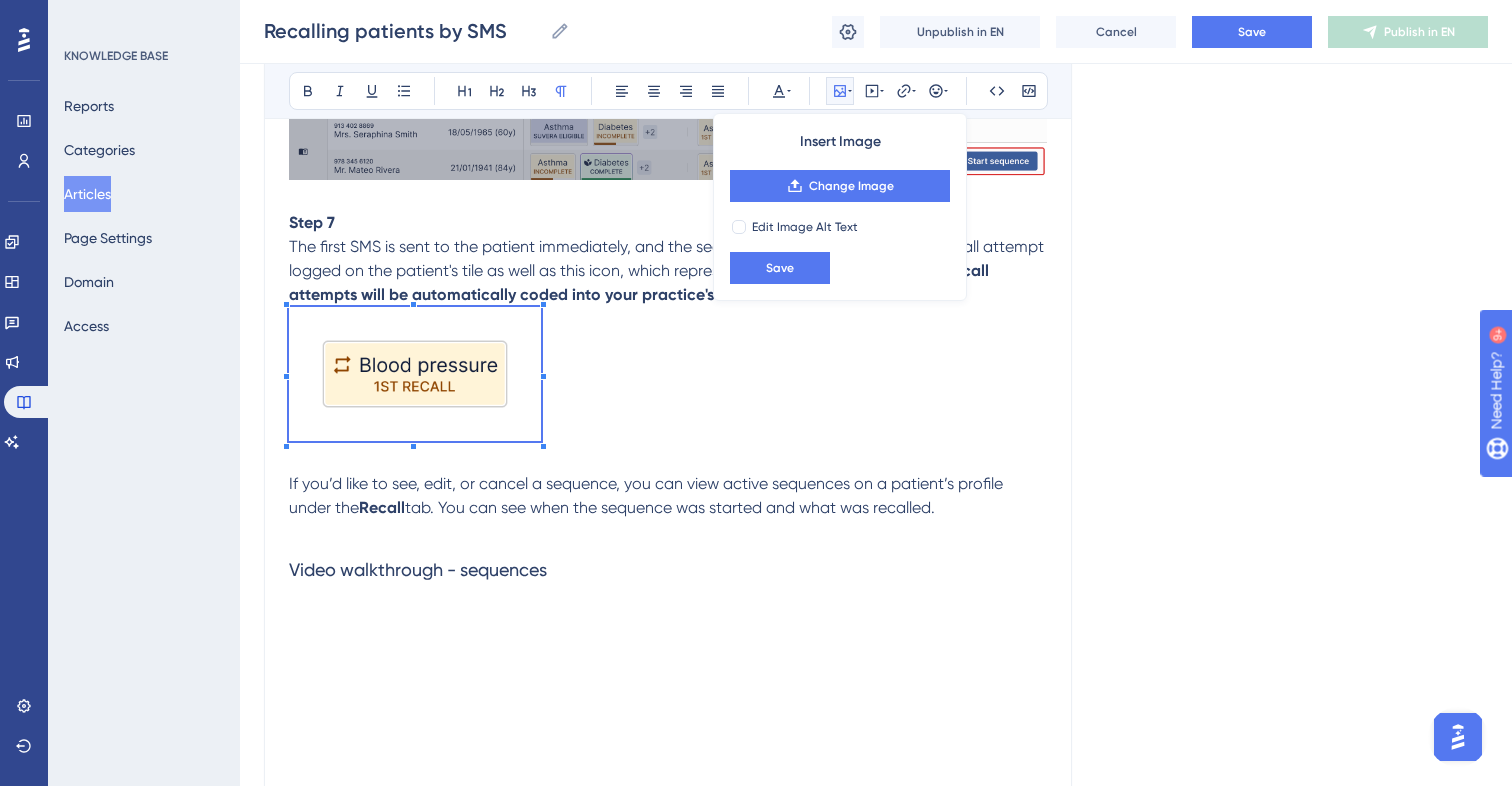 click at bounding box center (668, 377) 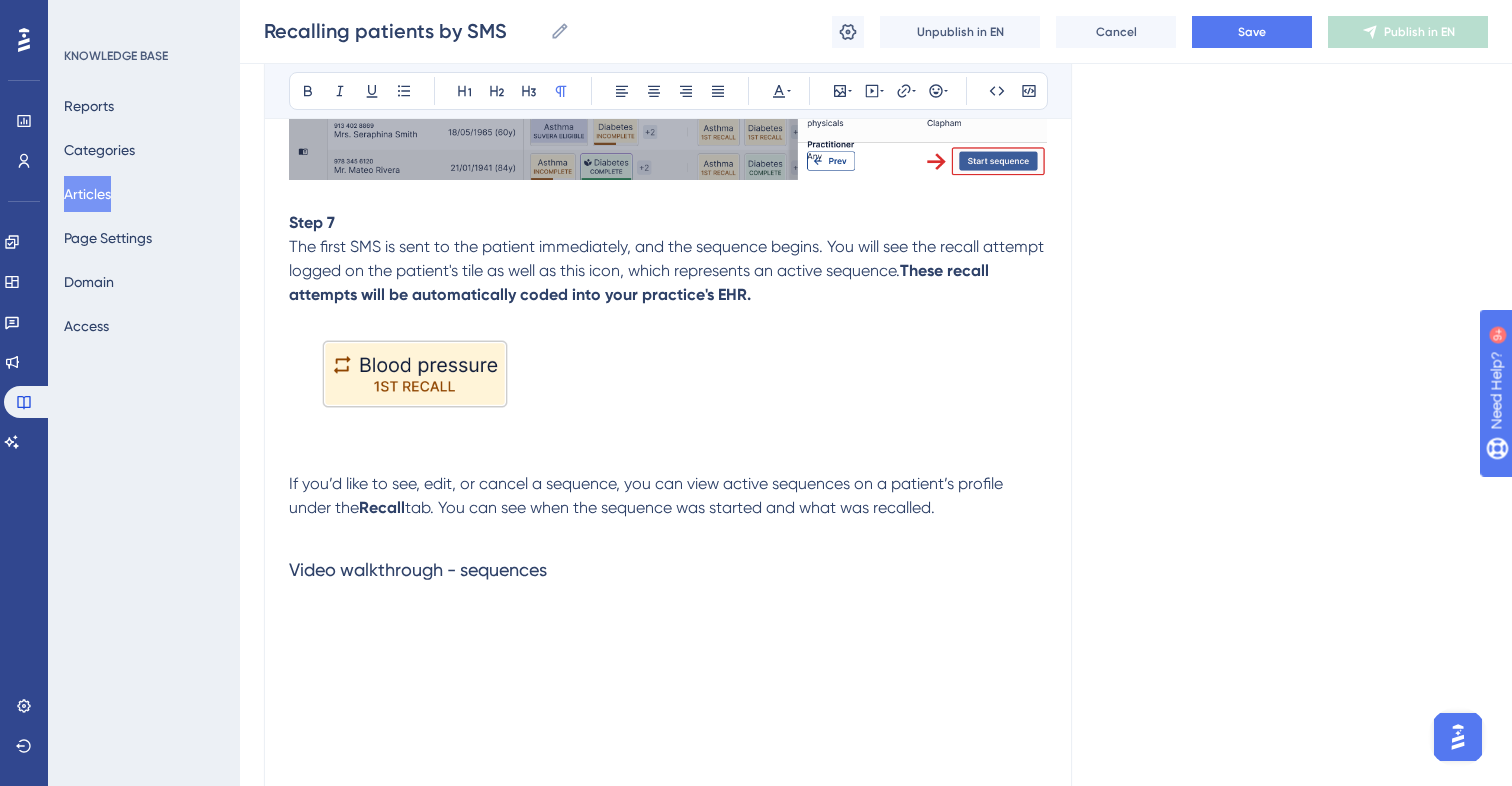 click at bounding box center [668, 460] 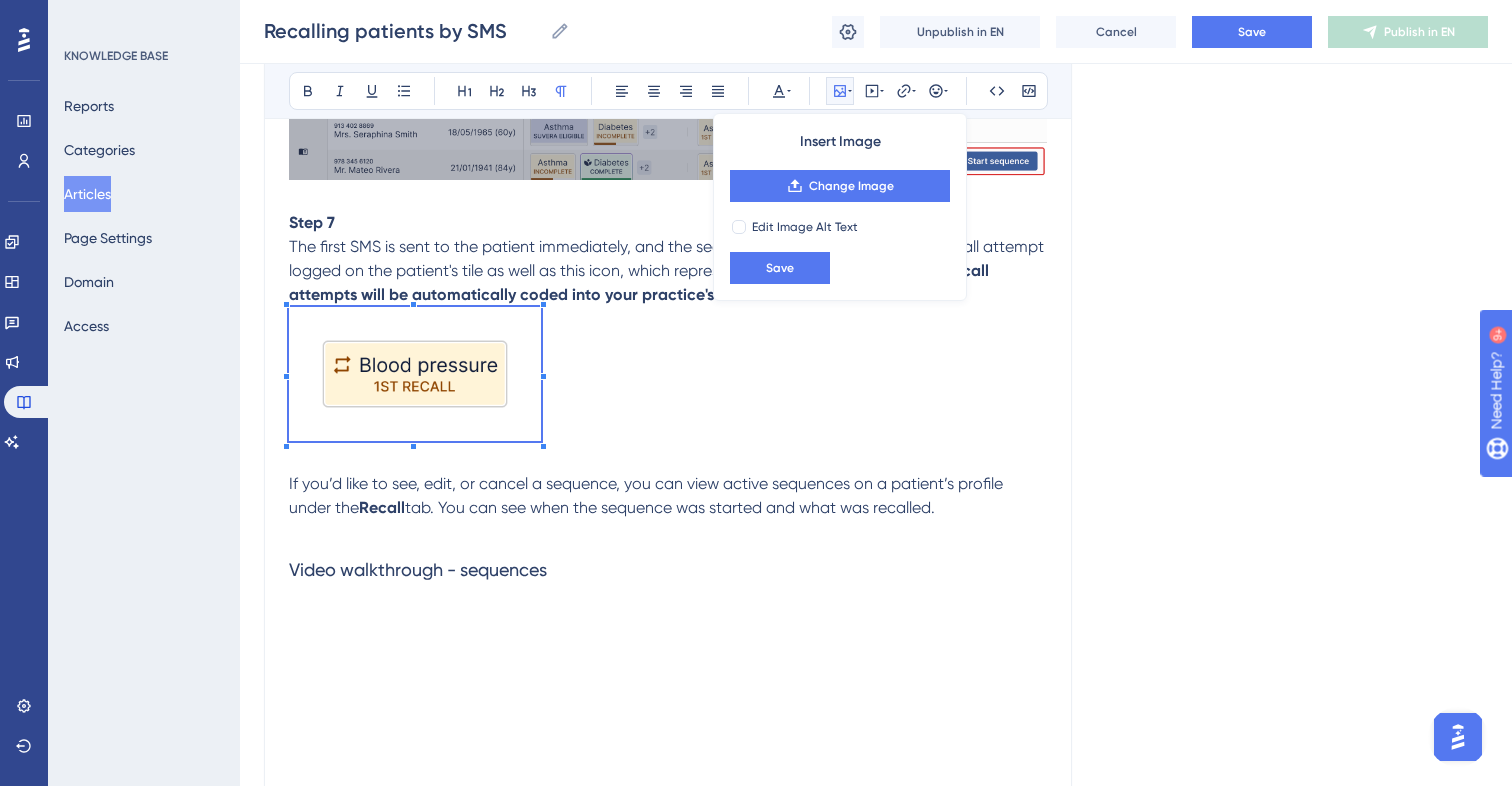 click on "Language English (Default) Recalling patients by SMS Free SMS sequences makes recall easier than ever to recall patients Bold Italic Underline Bullet Point Heading 1 Heading 2 Heading 3 Normal Align Left Align Center Align Right Align Justify Text Color Insert Image Change Image Edit Image Alt Text Save Embed Video Hyperlink Emojis Code Code Block How to start a sequence You can now recall patients with free SMS sequences in Planner. Step 1 To start a sequence for a patient, find the patient you want to recall on the table and click to open the patient's profile. On their profile, you’ll see two tabs:  Target areas  and  Recall . Click  Recall . Step 2 On this page, you will see two options:  Start SMS sequence  and  Log a manual recall . Click  Start SMS sequence .  Step 3 Complete the short form to determine what you want to recall. You can recall multiple  Reviews  and  Investigations , and both can be recalled simultaneously. Step 4 To proceed, click  Next . Step 5 To proceed to the last step, click  ." at bounding box center (876, -1527) 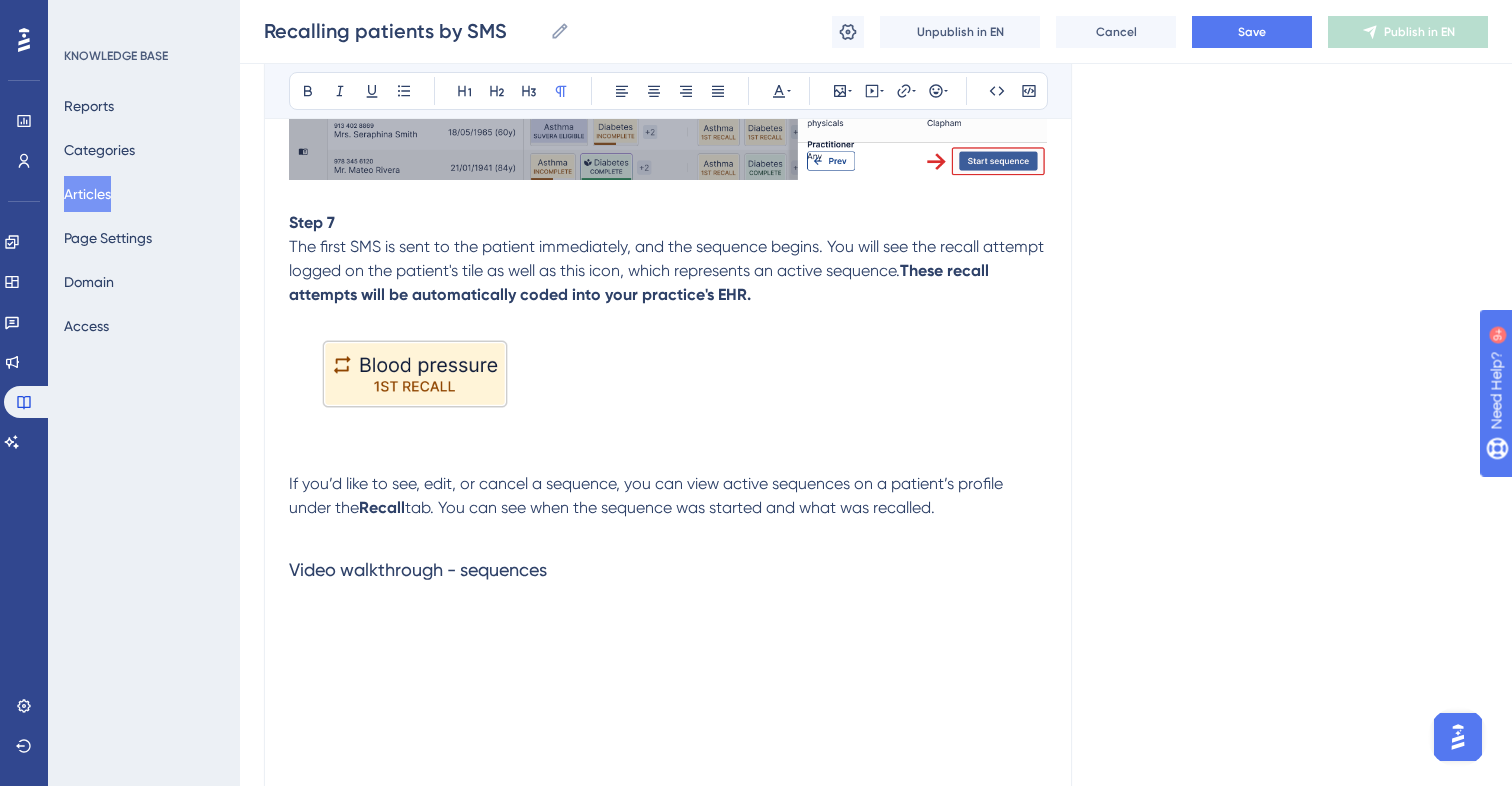 click at bounding box center (668, 460) 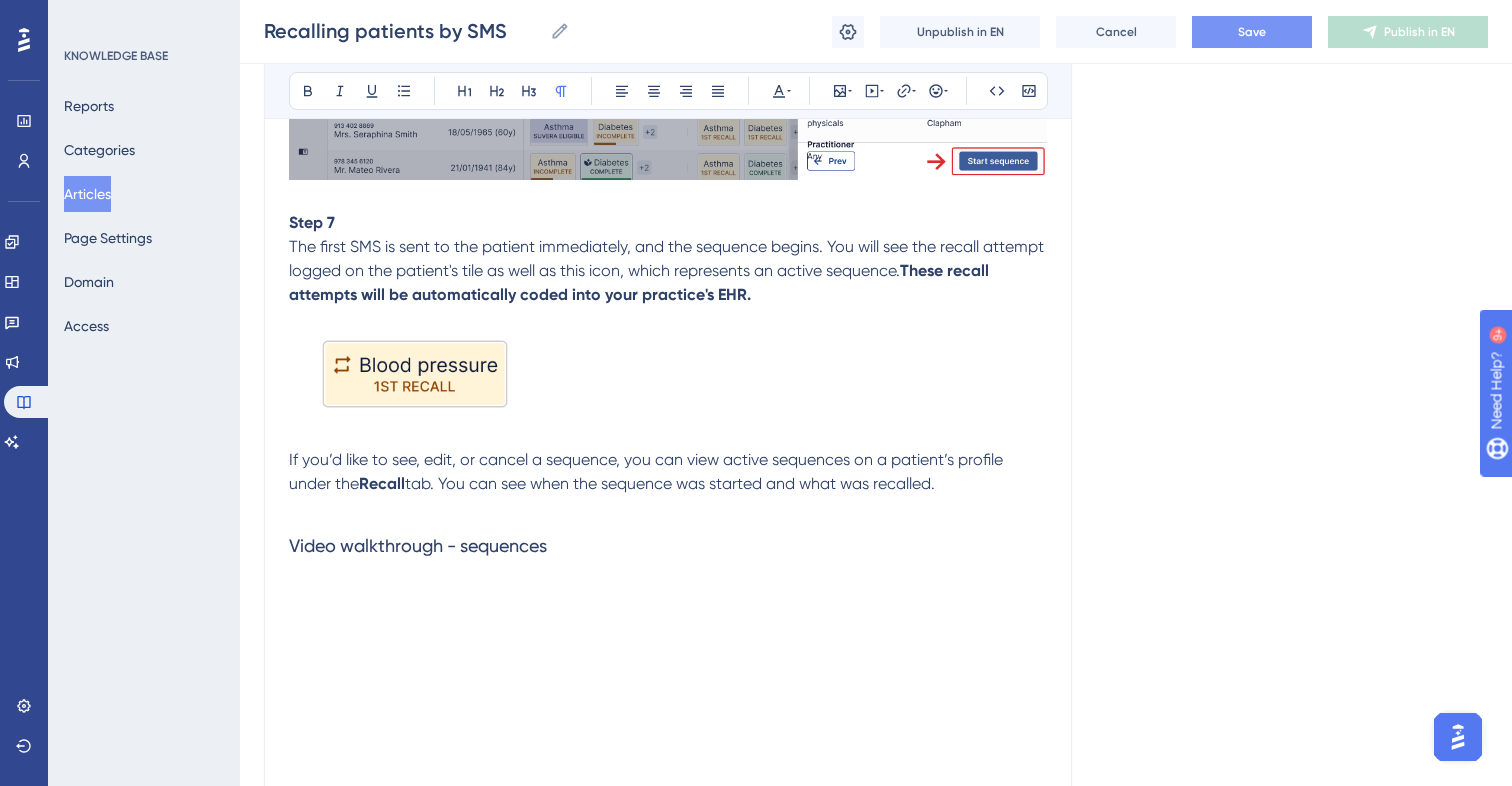 click on "Save" at bounding box center (1252, 32) 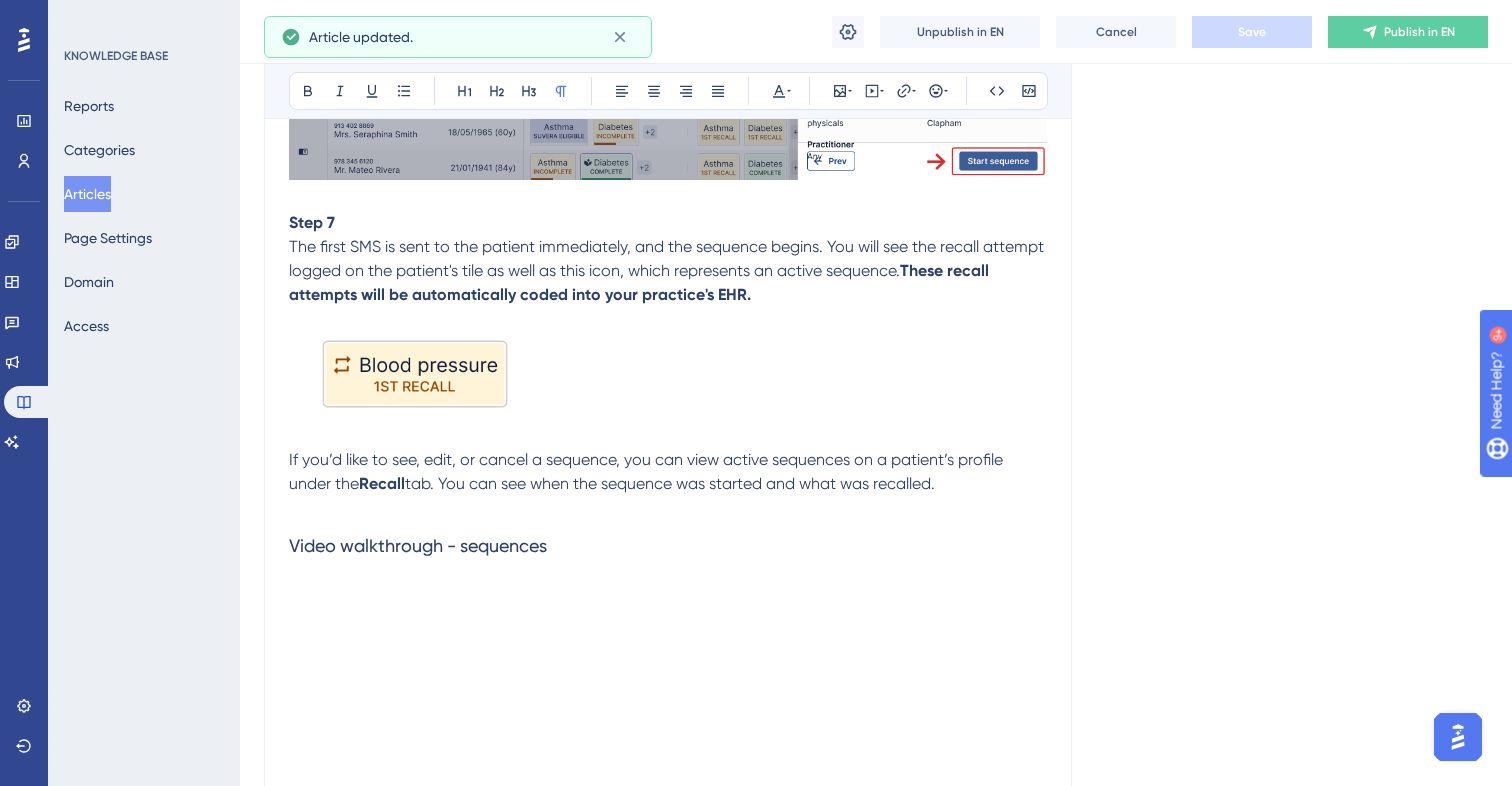 scroll, scrollTop: 0, scrollLeft: 0, axis: both 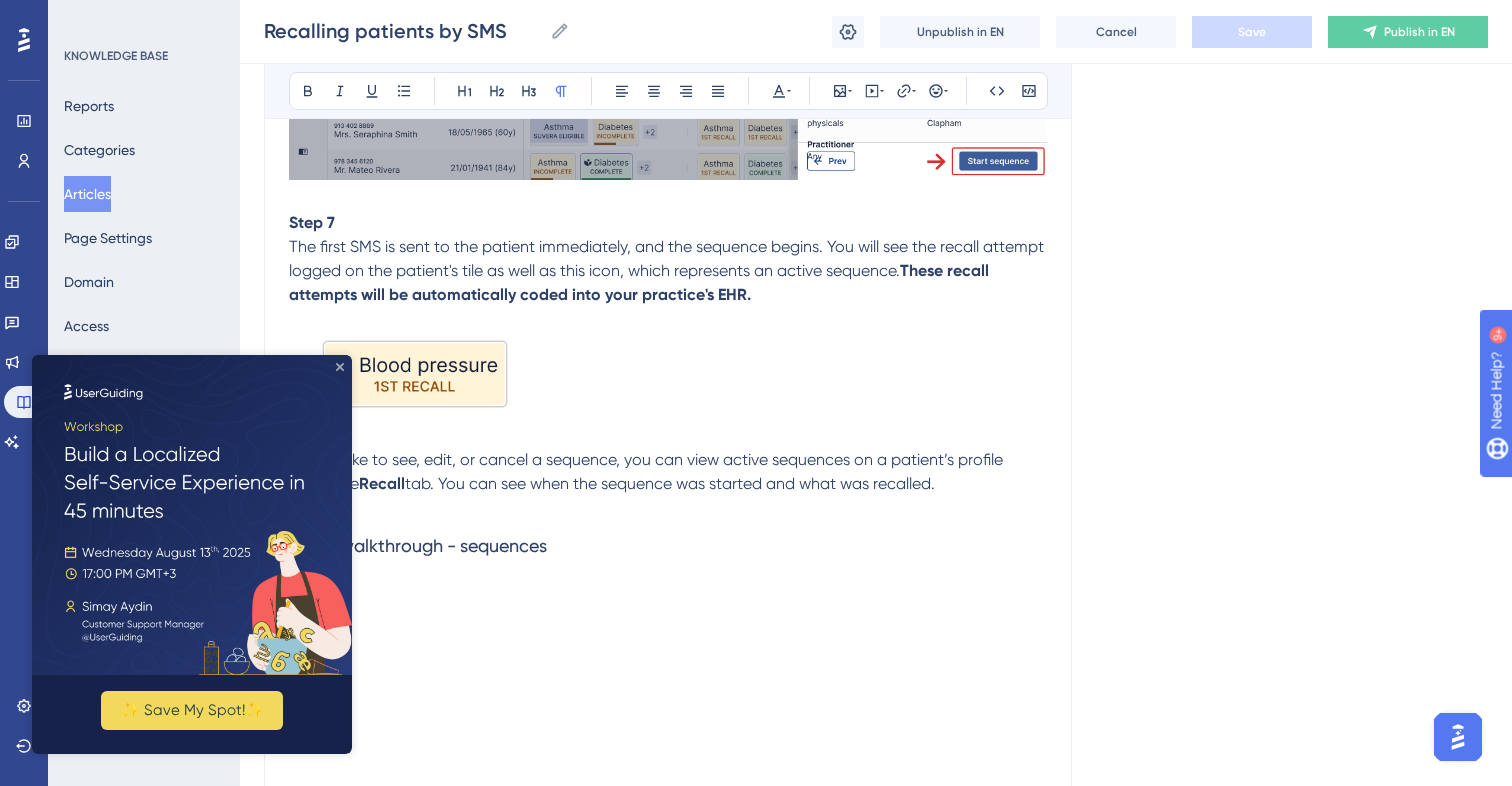 click 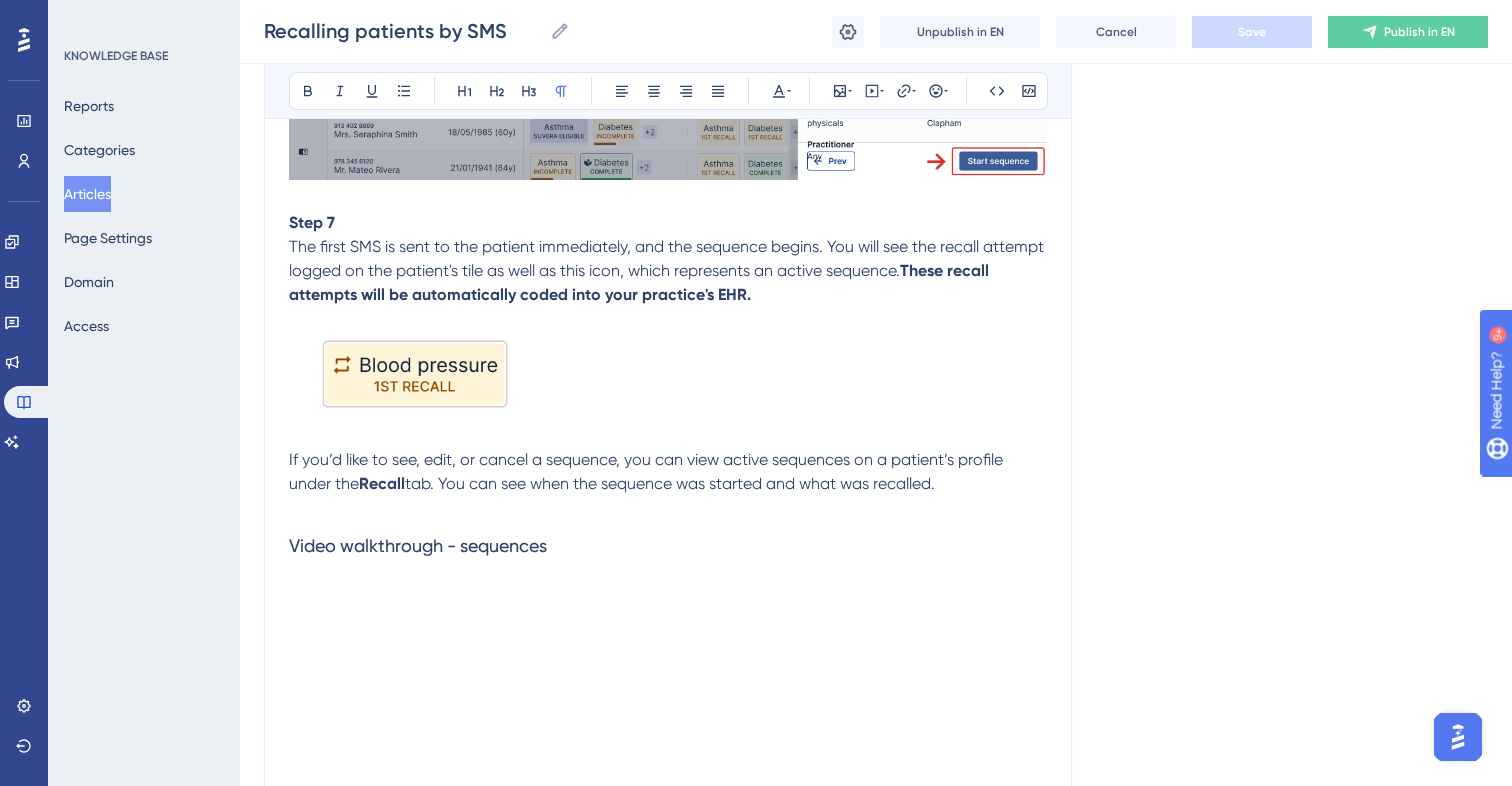 click at bounding box center [415, 374] 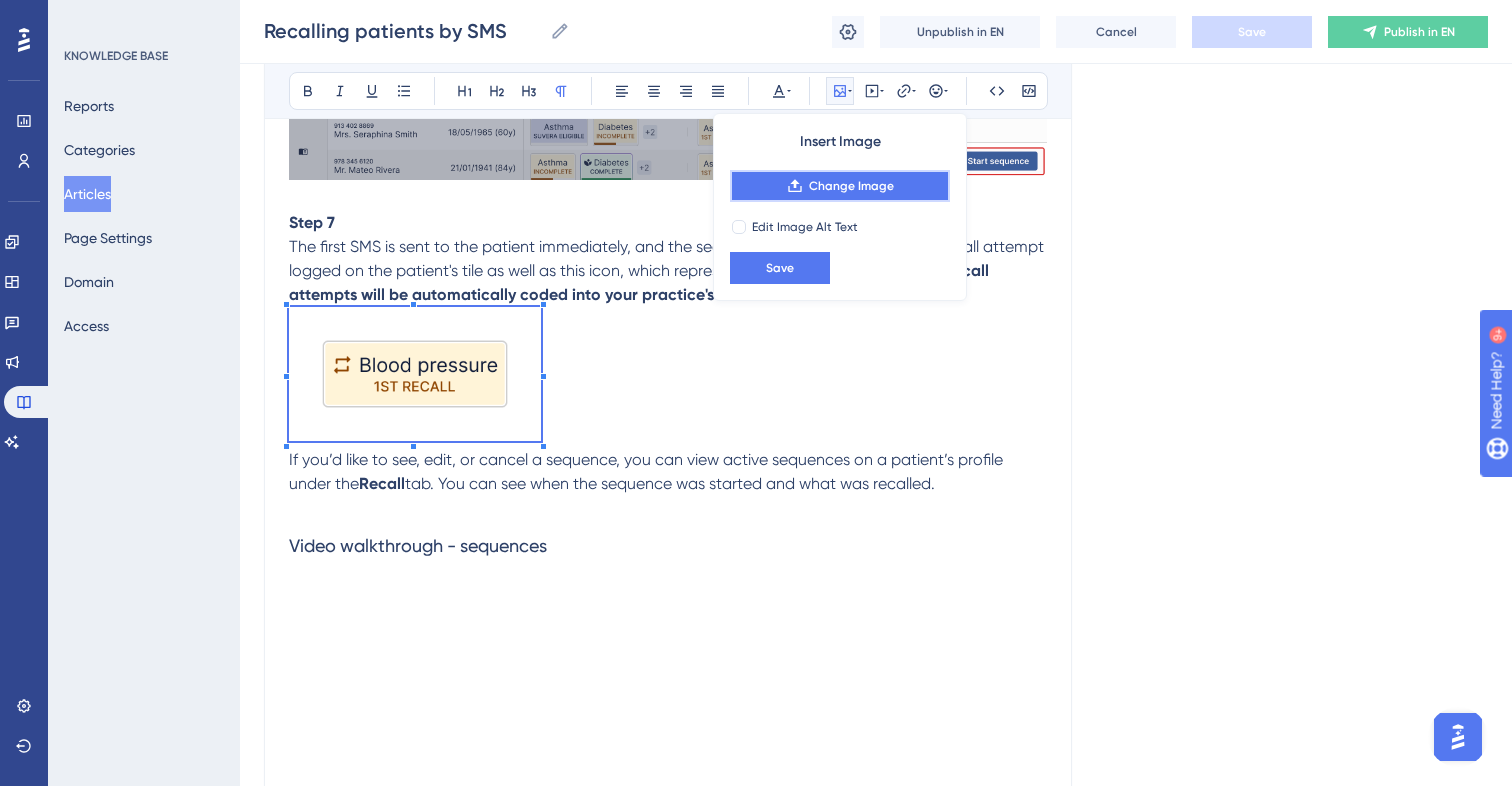 click on "Change Image" at bounding box center (840, 186) 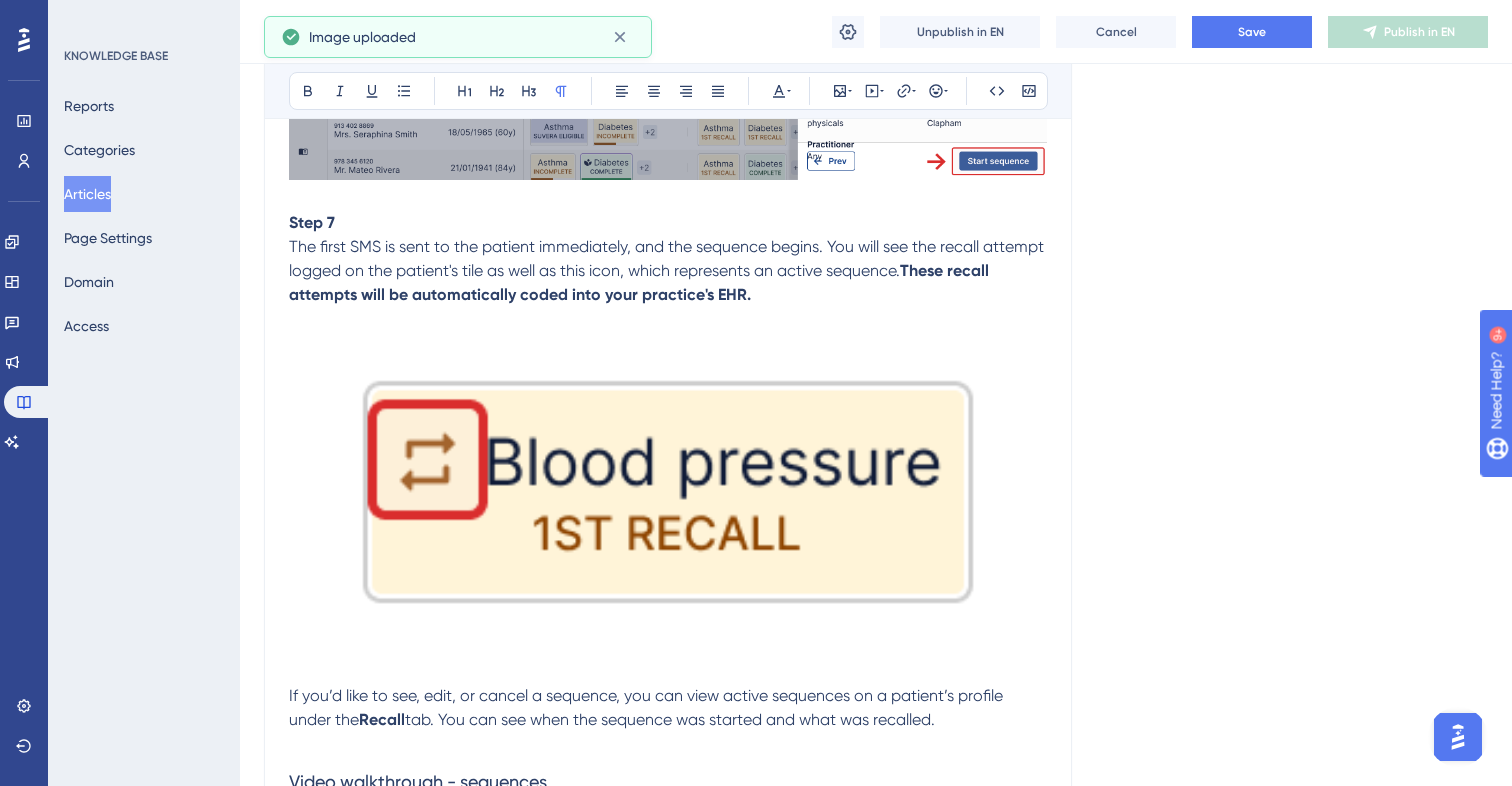 click at bounding box center [668, 492] 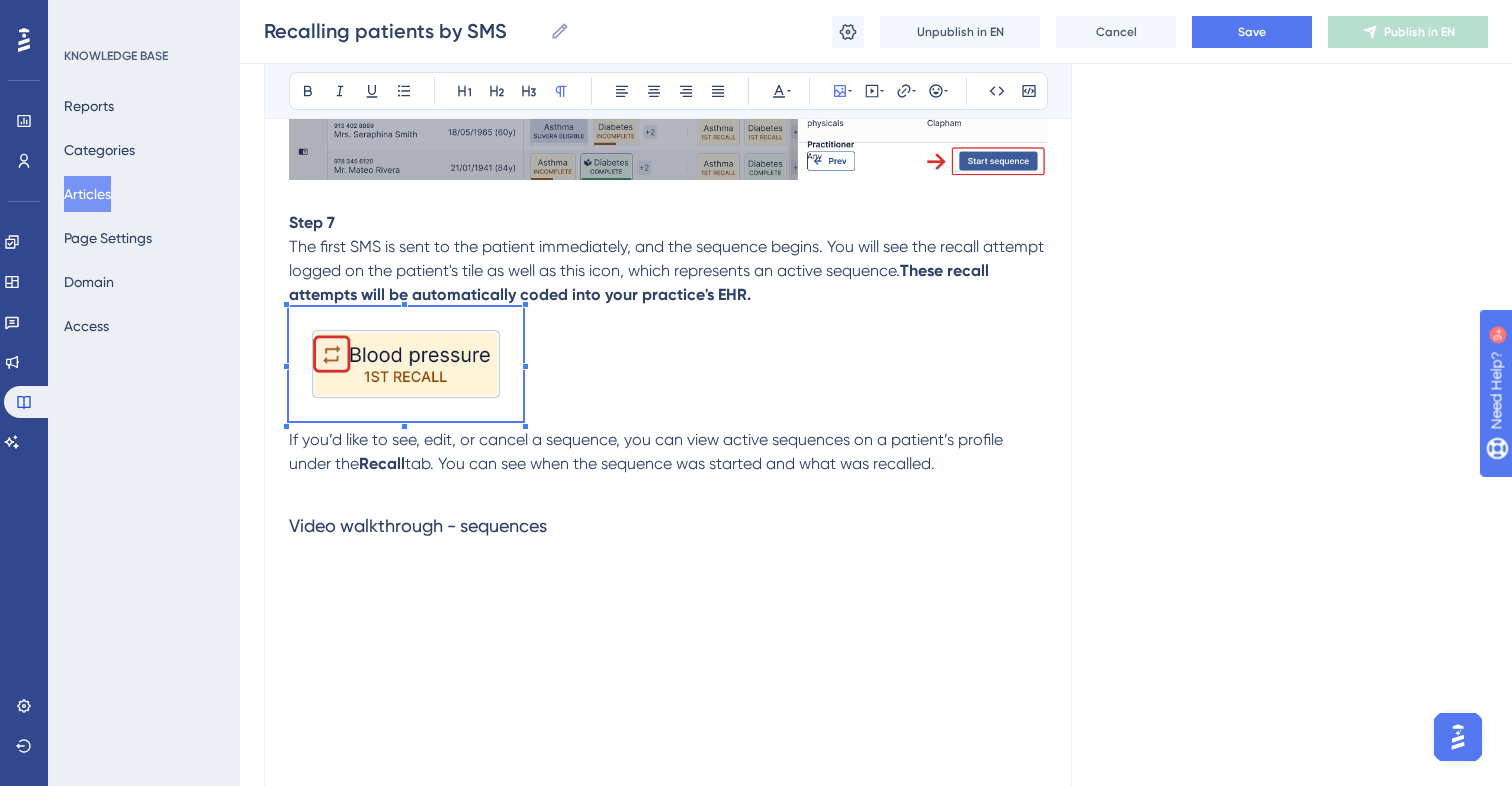 click at bounding box center (668, 367) 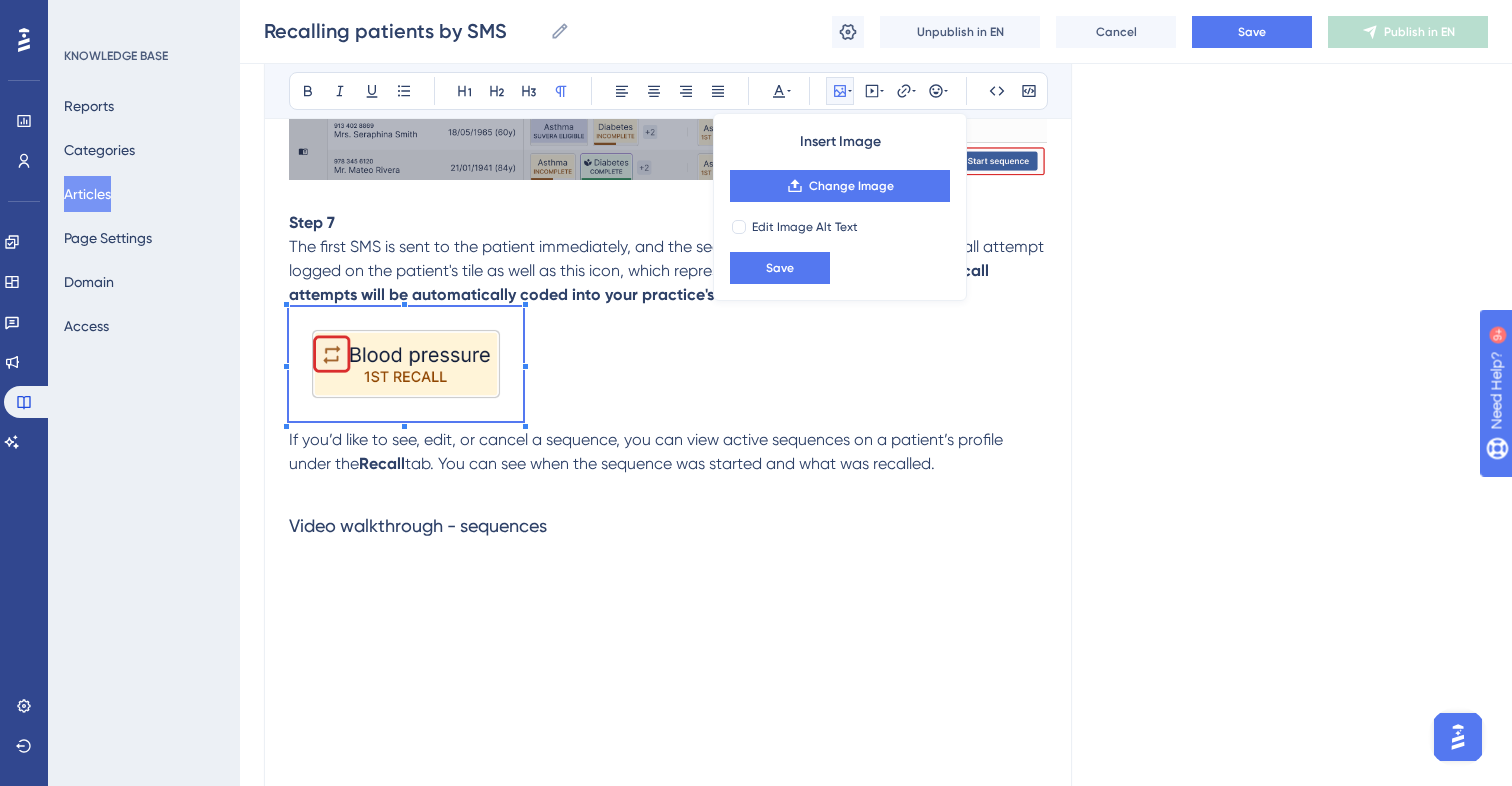click on "Language English (Default) Recalling patients by SMS Free SMS sequences makes recall easier than ever to recall patients Bold Italic Underline Bullet Point Heading 1 Heading 2 Heading 3 Normal Align Left Align Center Align Right Align Justify Text Color Insert Image Change Image Edit Image Alt Text Save Embed Video Hyperlink Emojis Code Code Block How to start a sequence You can now recall patients with free SMS sequences in Planner. Step 1 To start a sequence for a patient, find the patient you want to recall on the table and click to open the patient's profile. On their profile, you’ll see two tabs:  Target areas  and  Recall . Click  Recall . Step 2 On this page, you will see two options:  Start SMS sequence  and  Log a manual recall . Click  Start SMS sequence .  Step 3 Complete the short form to determine what you want to recall. You can recall multiple  Reviews  and  Investigations , and both can be recalled simultaneously. Step 4 To proceed, click  Next . Step 5 To proceed to the last step, click  ." at bounding box center [876, -1549] 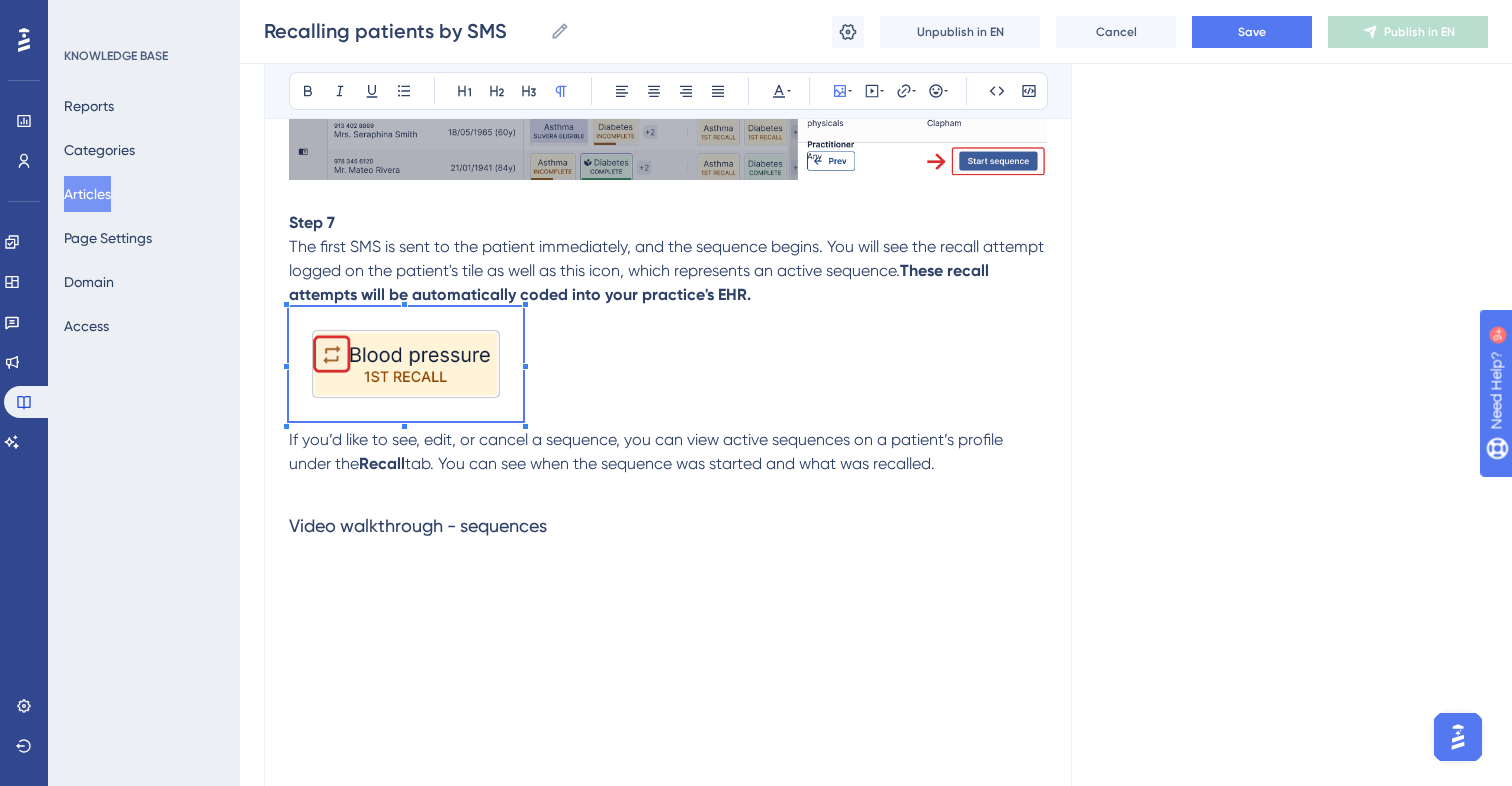 click on "Language English (Default) Recalling patients by SMS Free SMS sequences makes recall easier than ever to recall patients Bold Italic Underline Bullet Point Heading 1 Heading 2 Heading 3 Normal Align Left Align Center Align Right Align Justify Text Color Insert Image Embed Video Hyperlink Emojis Code Code Block How to start a sequence You can now recall patients with free SMS sequences in Planner. Step 1 To start a sequence for a patient, find the patient you want to recall on the table and click to open the patient's profile. On their profile, you’ll see two tabs:  Target areas  and  Recall . Click  Recall . Step 2 On this page, you will see two options:  Start SMS sequence  and  Log a manual recall . Click  Start SMS sequence .  Step 3 Complete the short form to determine what you want to recall. You can recall multiple  Reviews  and  Investigations , and both can be recalled simultaneously. Step 4 If you don't want to include a booking link, simply click the toggle to remove the link.  To proceed, click" at bounding box center (876, -1549) 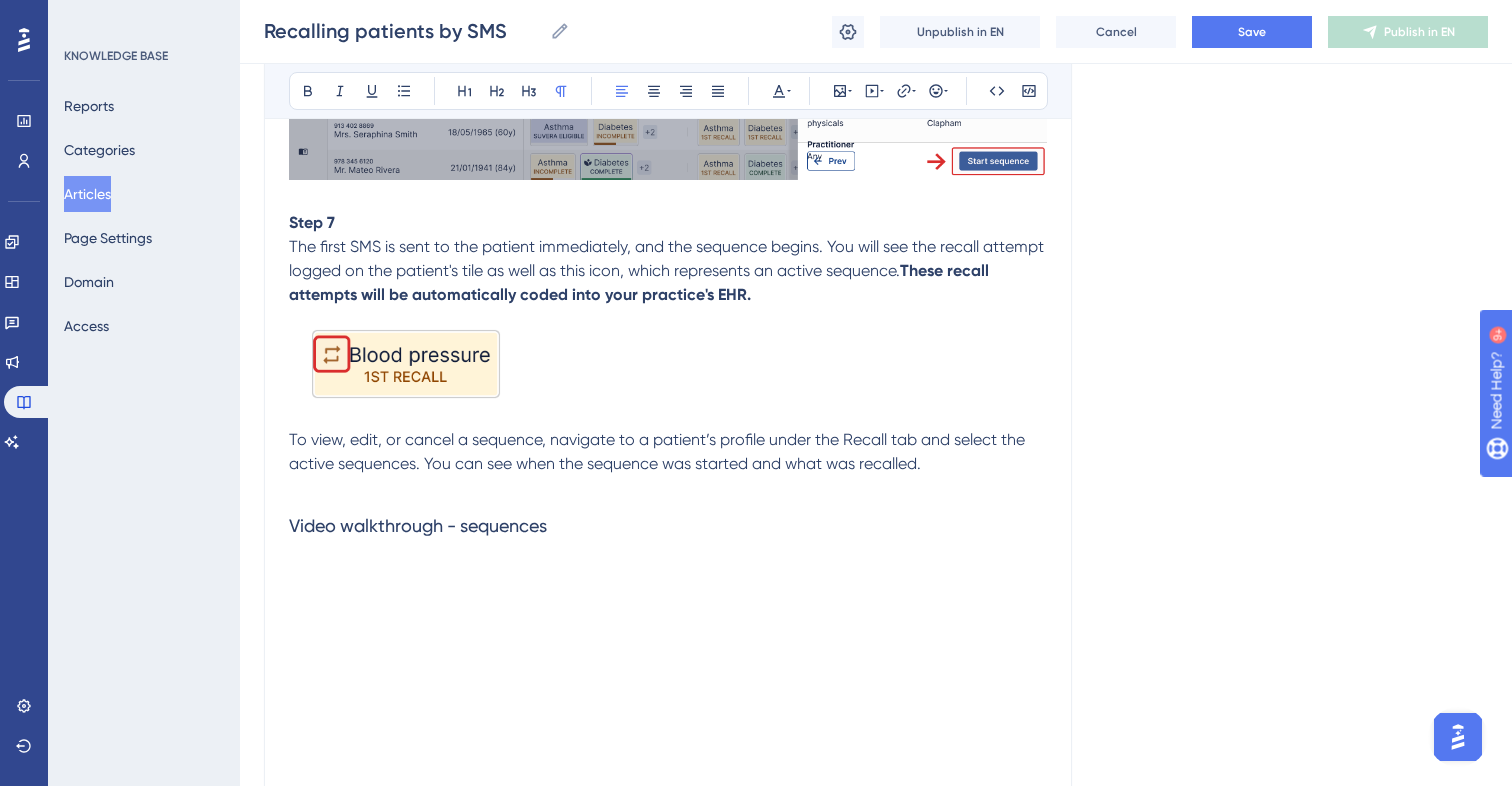 click on "To view, edit, or cancel a sequence, navigate to a patient’s profile under the Recall tab and select the active sequences. You can see when the sequence was started and what was recalled." at bounding box center [659, 451] 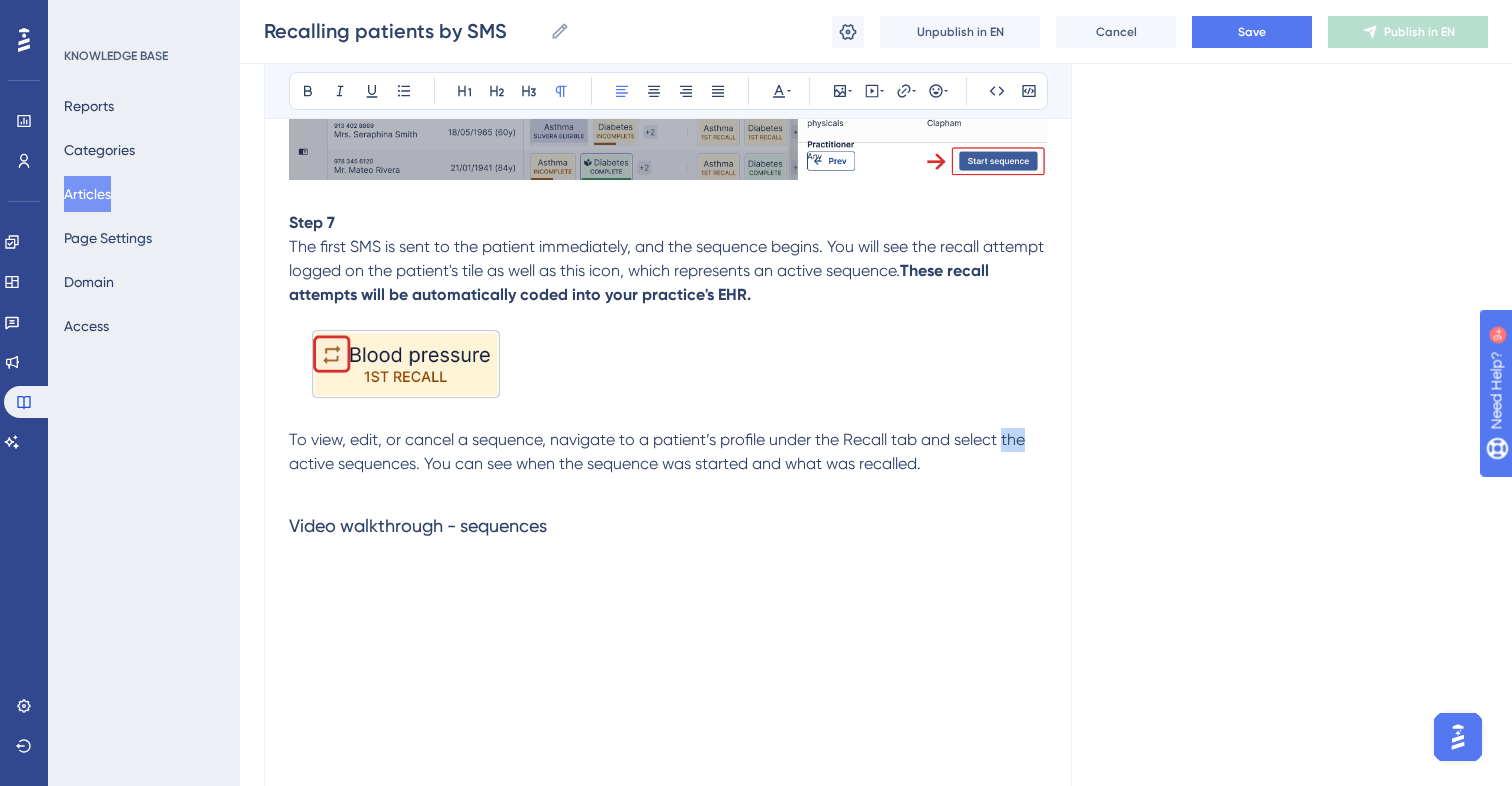 click on "To view, edit, or cancel a sequence, navigate to a patient’s profile under the Recall tab and select the active sequences. You can see when the sequence was started and what was recalled." at bounding box center (659, 451) 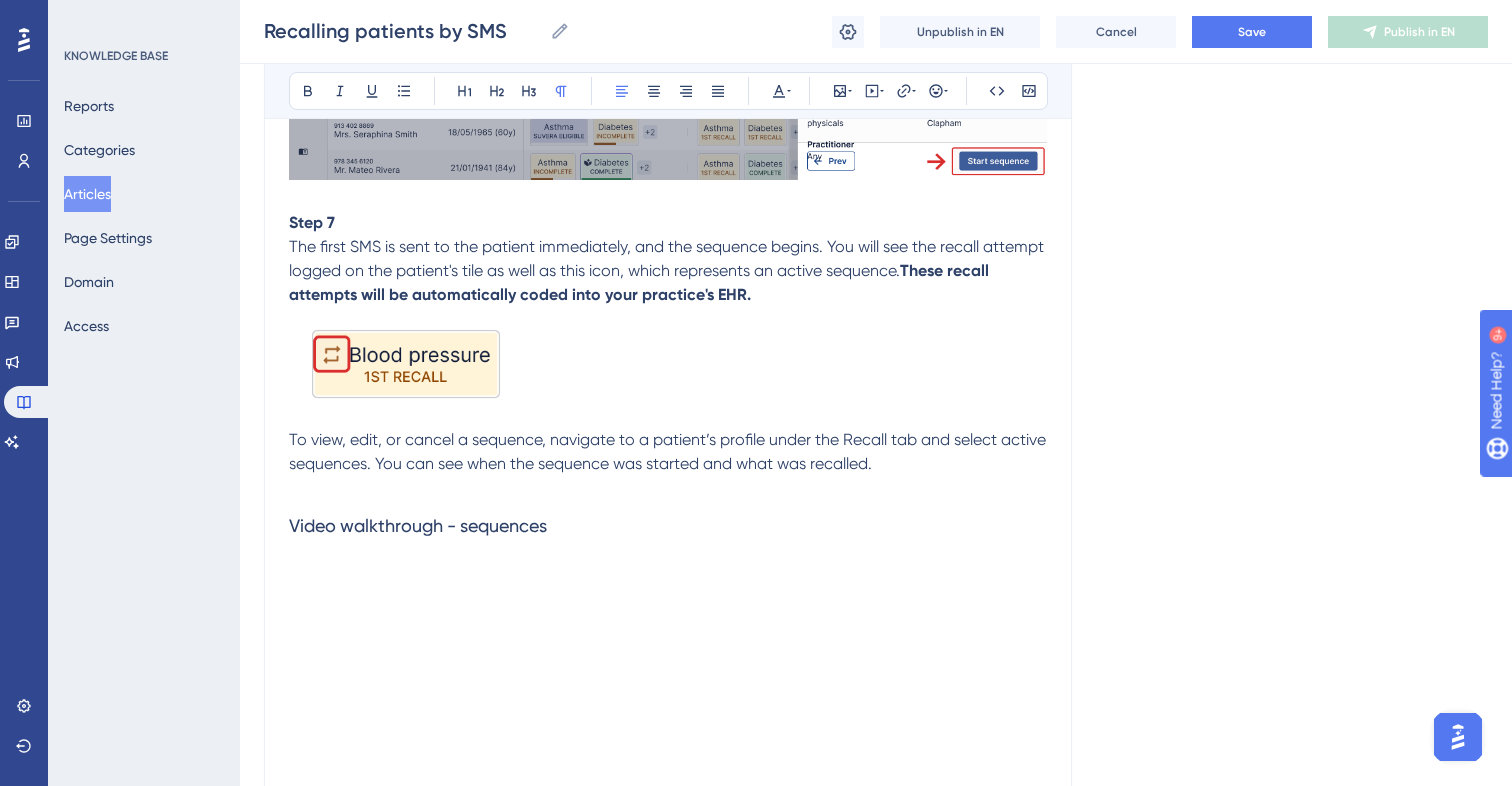 click on "To view, edit, or cancel a sequence, navigate to a patient’s profile under the Recall tab and select active sequences. You can see when the sequence was started and what was recalled." at bounding box center (669, 451) 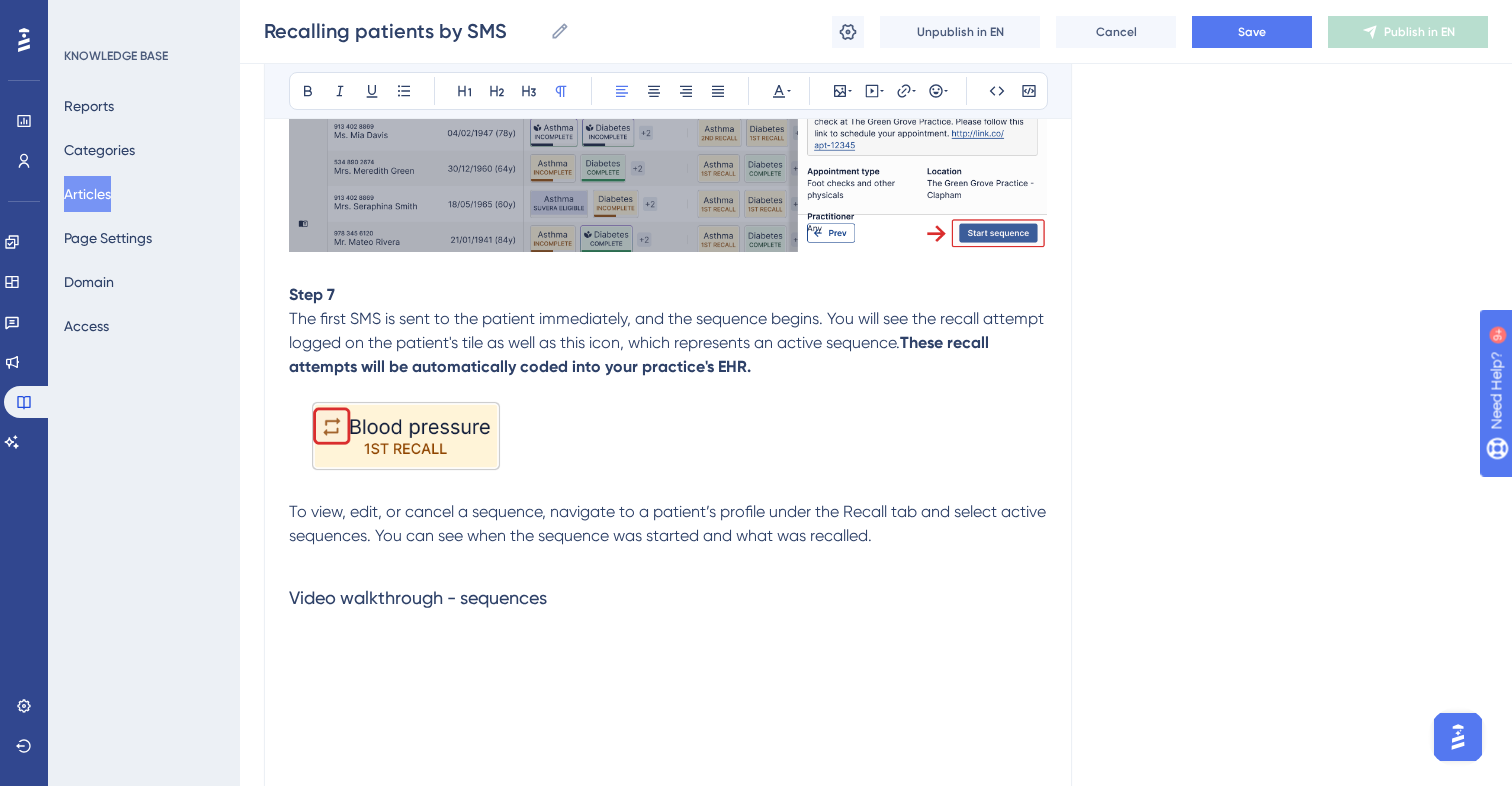 scroll, scrollTop: 5347, scrollLeft: 0, axis: vertical 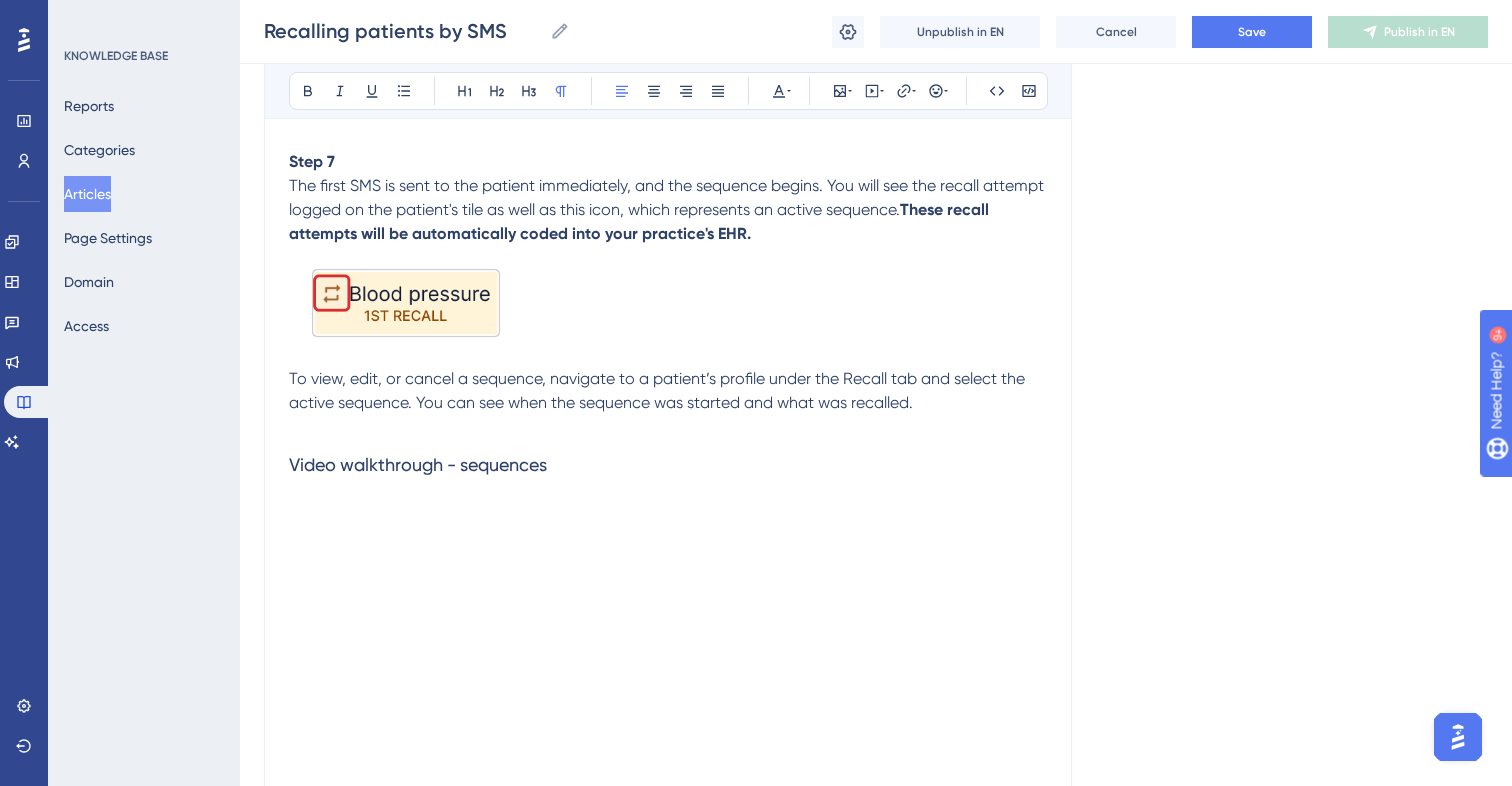 click at bounding box center (668, 427) 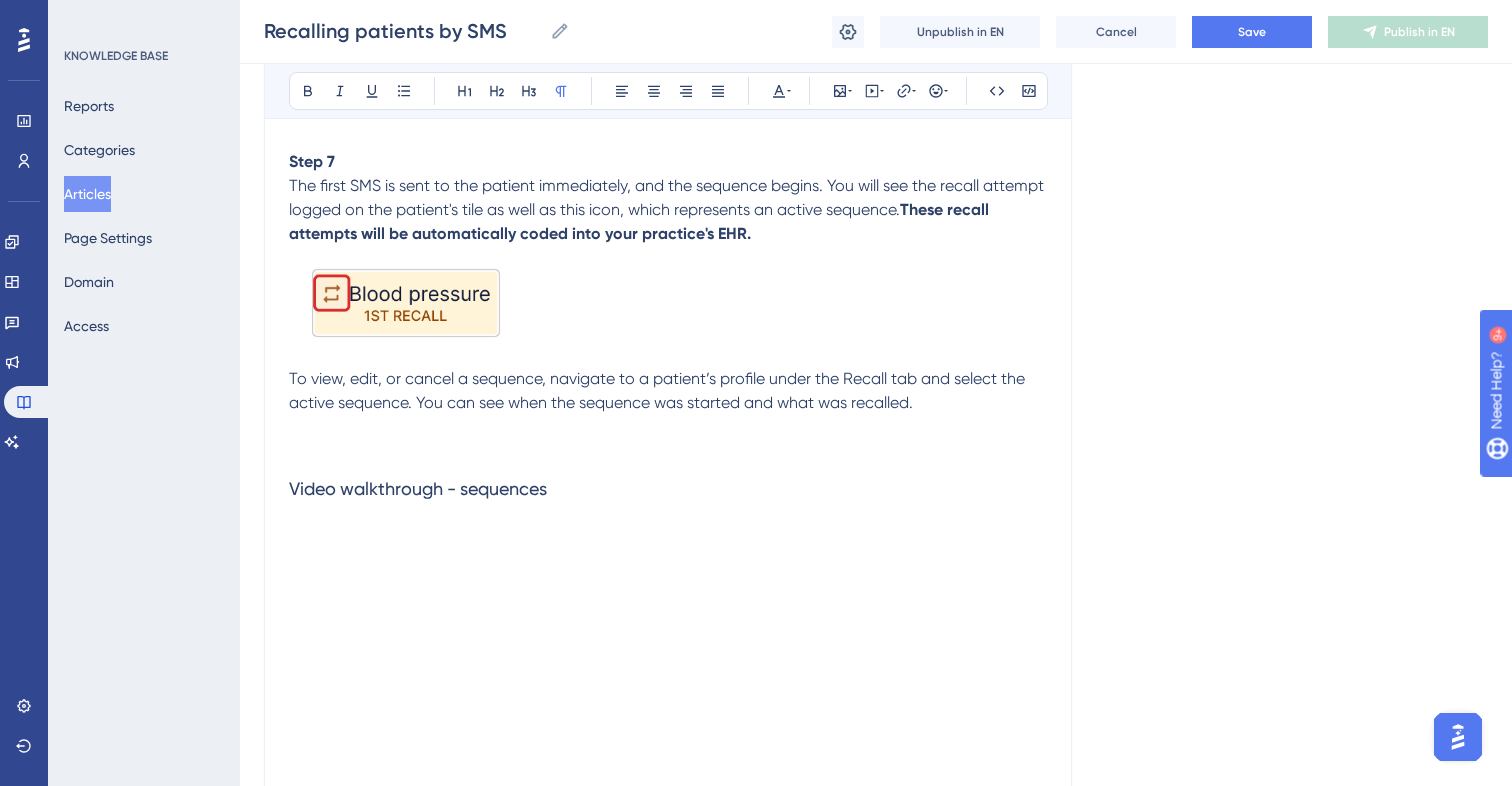 click on "To view, edit, or cancel a sequence, navigate to a patient’s profile under the Recall tab and select the active sequence. You can see when the sequence was started and what was recalled." at bounding box center [659, 390] 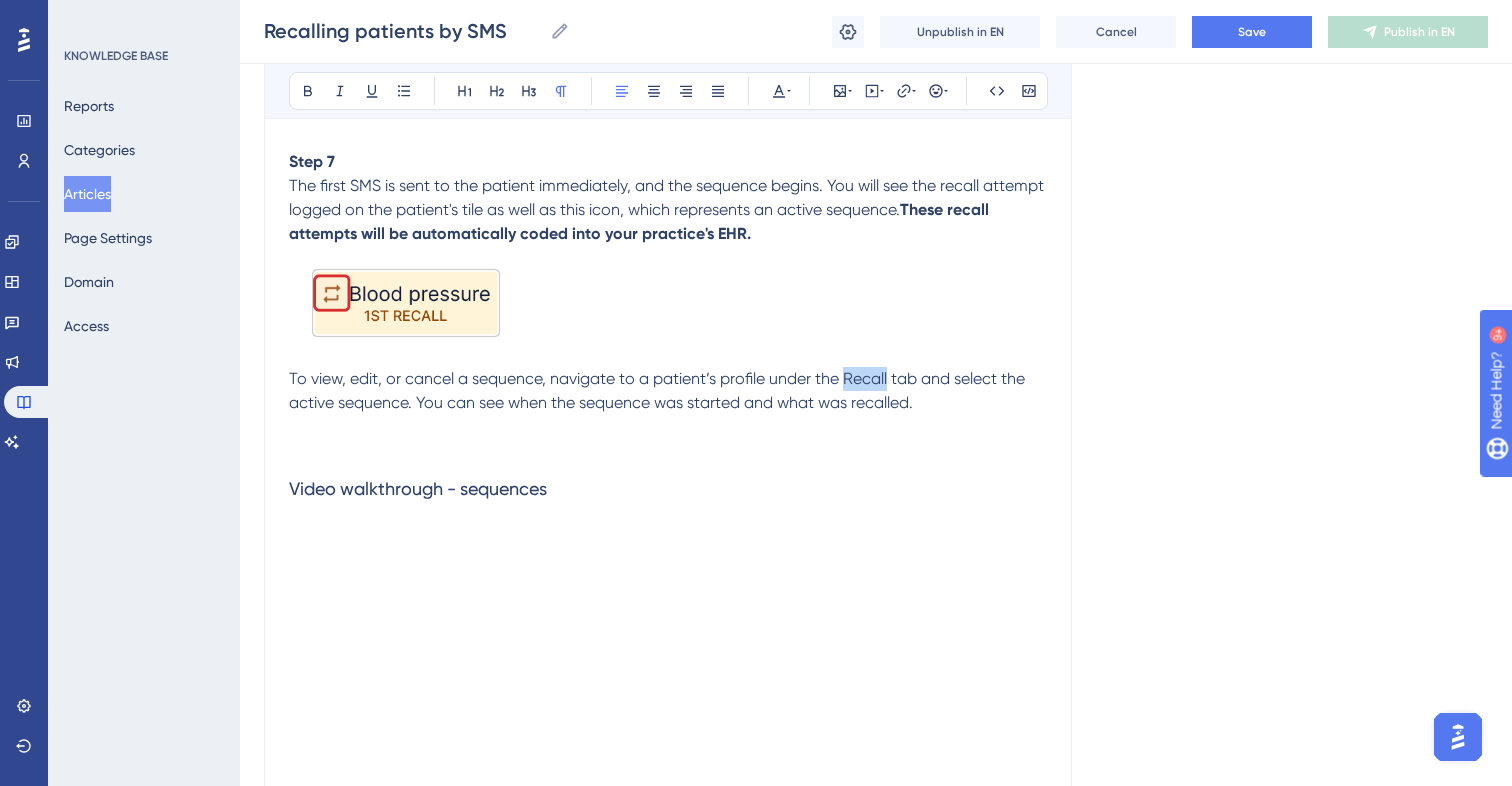 click on "To view, edit, or cancel a sequence, navigate to a patient’s profile under the Recall tab and select the active sequence. You can see when the sequence was started and what was recalled." at bounding box center [659, 390] 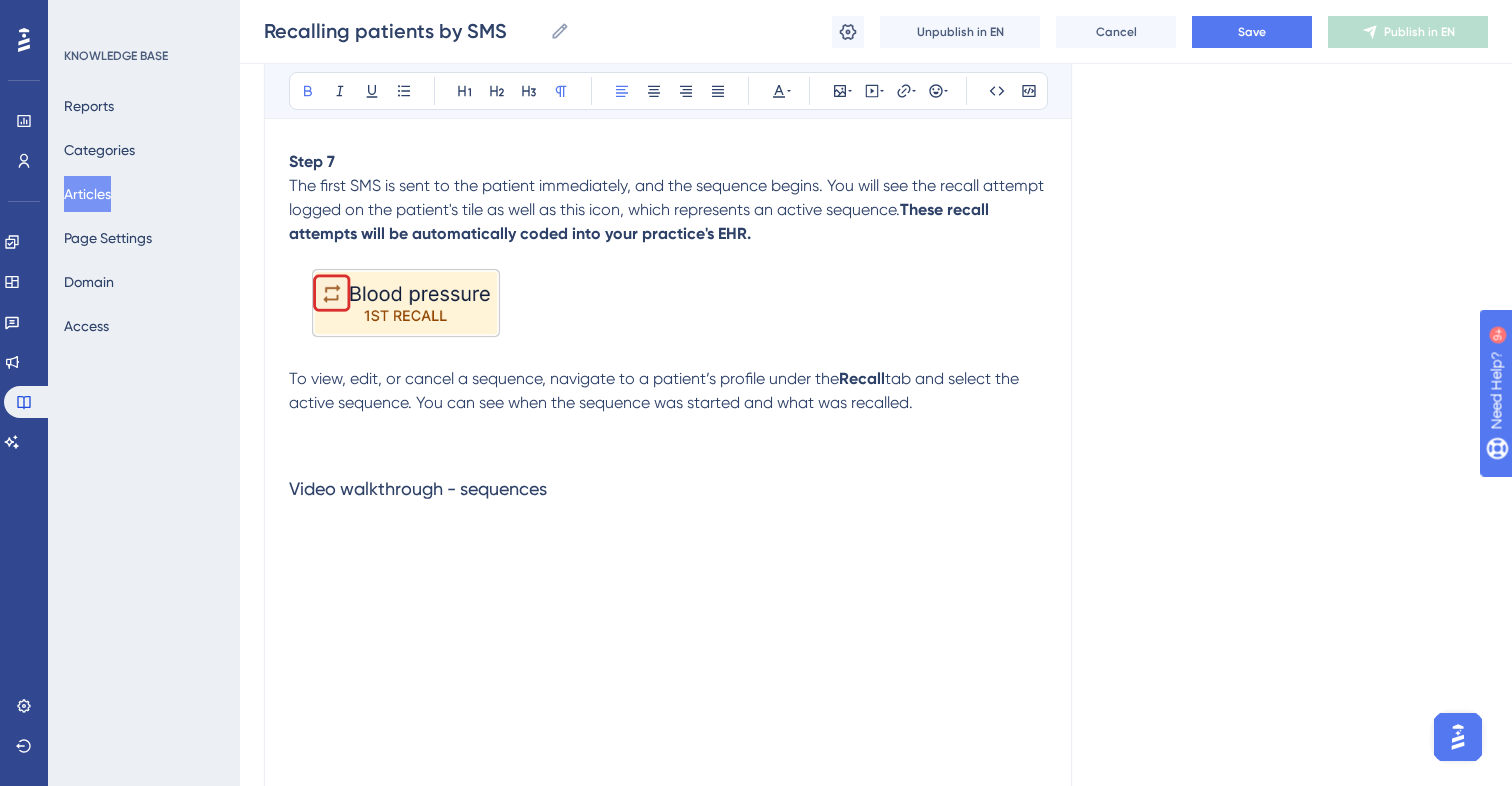 click on "To view, edit, or cancel a sequence, navigate to a patient’s profile under the  Recall  tab and select the active sequence. You can see when the sequence was started and what was recalled." at bounding box center (668, 391) 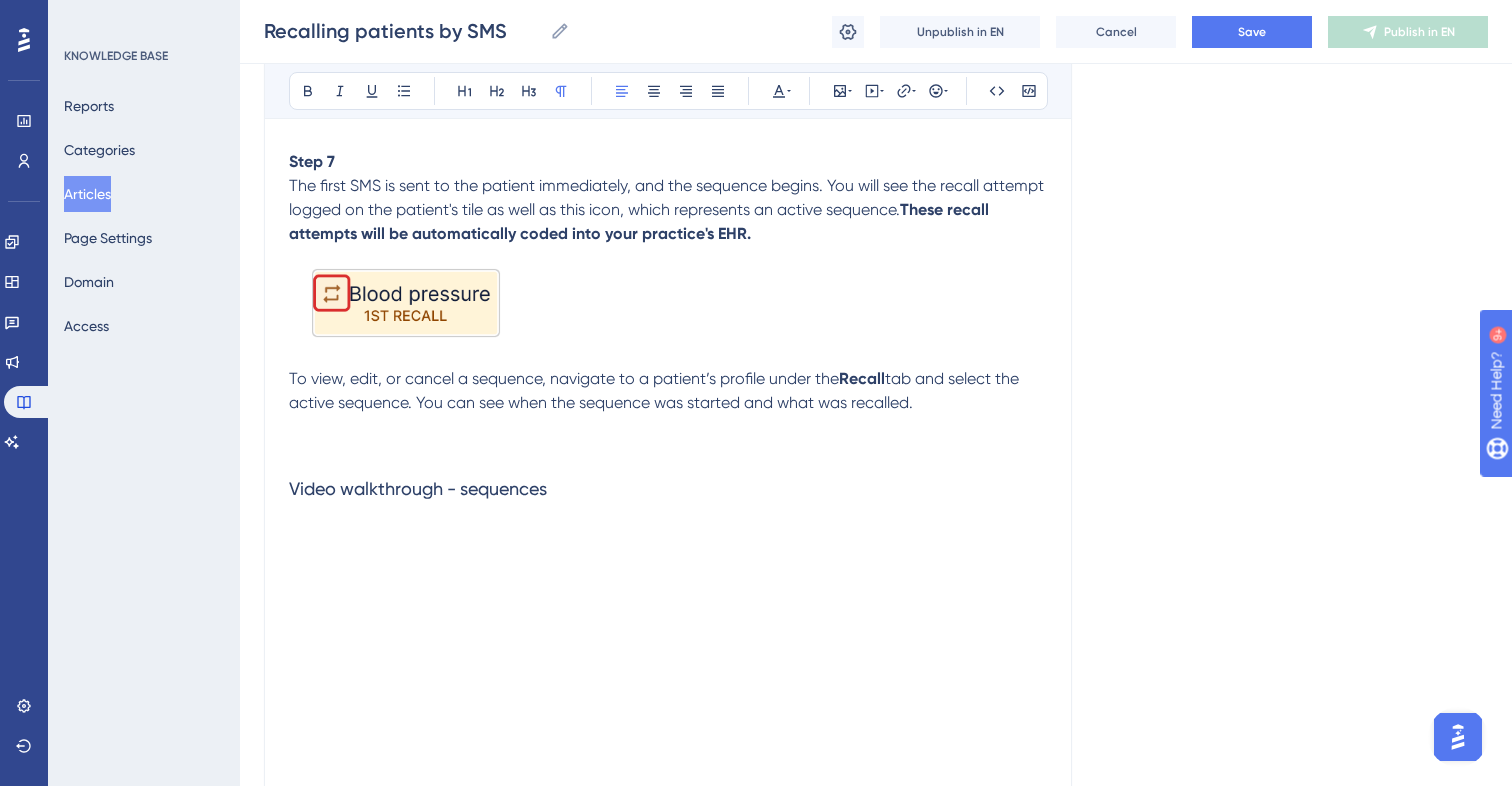 click at bounding box center (668, 427) 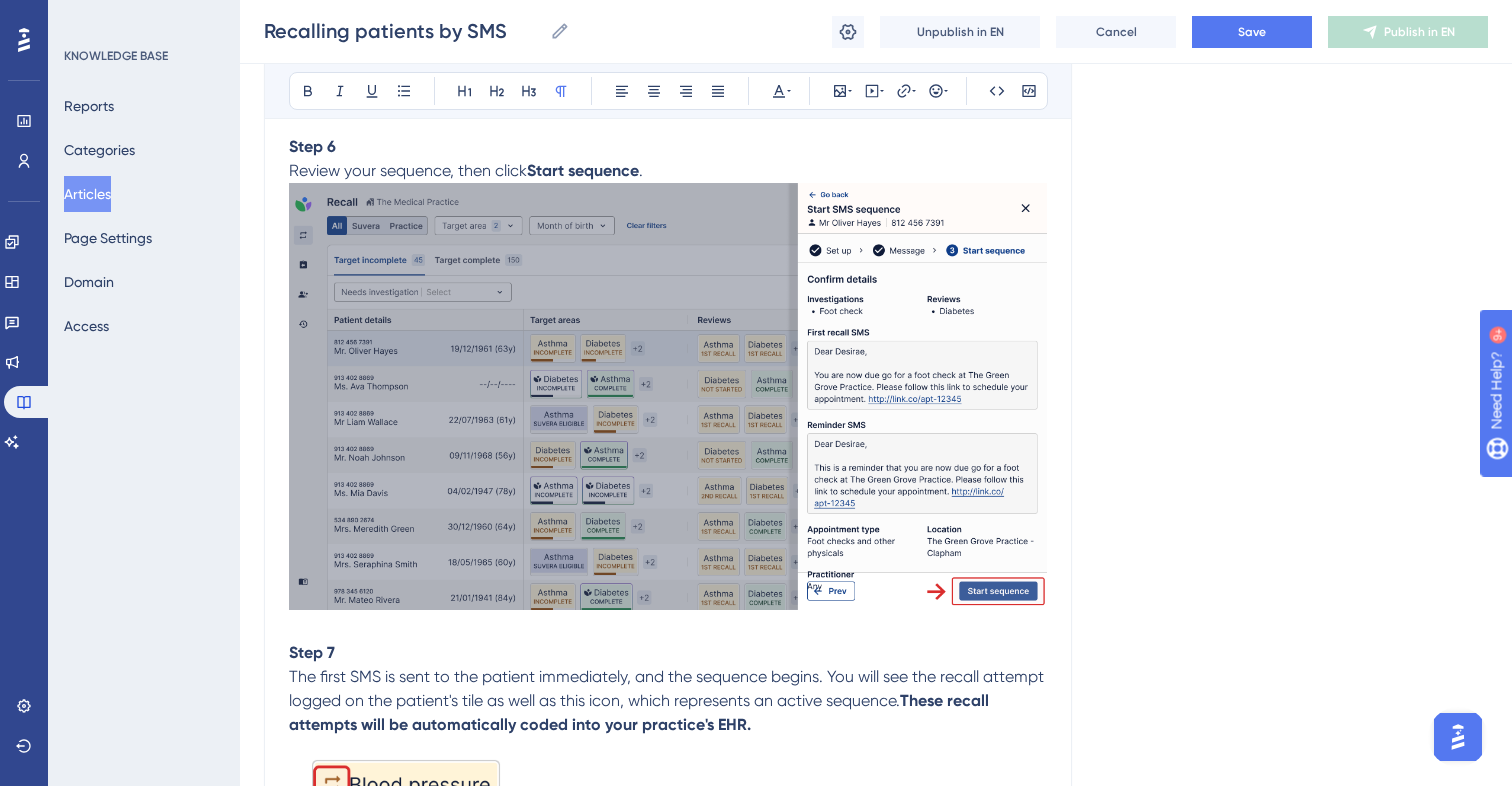 scroll, scrollTop: 4925, scrollLeft: 0, axis: vertical 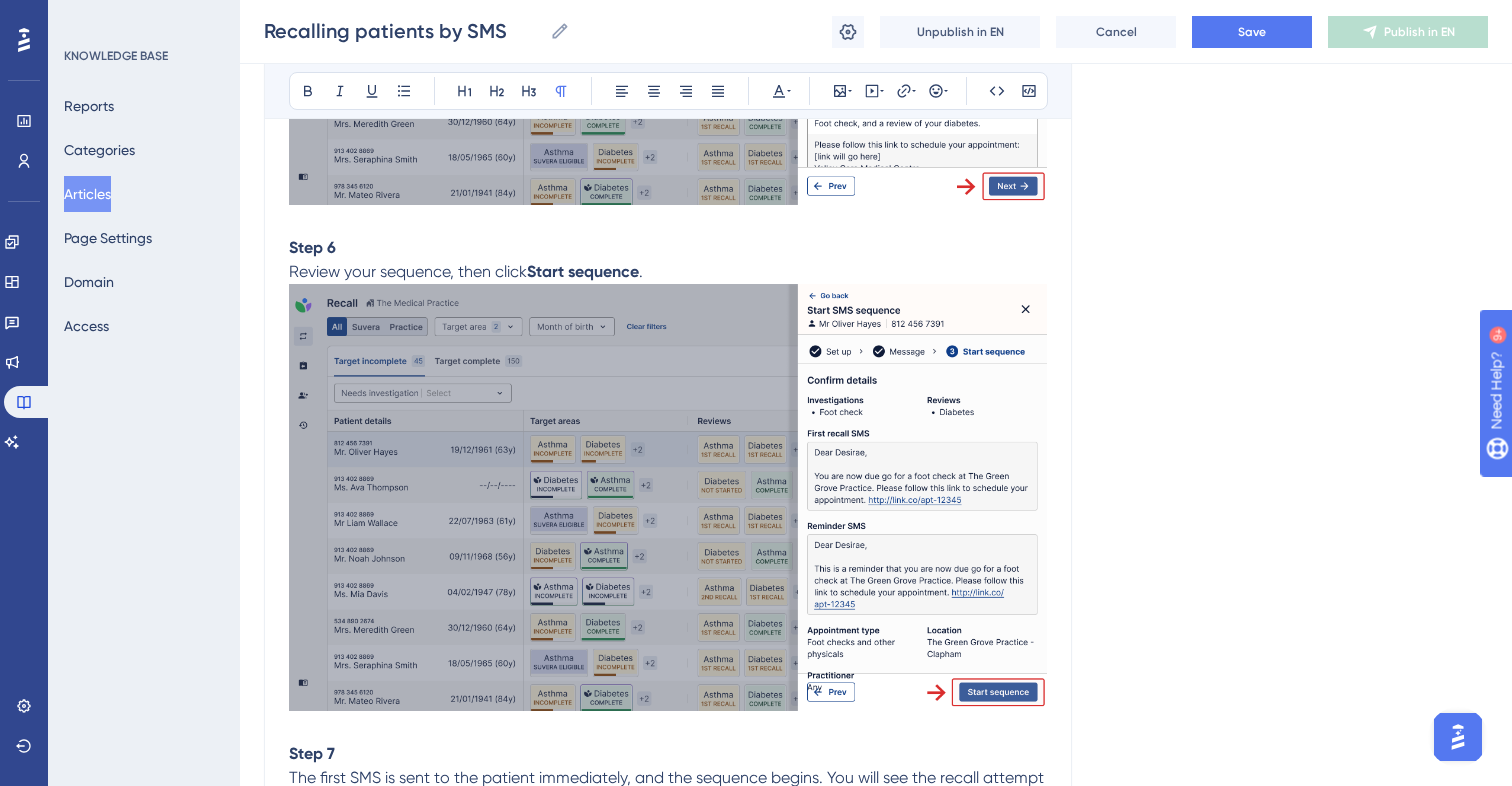 click at bounding box center (668, 497) 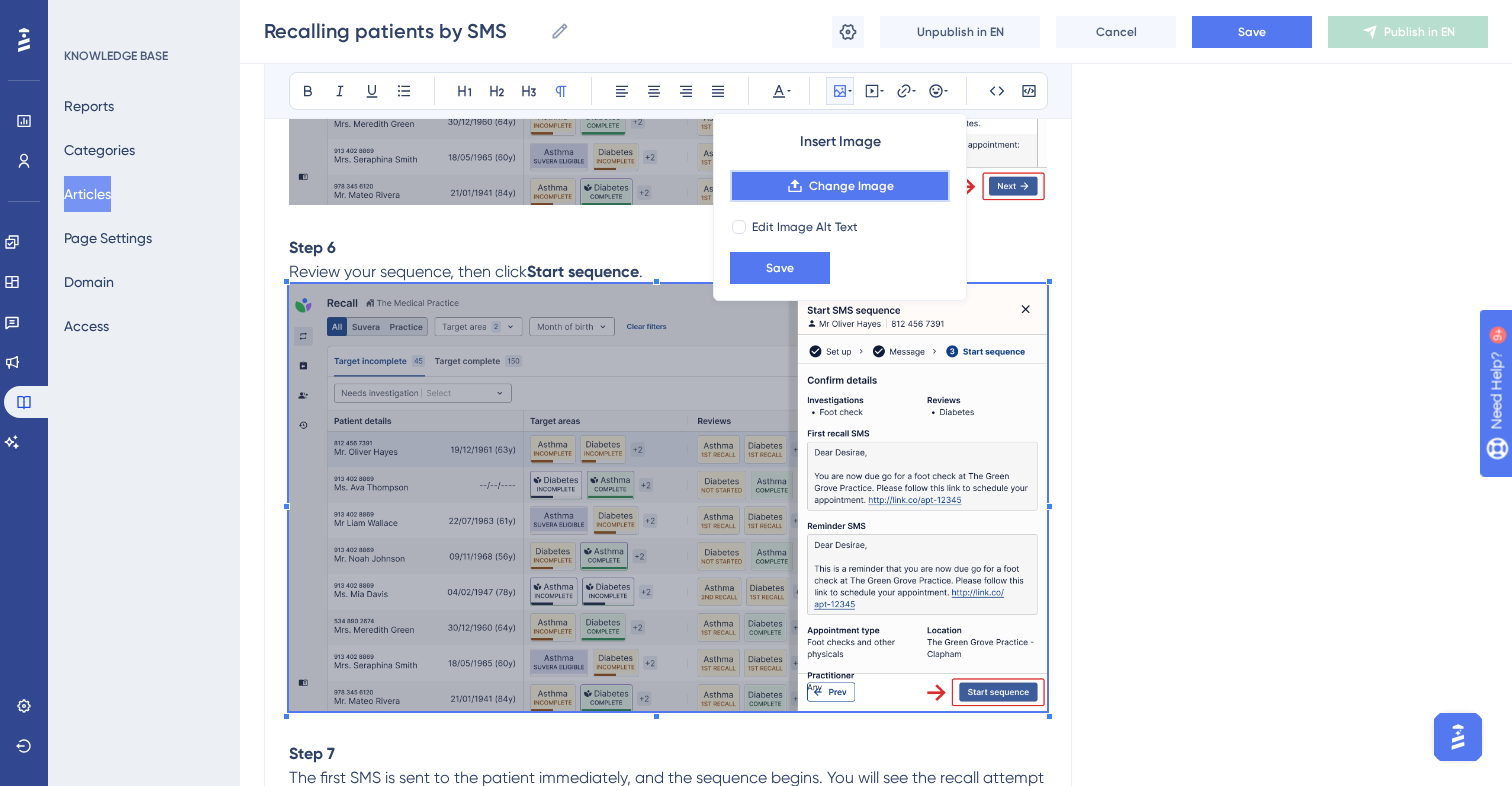 click 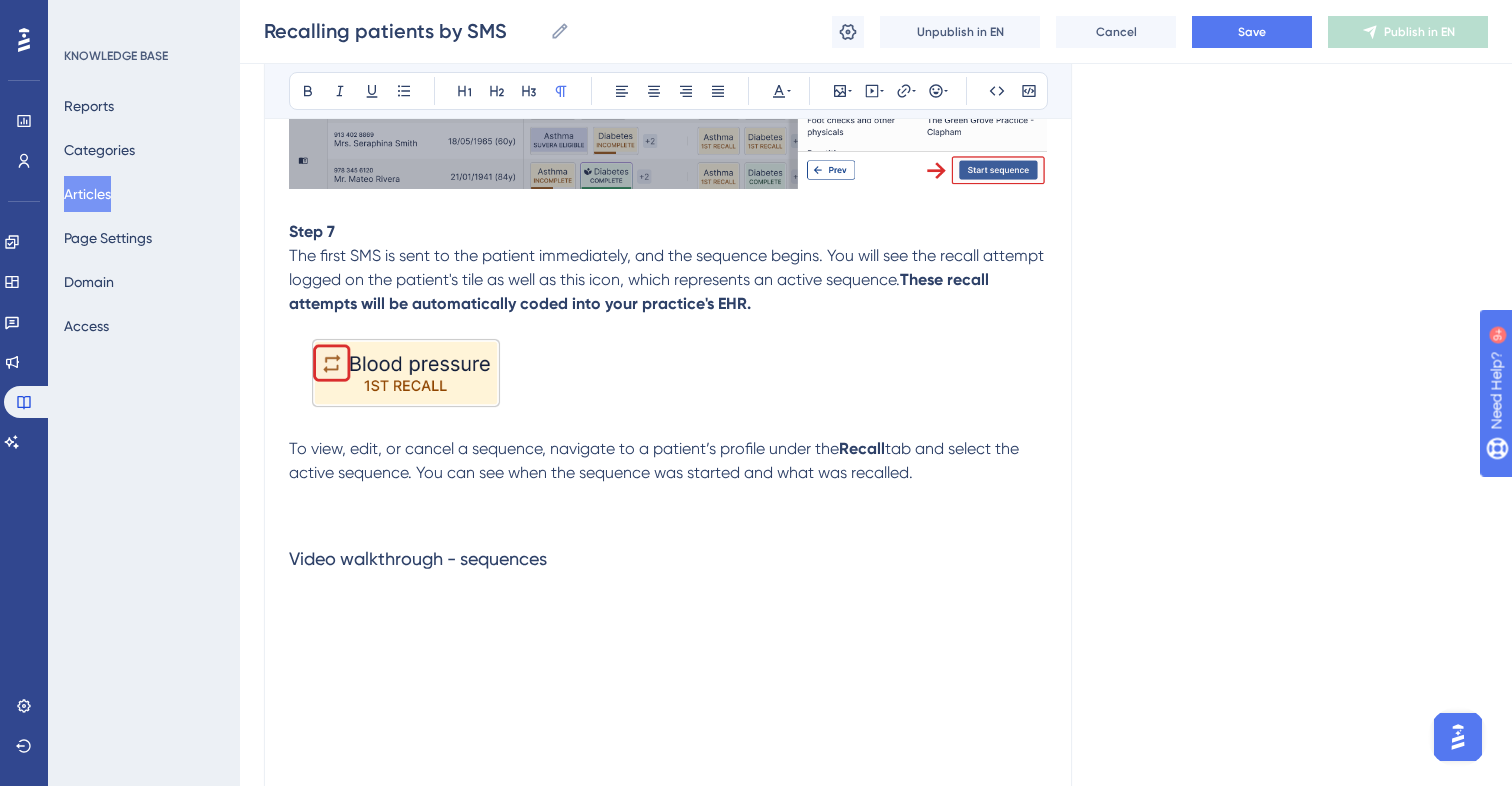scroll, scrollTop: 5408, scrollLeft: 0, axis: vertical 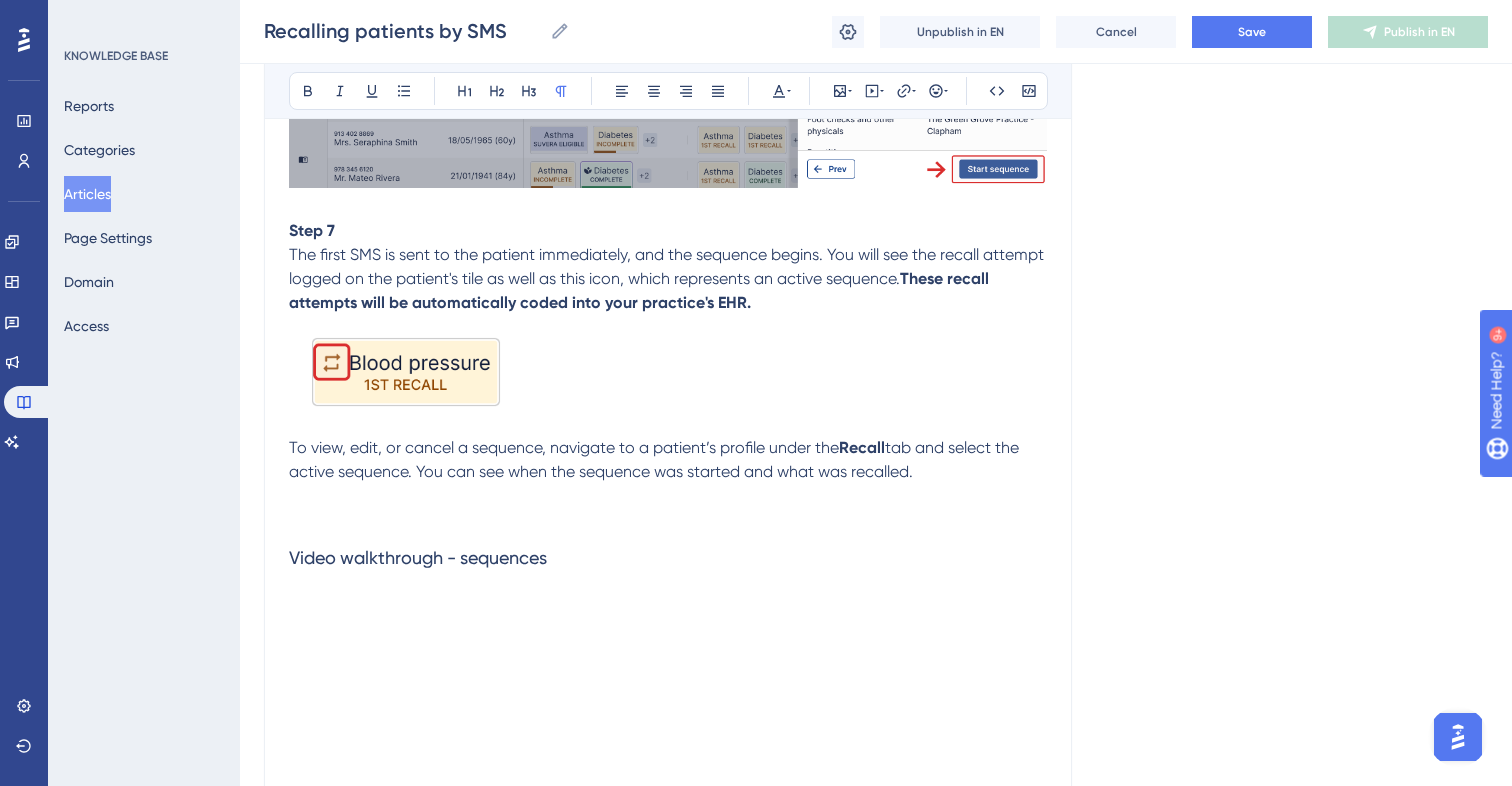 click at bounding box center [668, 496] 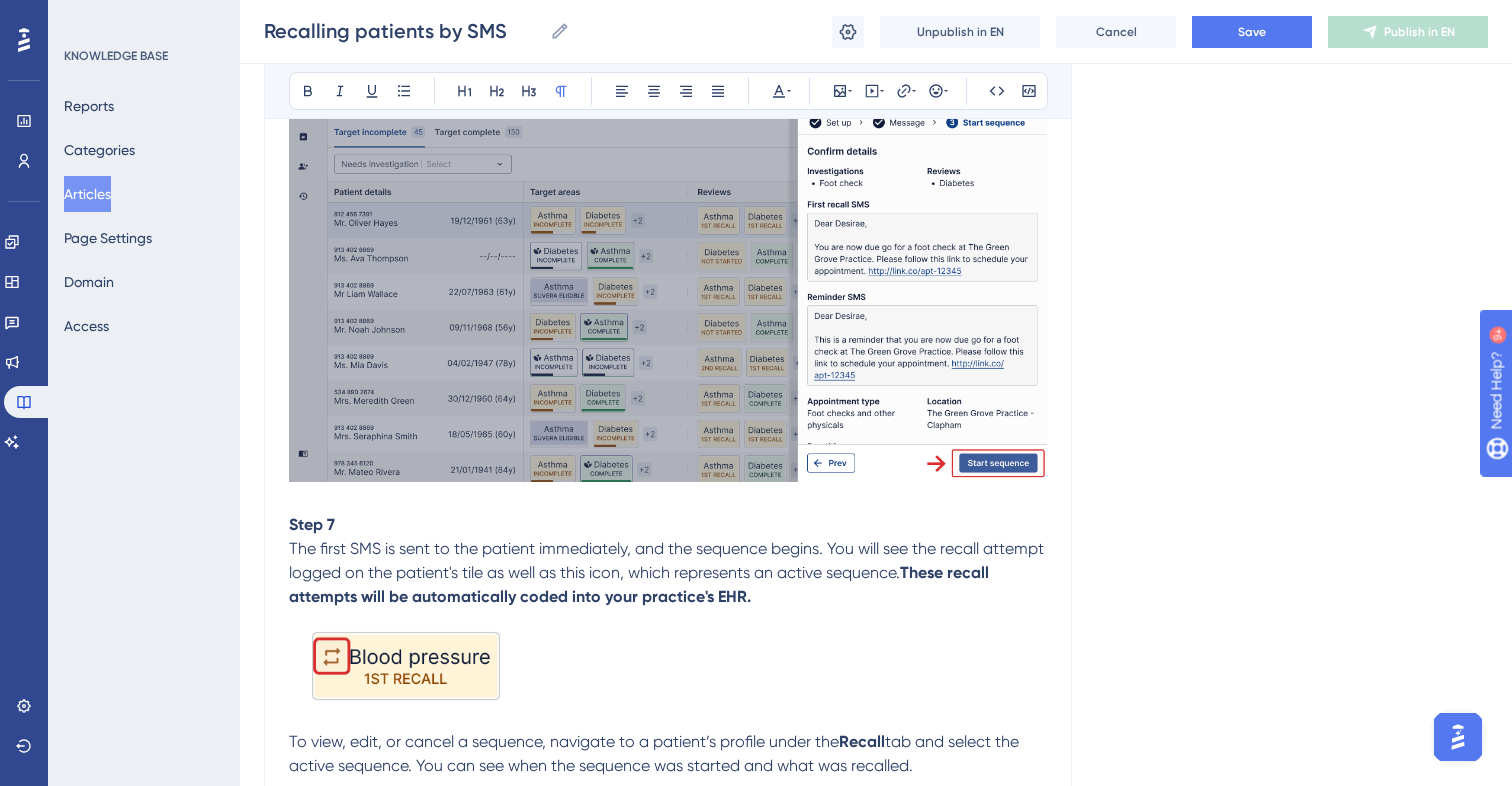 scroll, scrollTop: 5113, scrollLeft: 0, axis: vertical 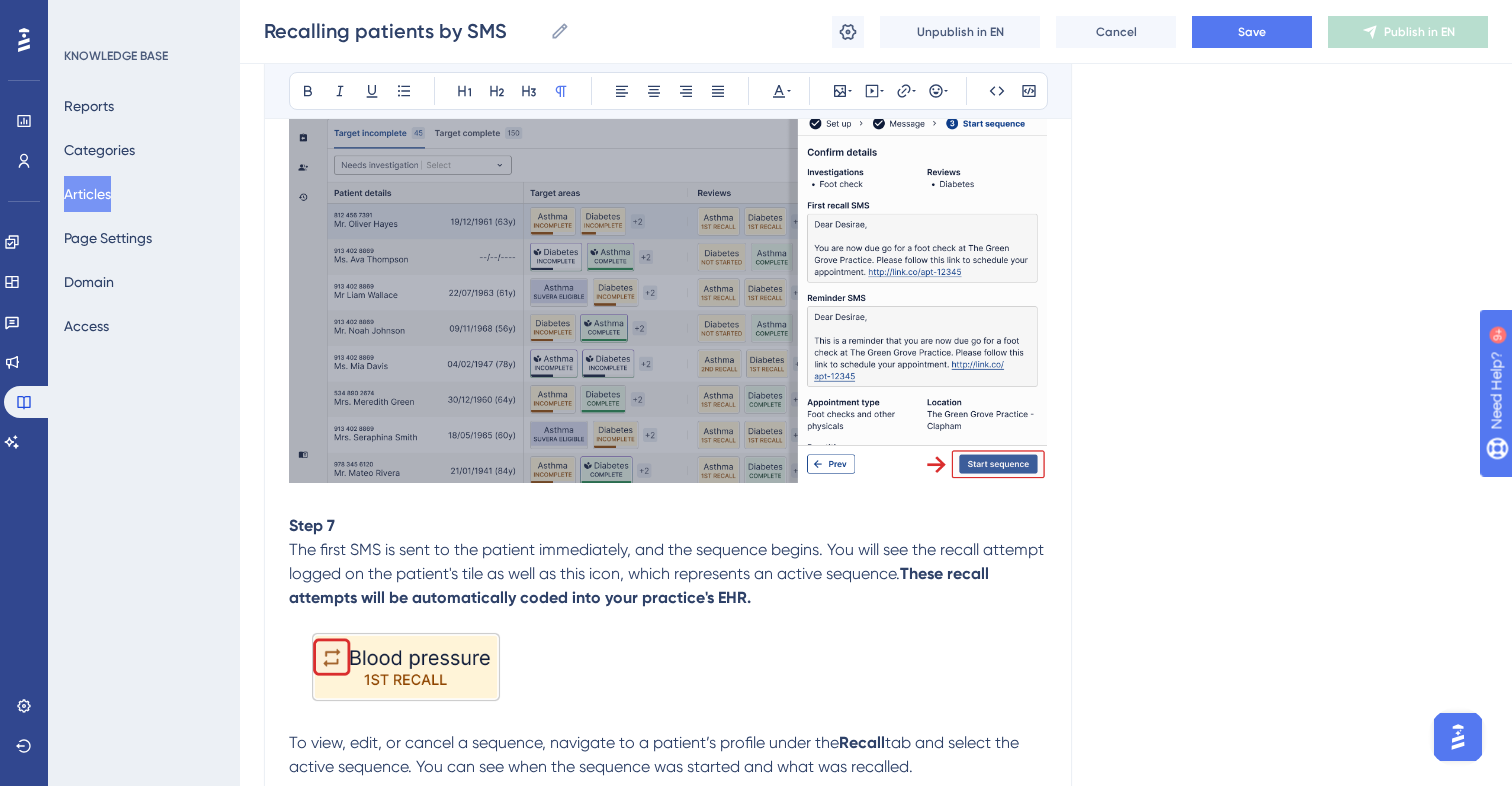 click at bounding box center (668, 269) 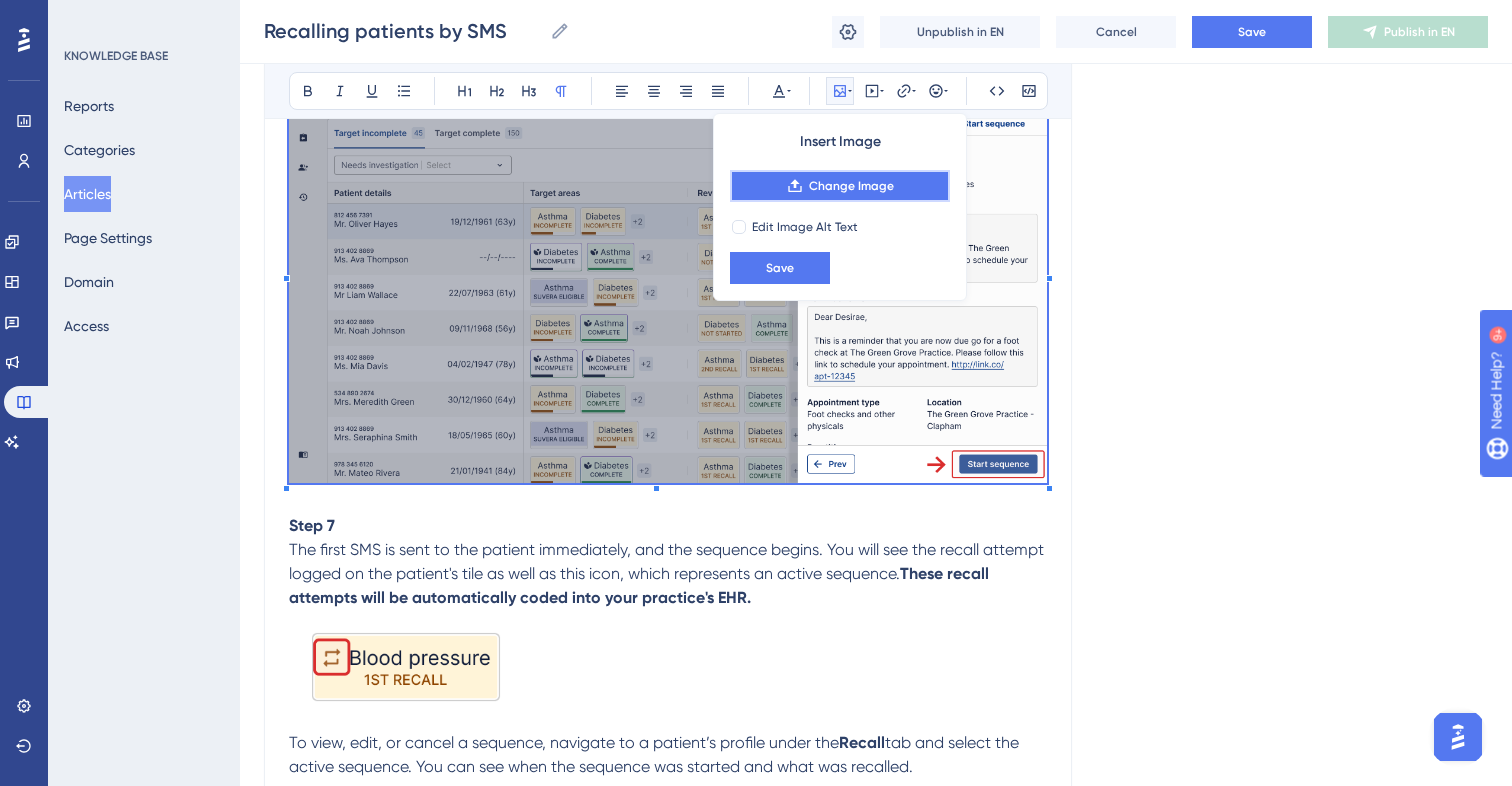 click on "Change Image" at bounding box center [840, 186] 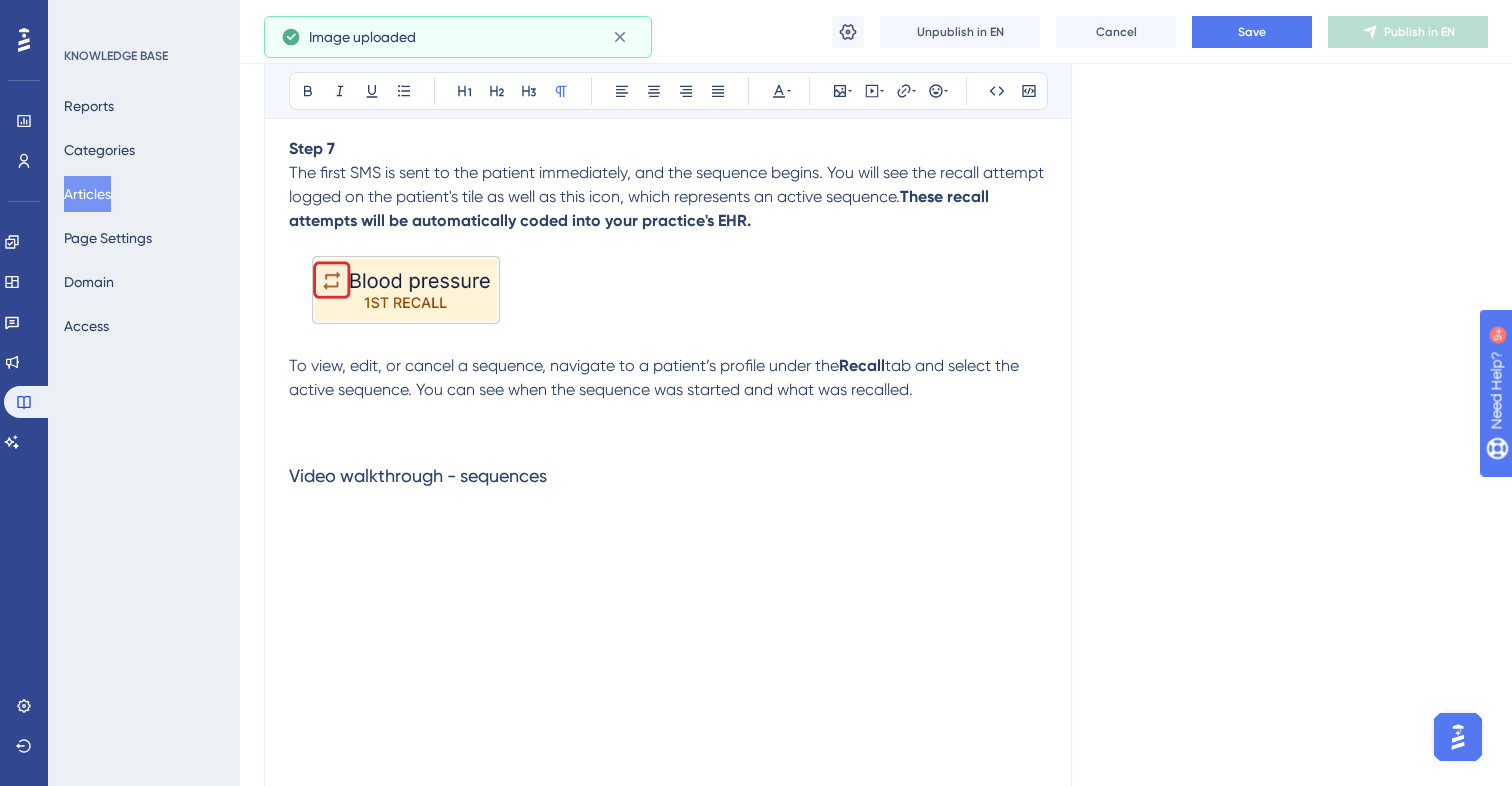 scroll, scrollTop: 5414, scrollLeft: 0, axis: vertical 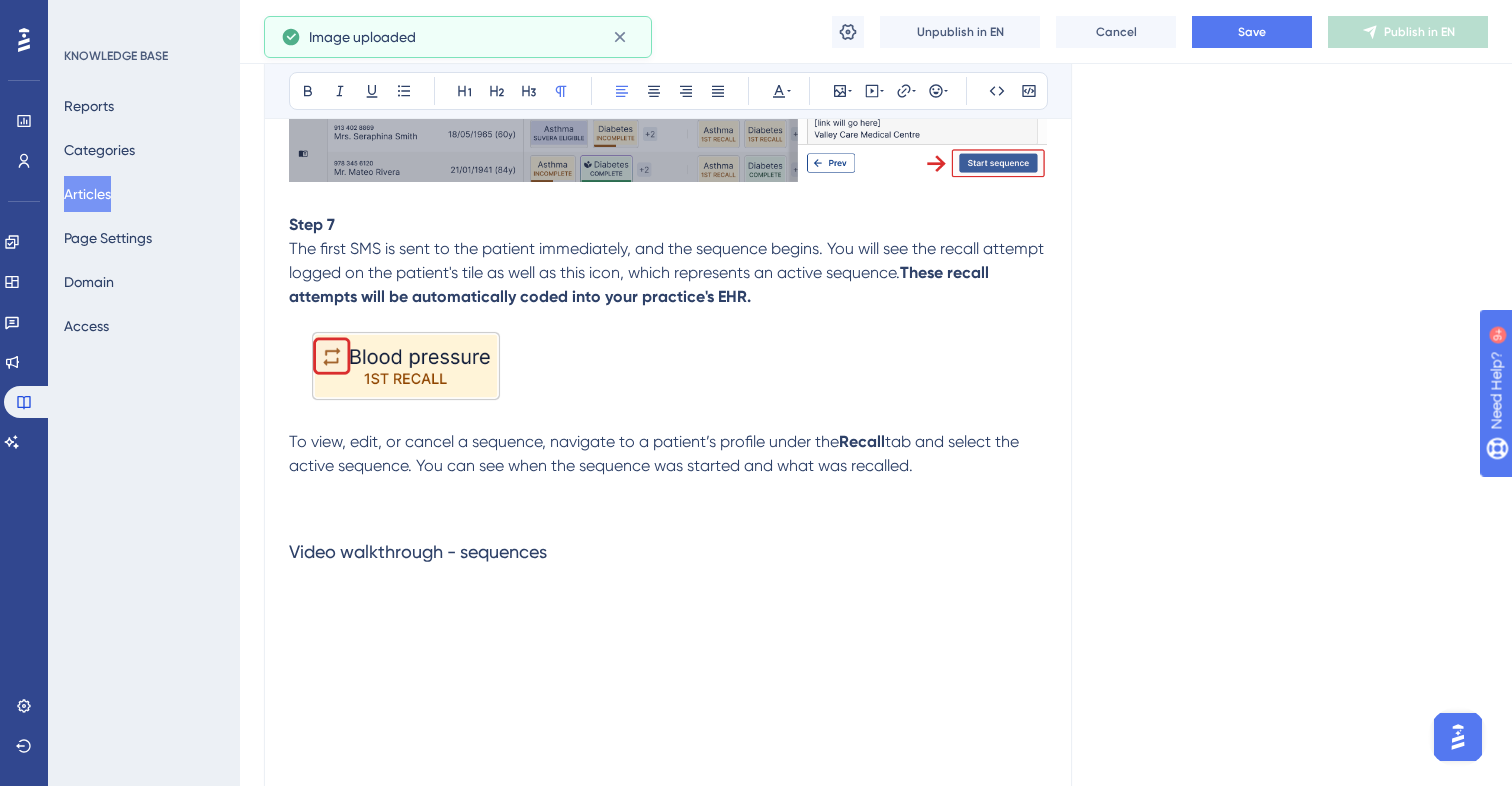 click on "To view, edit, or cancel a sequence, navigate to a patient’s profile under the  Recall  tab and select the active sequence. You can see when the sequence was started and what was recalled." at bounding box center (668, 454) 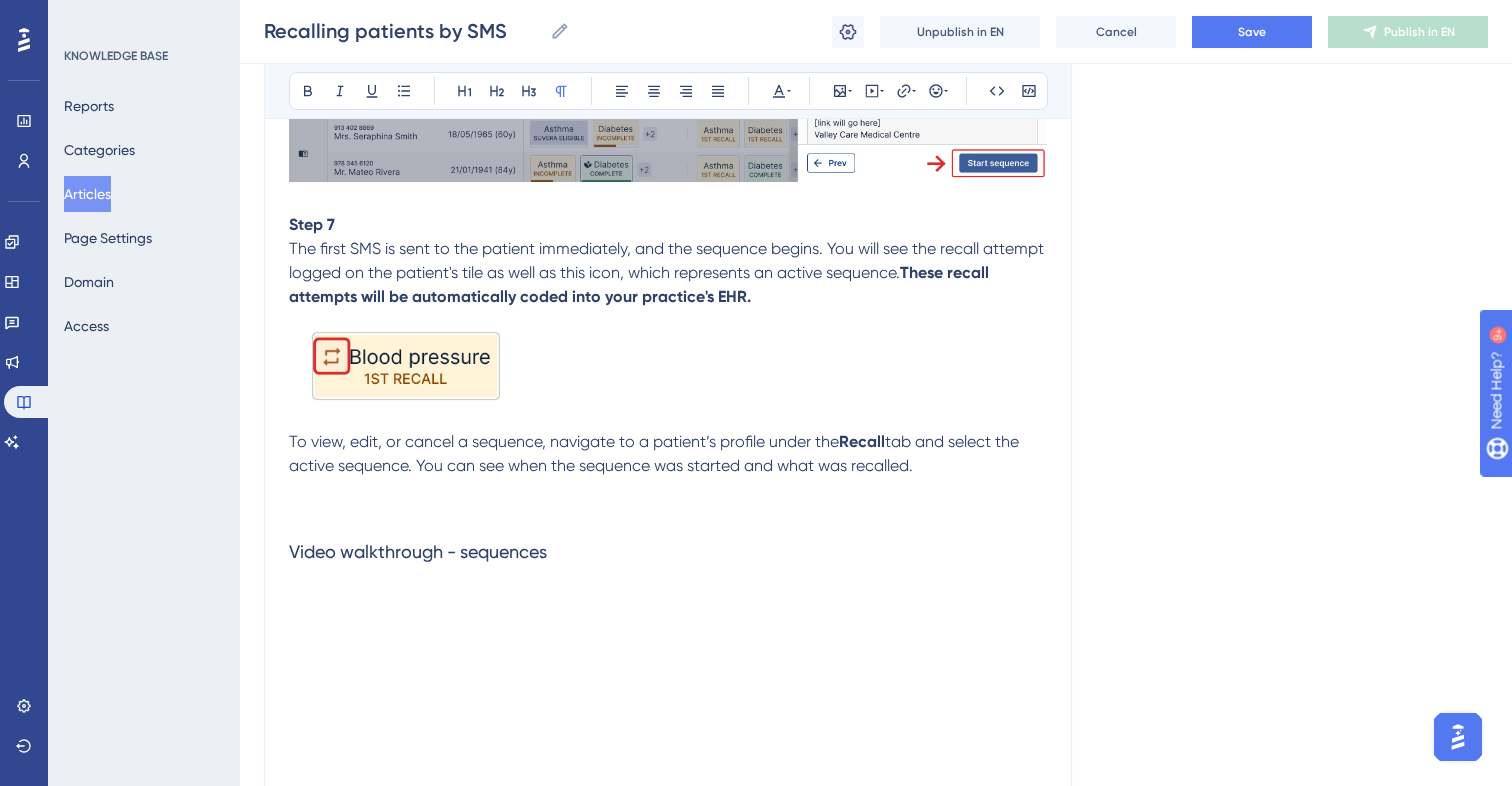 click at bounding box center [668, 490] 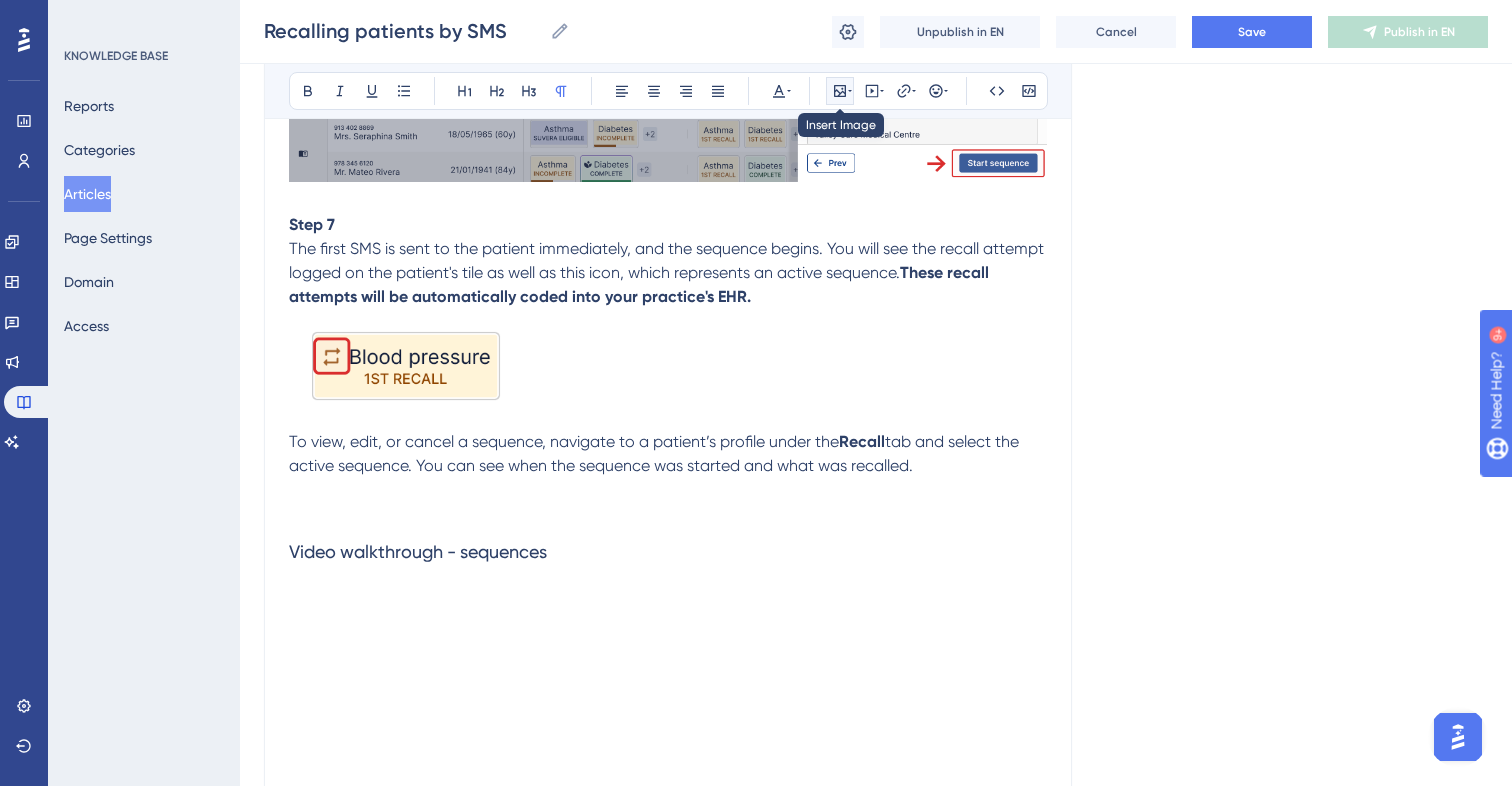 click 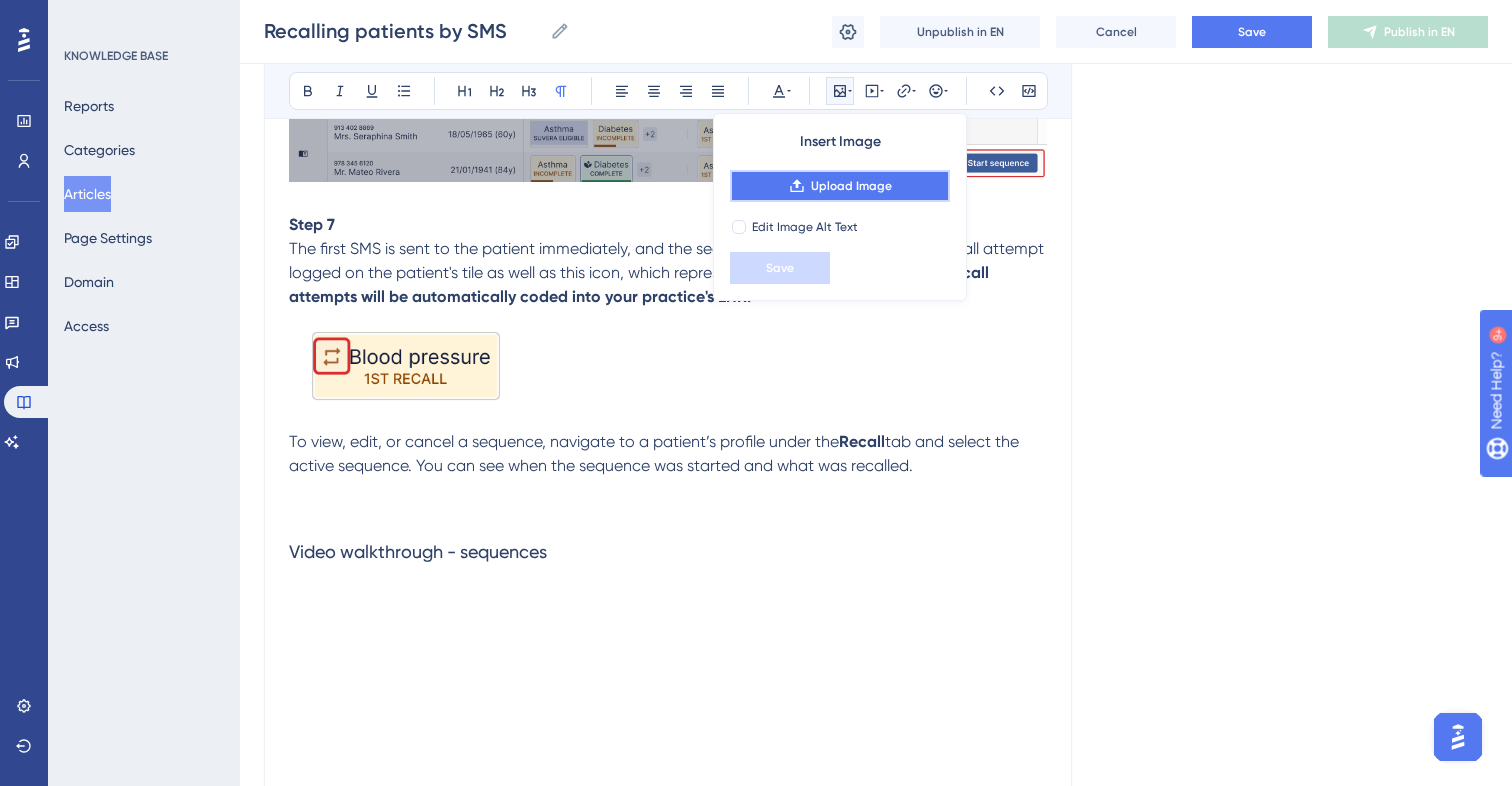 click on "Upload Image" at bounding box center [851, 186] 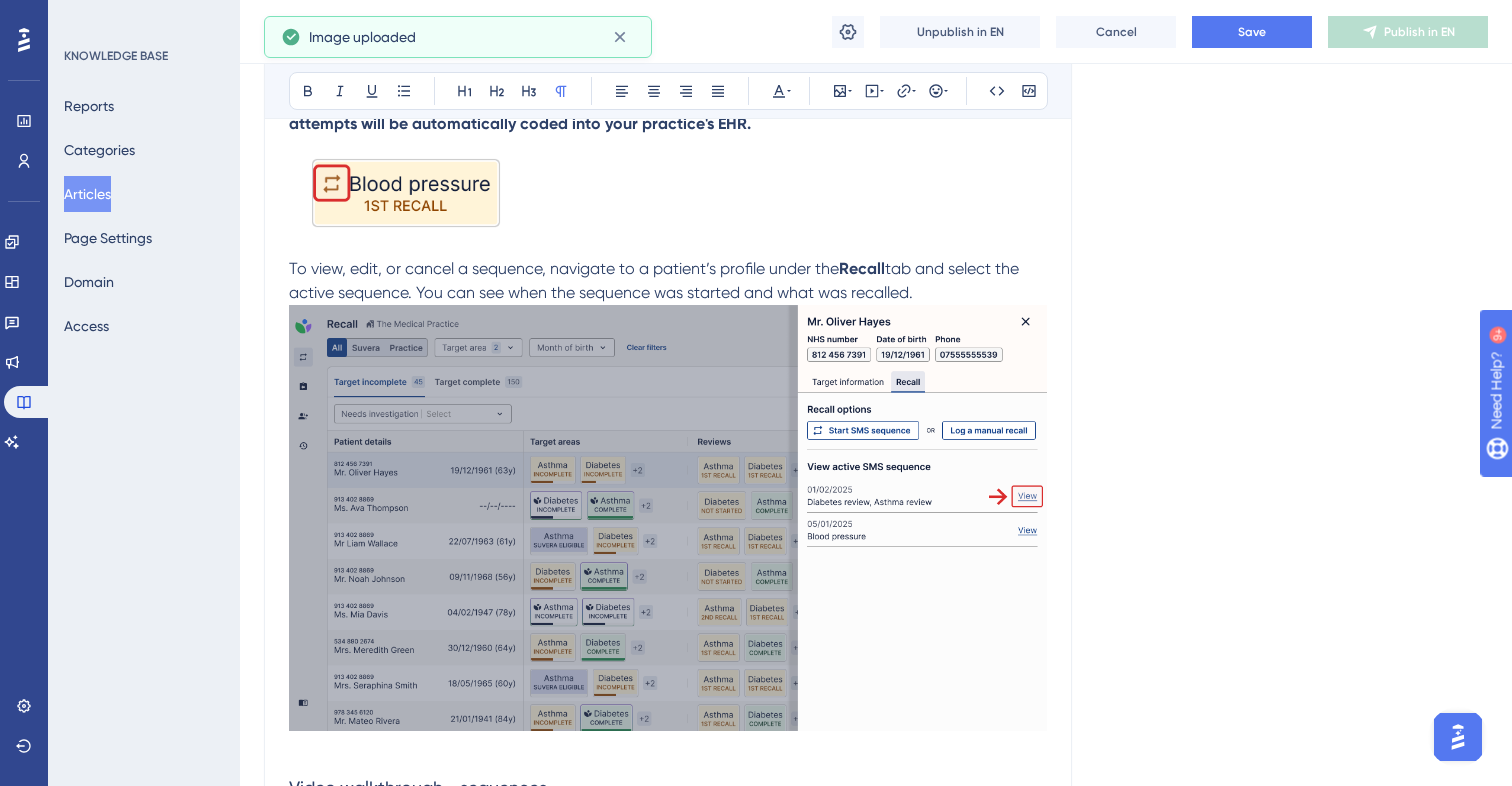 scroll, scrollTop: 5600, scrollLeft: 0, axis: vertical 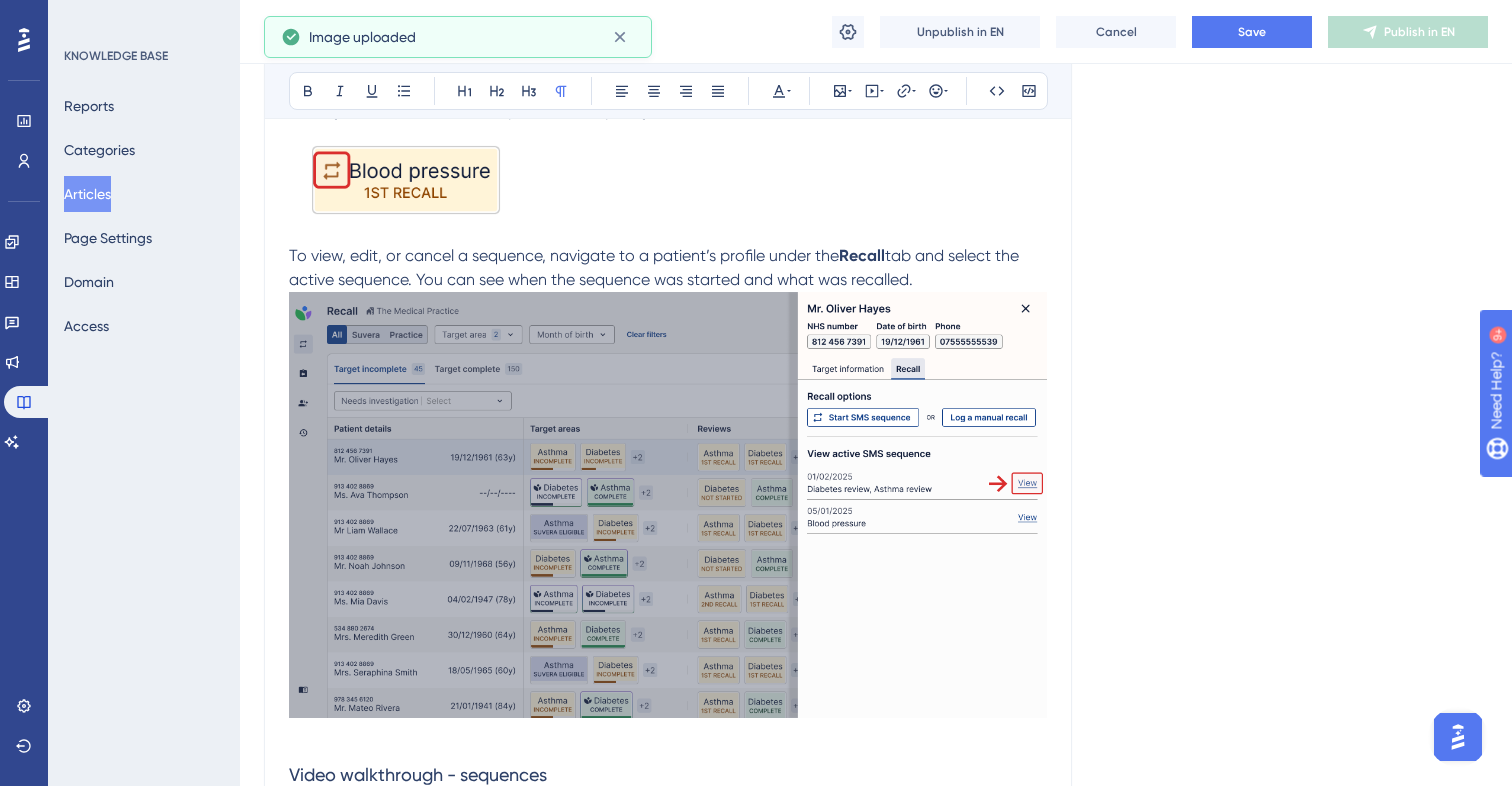 click at bounding box center [668, 505] 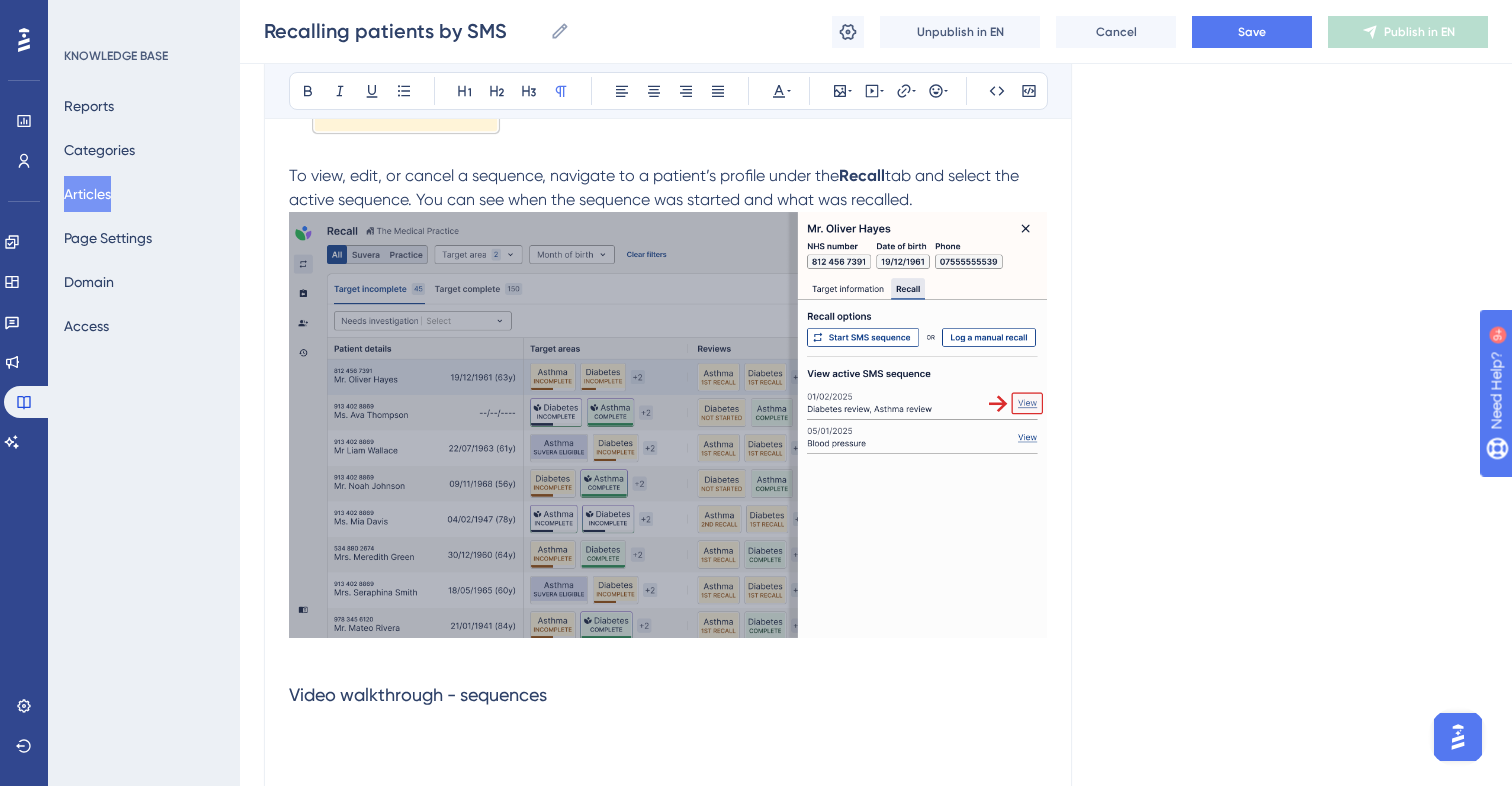 scroll, scrollTop: 5681, scrollLeft: 0, axis: vertical 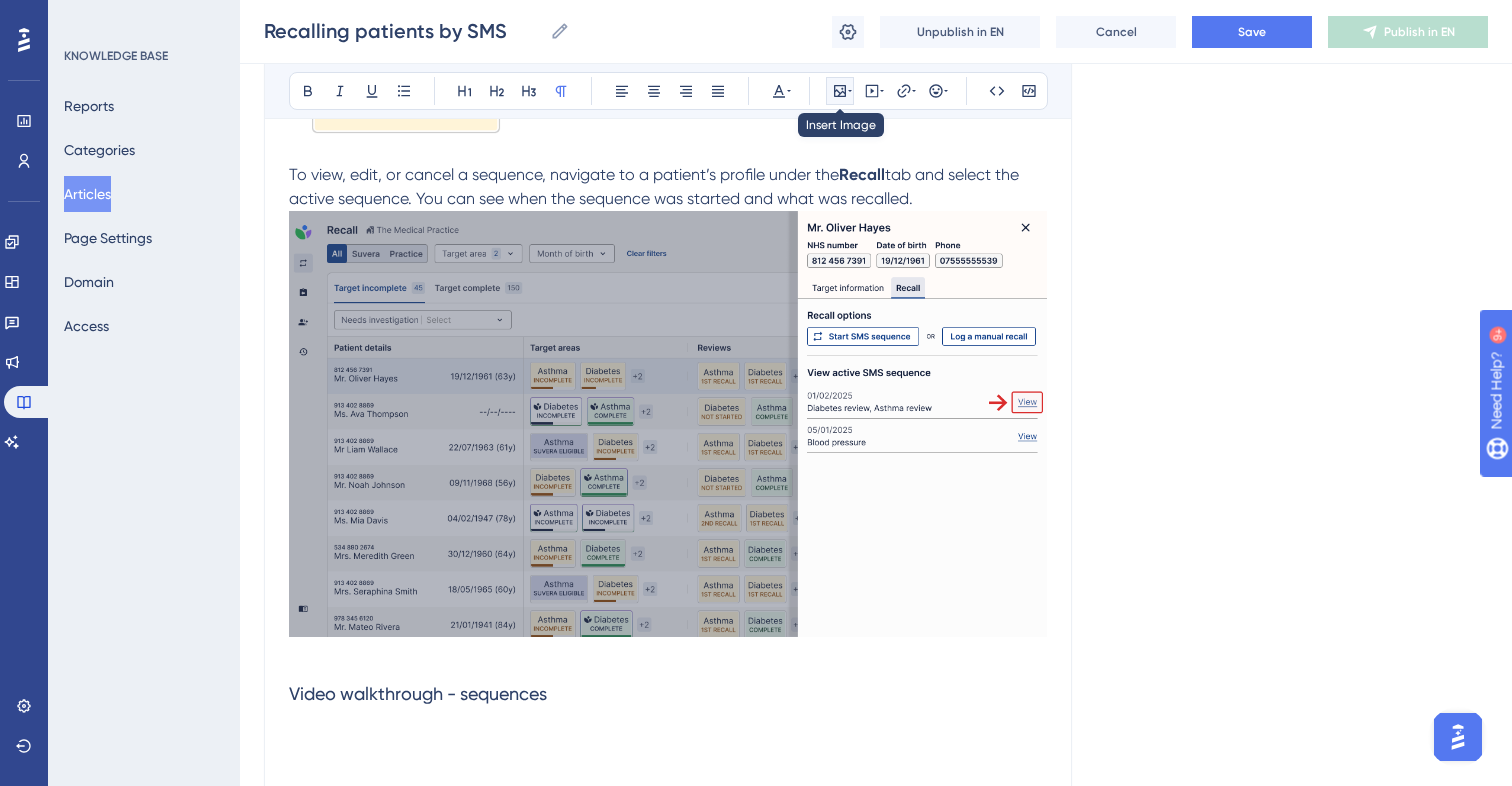 click 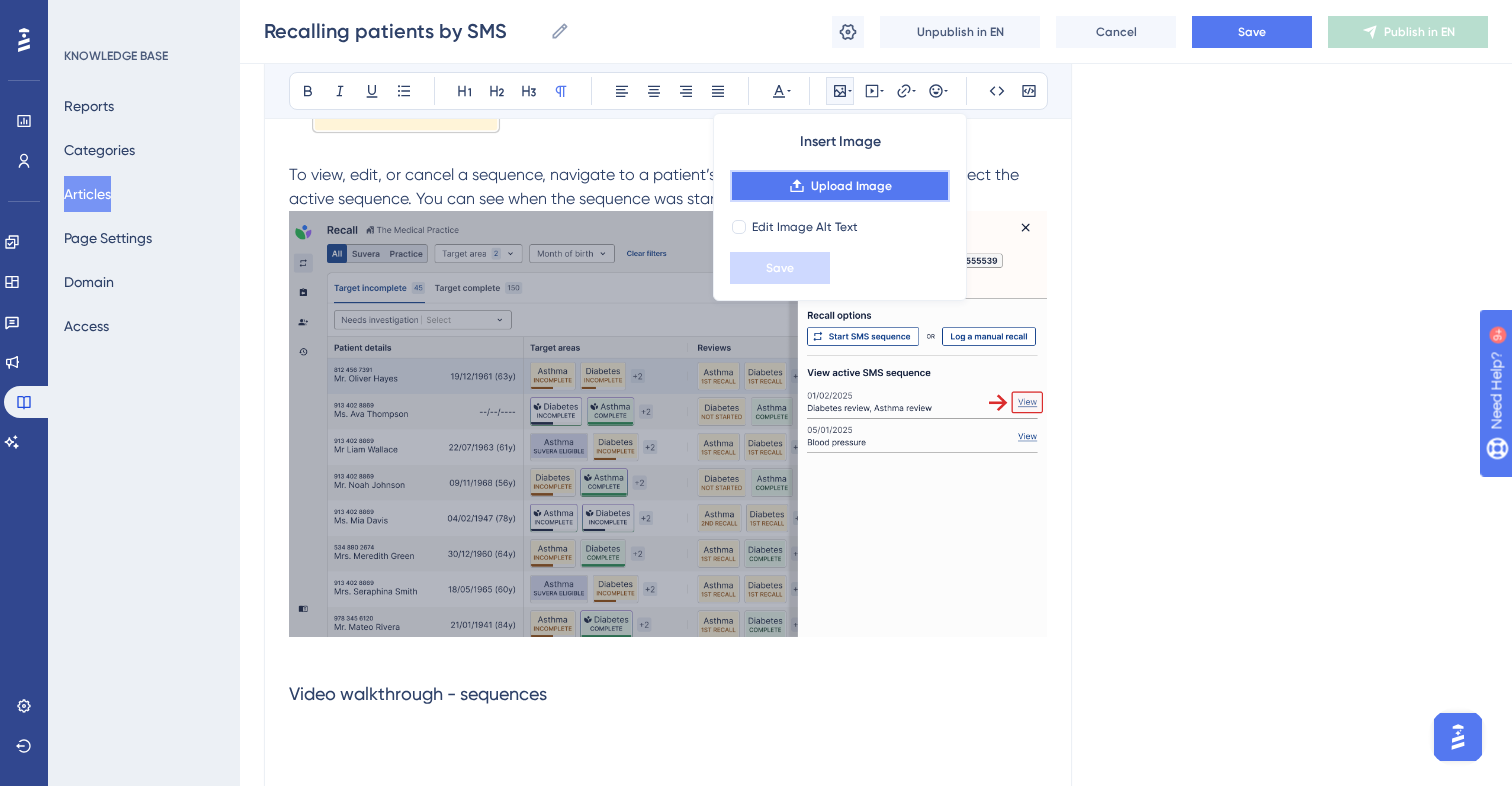 click on "Upload Image" at bounding box center (851, 186) 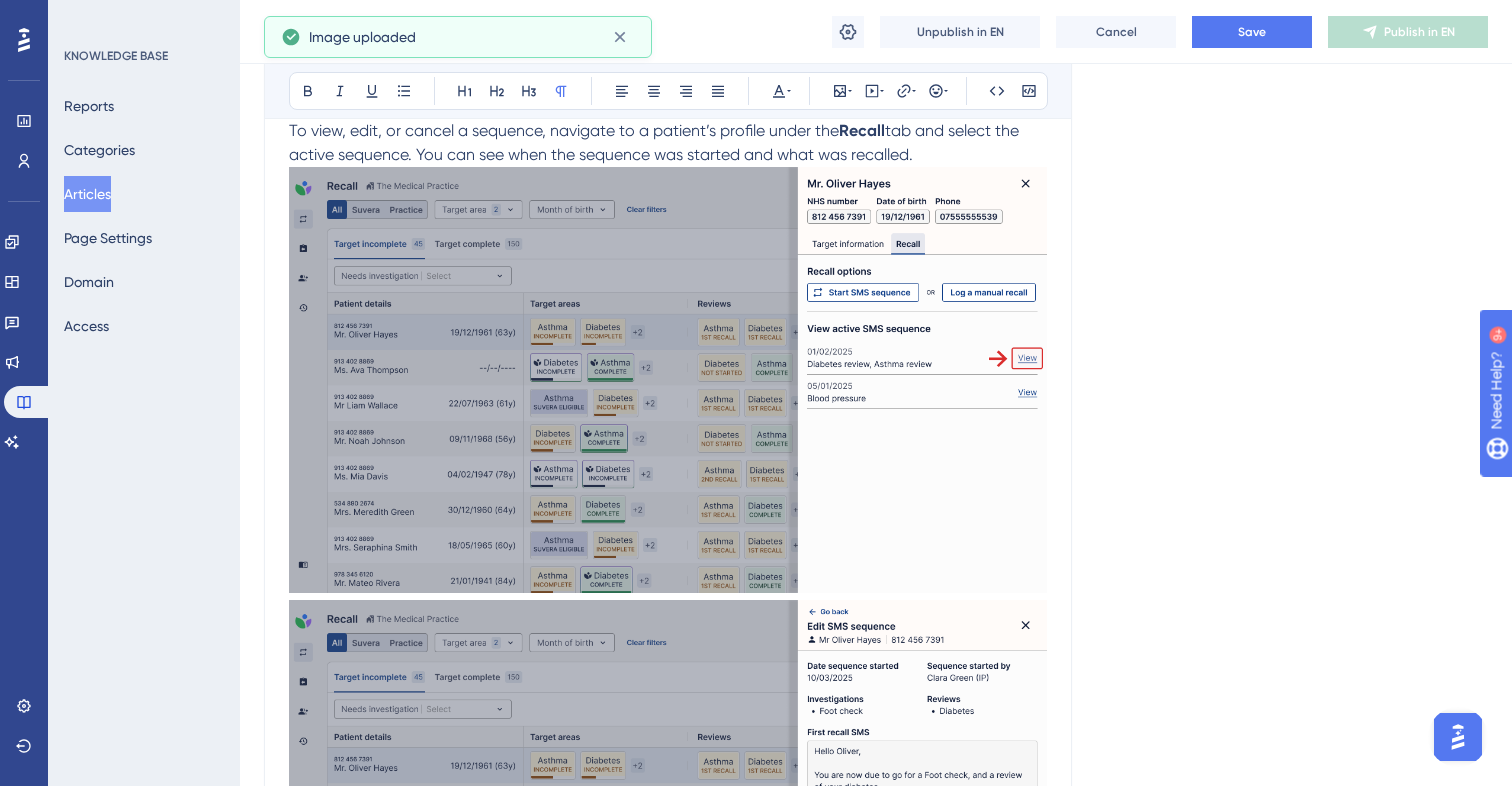 scroll, scrollTop: 5719, scrollLeft: 0, axis: vertical 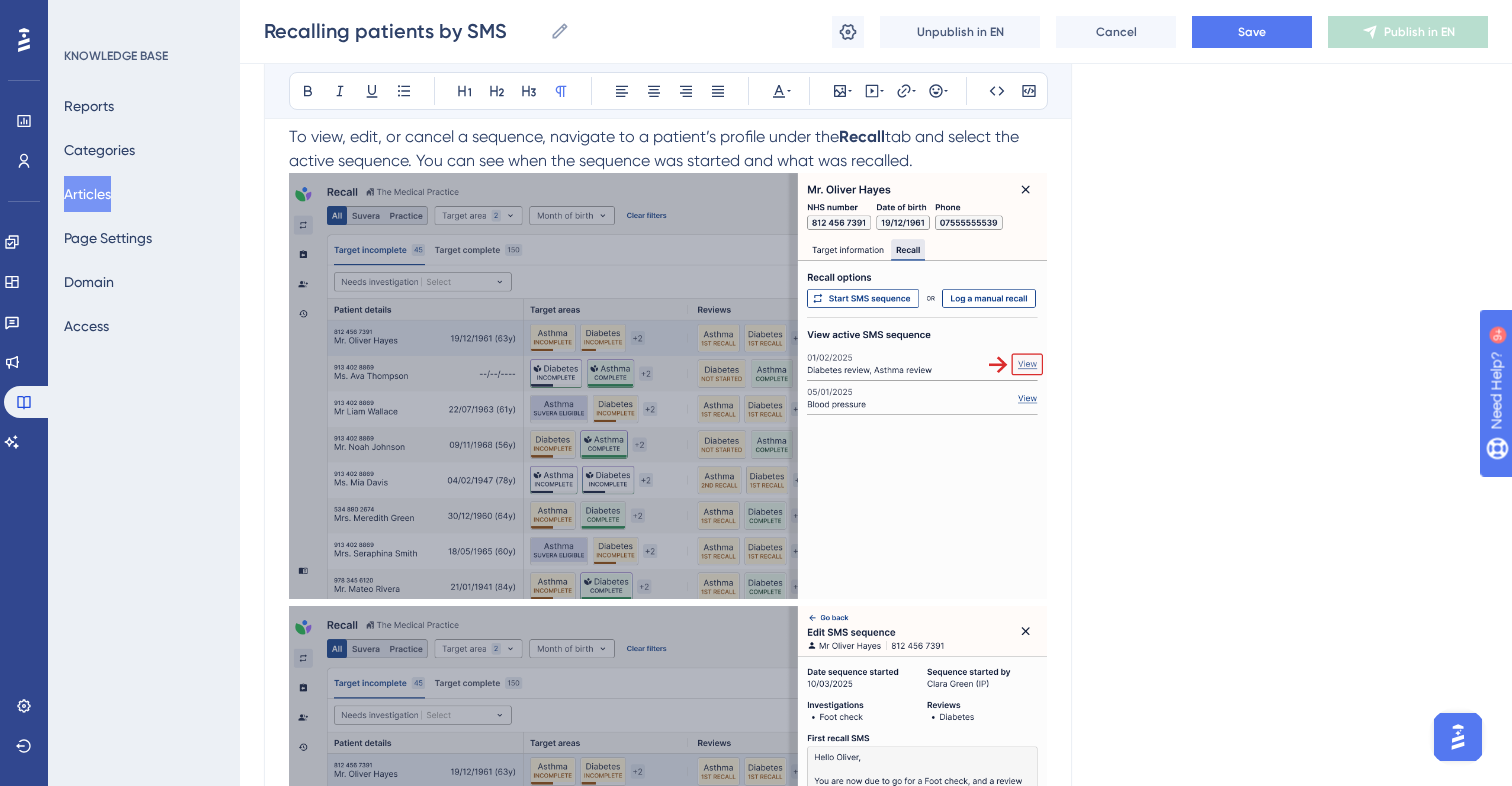 click at bounding box center [668, 819] 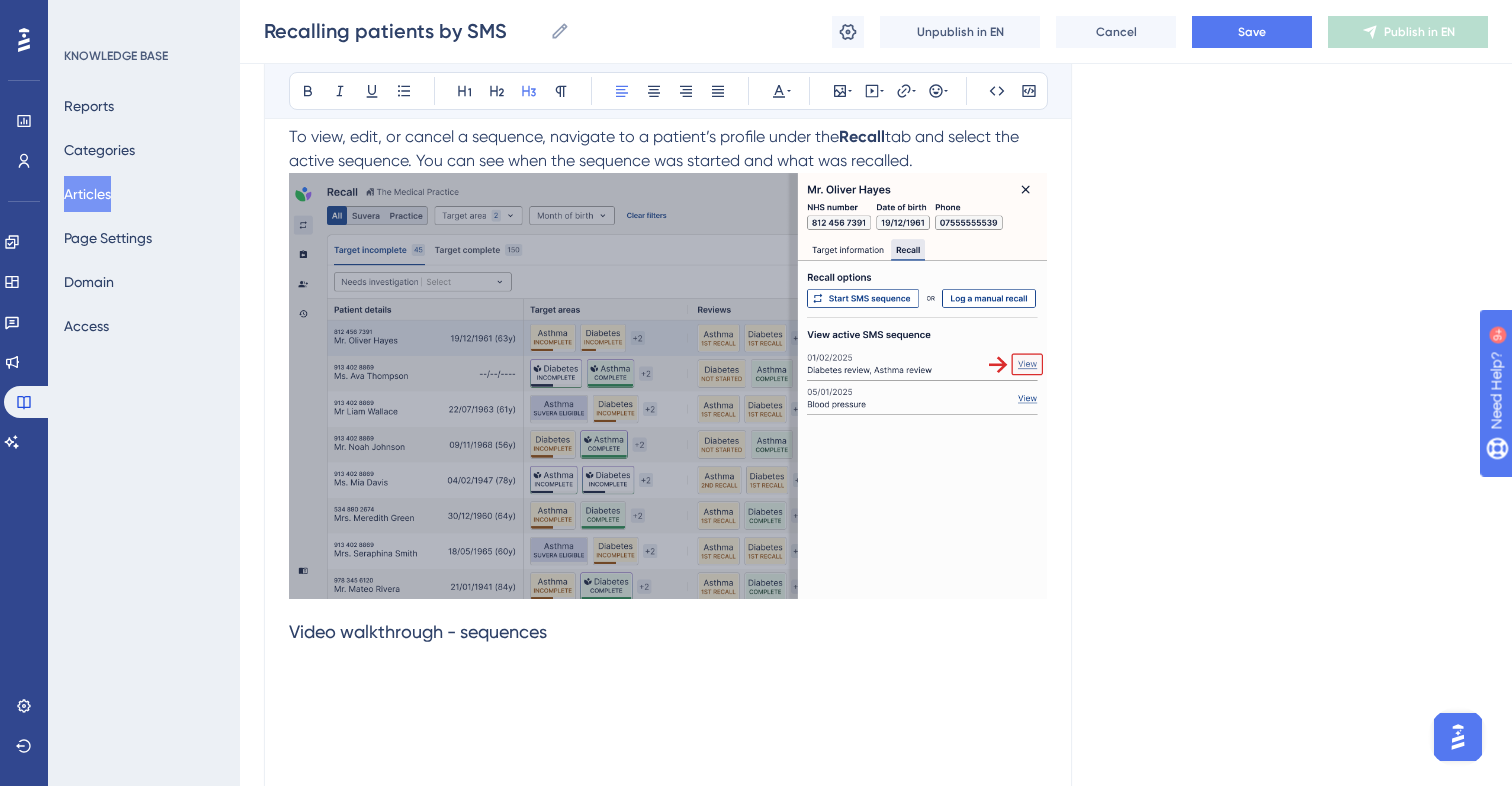 click at bounding box center [668, 386] 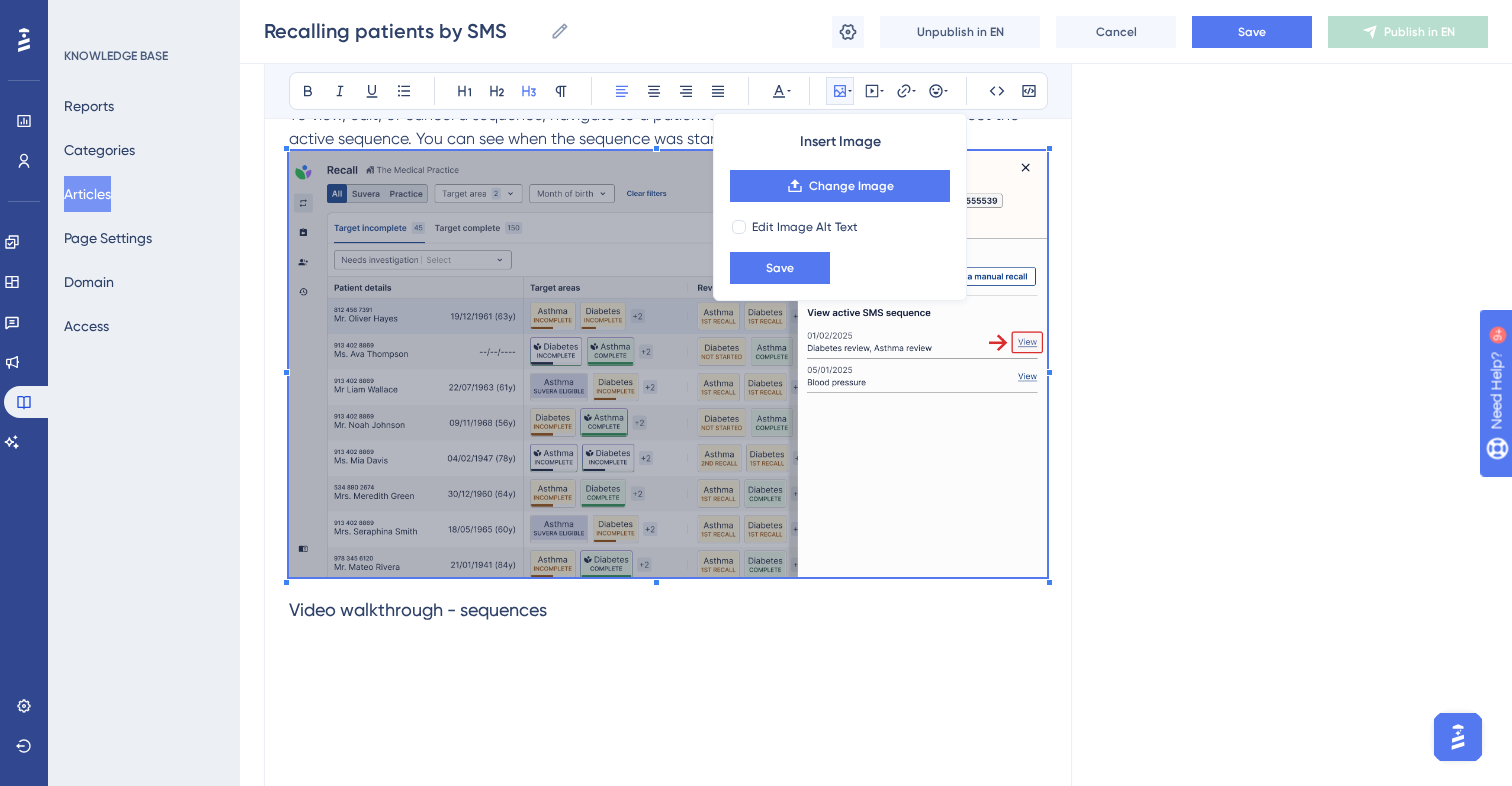 scroll, scrollTop: 5734, scrollLeft: 0, axis: vertical 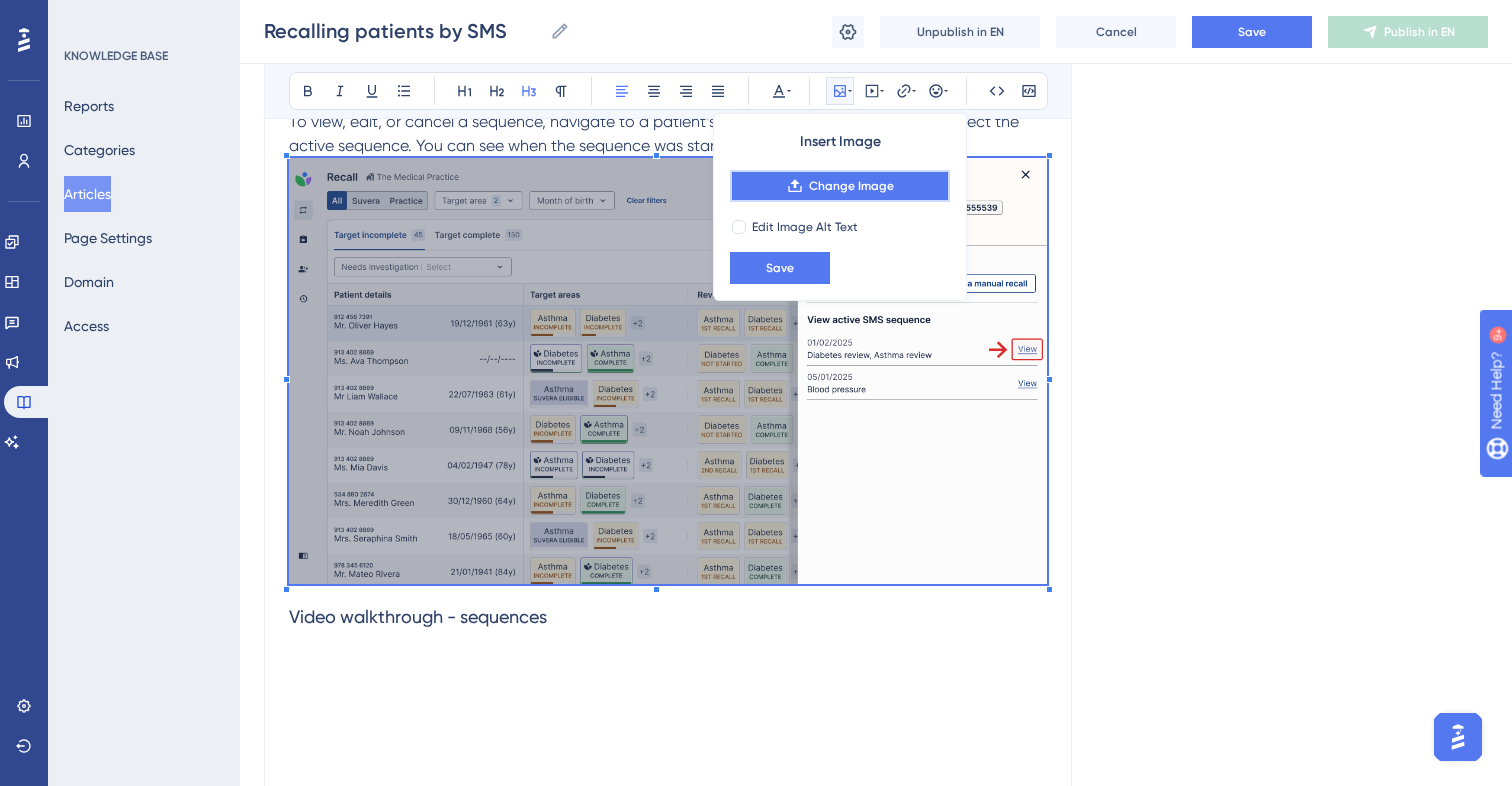 click on "Change Image" at bounding box center [840, 186] 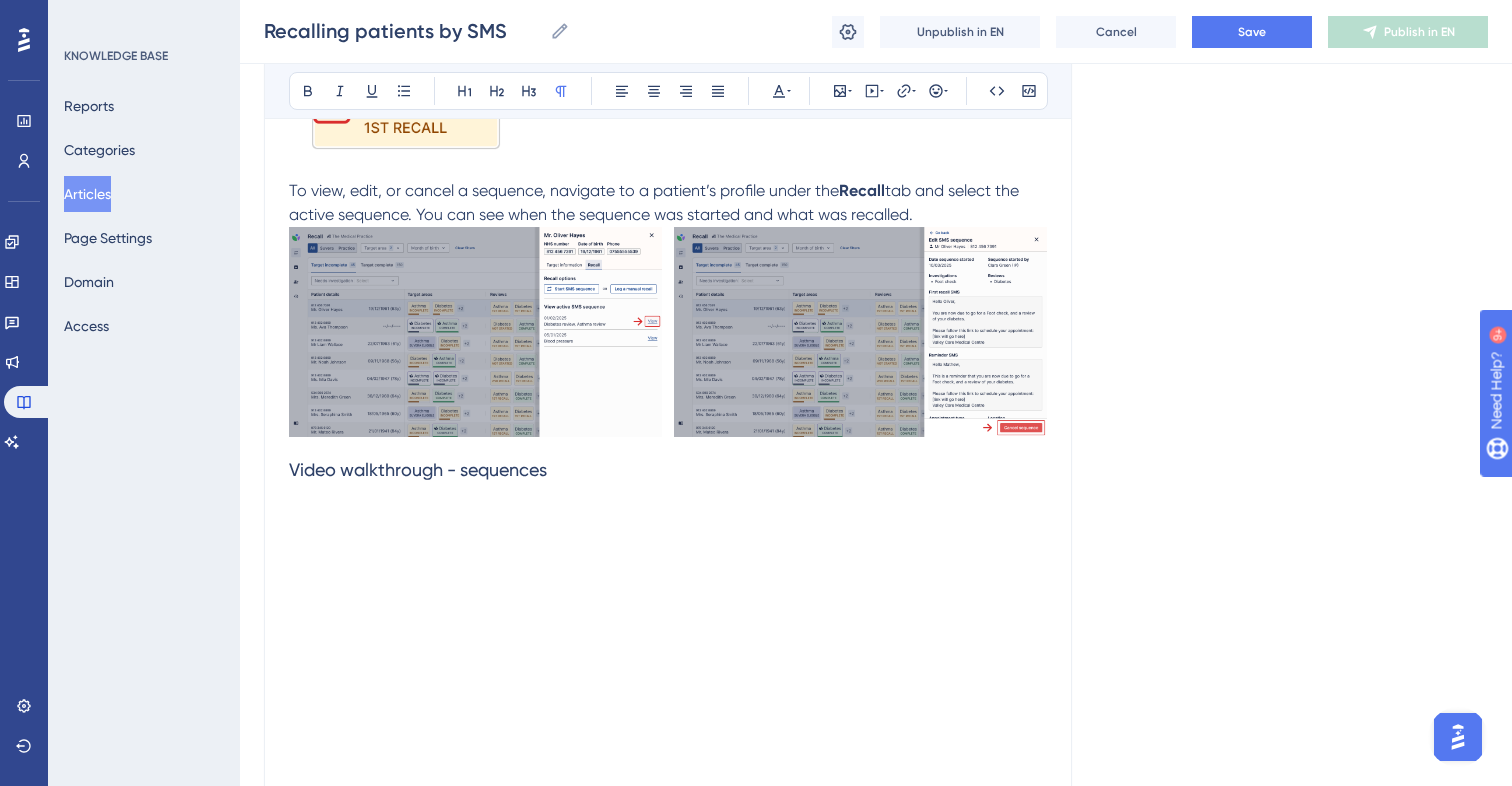 scroll, scrollTop: 5663, scrollLeft: 0, axis: vertical 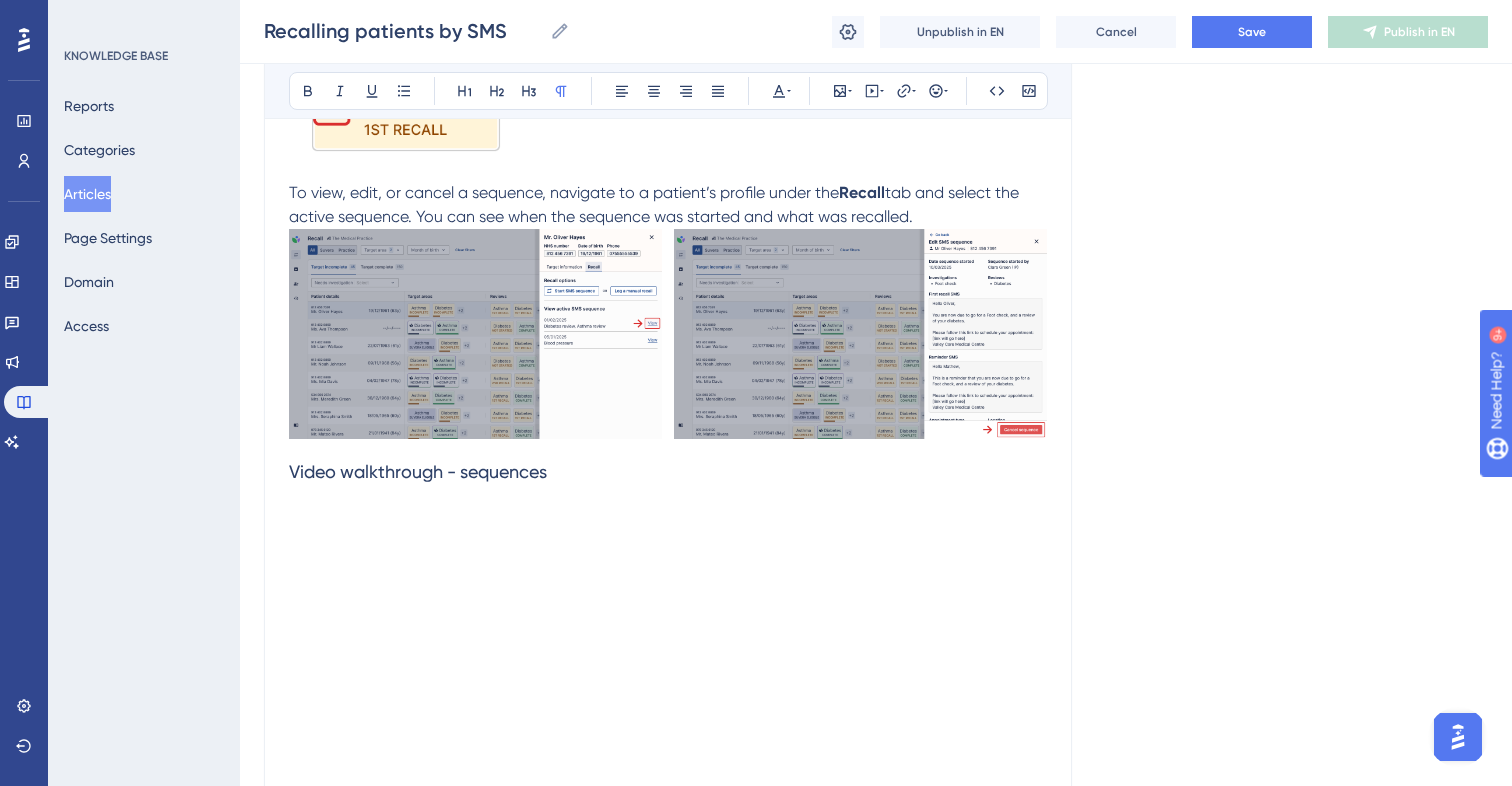 click on "tab and select the active sequence. You can see when the sequence was started and what was recalled." at bounding box center [656, 204] 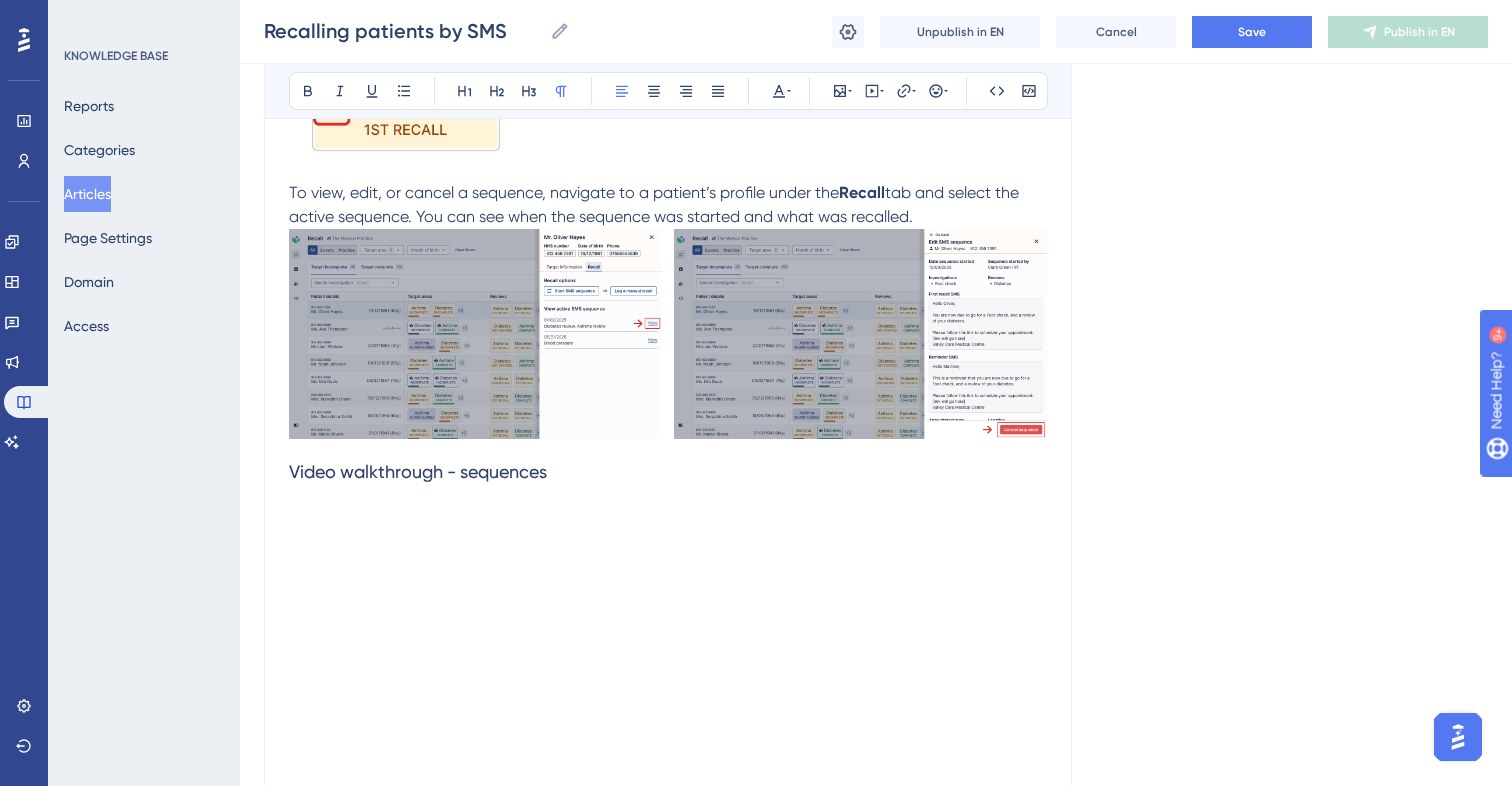 click on "Language English (Default) Recalling patients by SMS Free SMS sequences makes recall easier than ever to recall patients Bold Italic Underline Bullet Point Heading 1 Heading 2 Heading 3 Normal Align Left Align Center Align Right Align Justify Text Color Insert Image Embed Video Hyperlink Emojis Code Code Block How to start a sequence You can now recall patients with free SMS sequences in Planner. Step 1 To start a sequence for a patient, find the patient you want to recall on the table and click to open the patient's profile. On their profile, you’ll see two tabs:  Target areas  and  Recall . Click  Recall . Step 2 On this page, you will see two options:  Start SMS sequence  and  Log a manual recall . Click  Start SMS sequence .  Step 3 Complete the short form to determine what you want to recall. You can recall multiple  Reviews  and  Investigations , and both can be recalled simultaneously. Step 4 If you don't want to include a booking link, simply click the toggle to remove the link.  To proceed, click" at bounding box center [876, -1699] 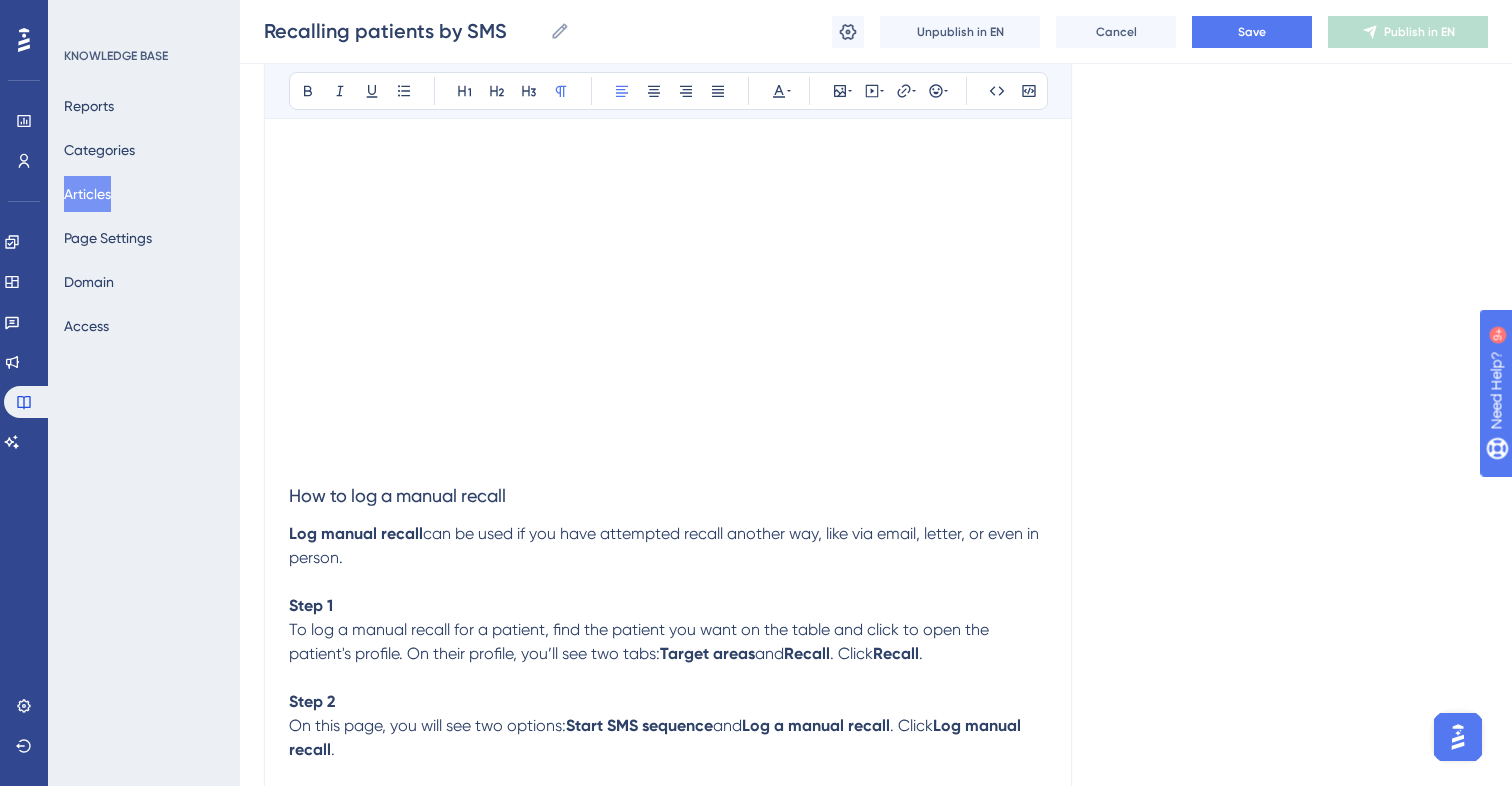 scroll, scrollTop: 6108, scrollLeft: 0, axis: vertical 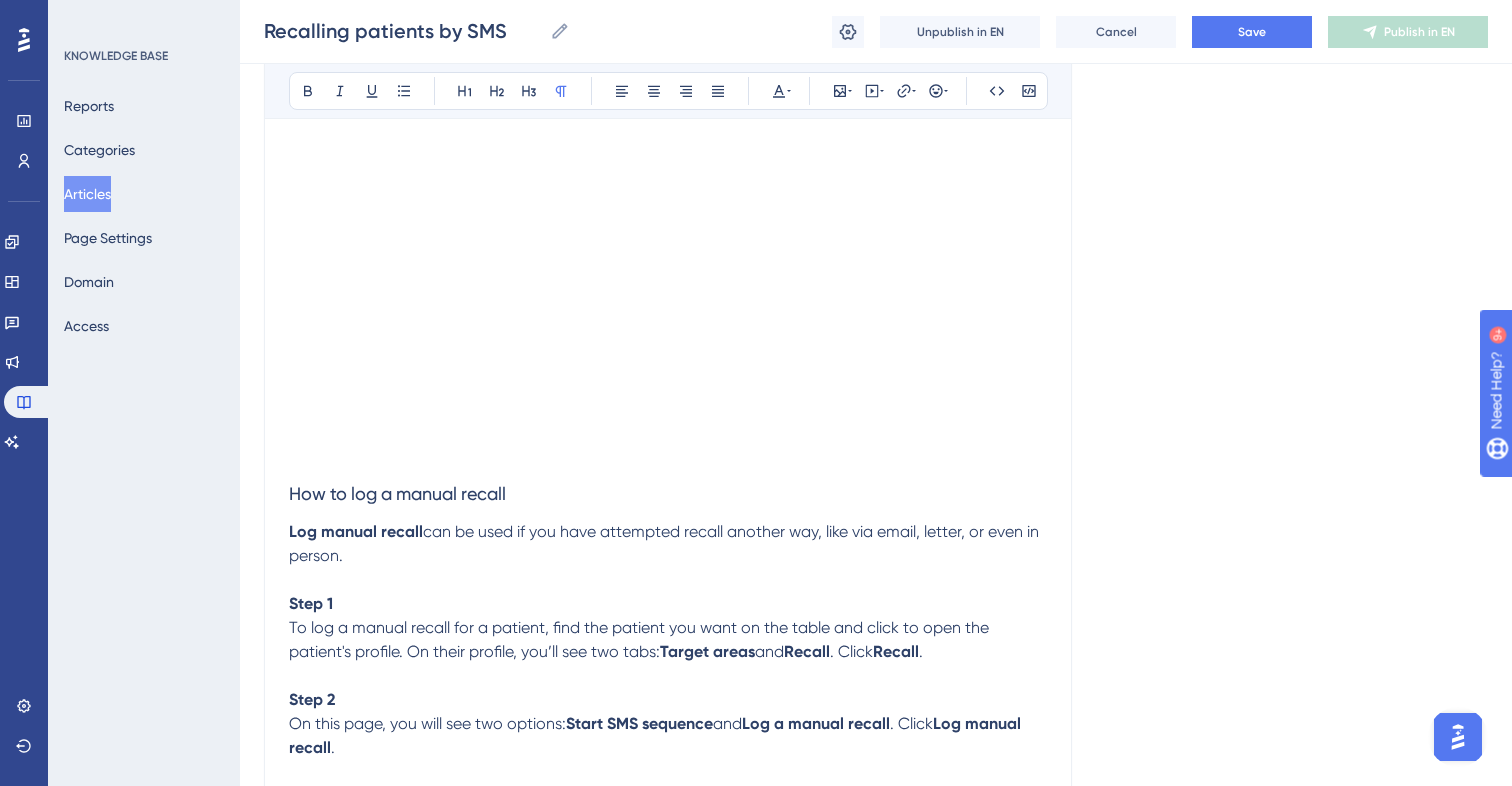 click at bounding box center [668, 456] 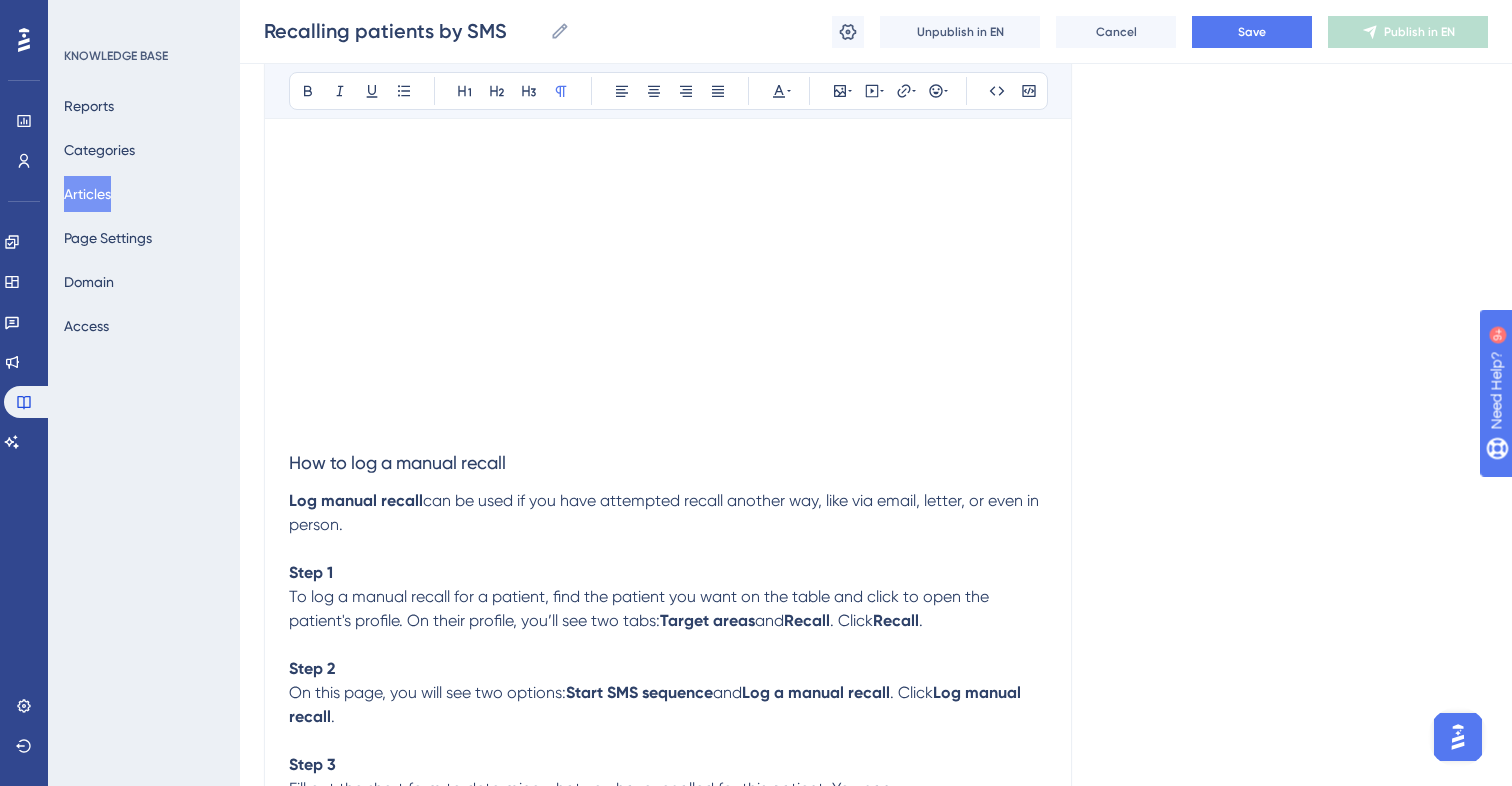 scroll, scrollTop: 6128, scrollLeft: 0, axis: vertical 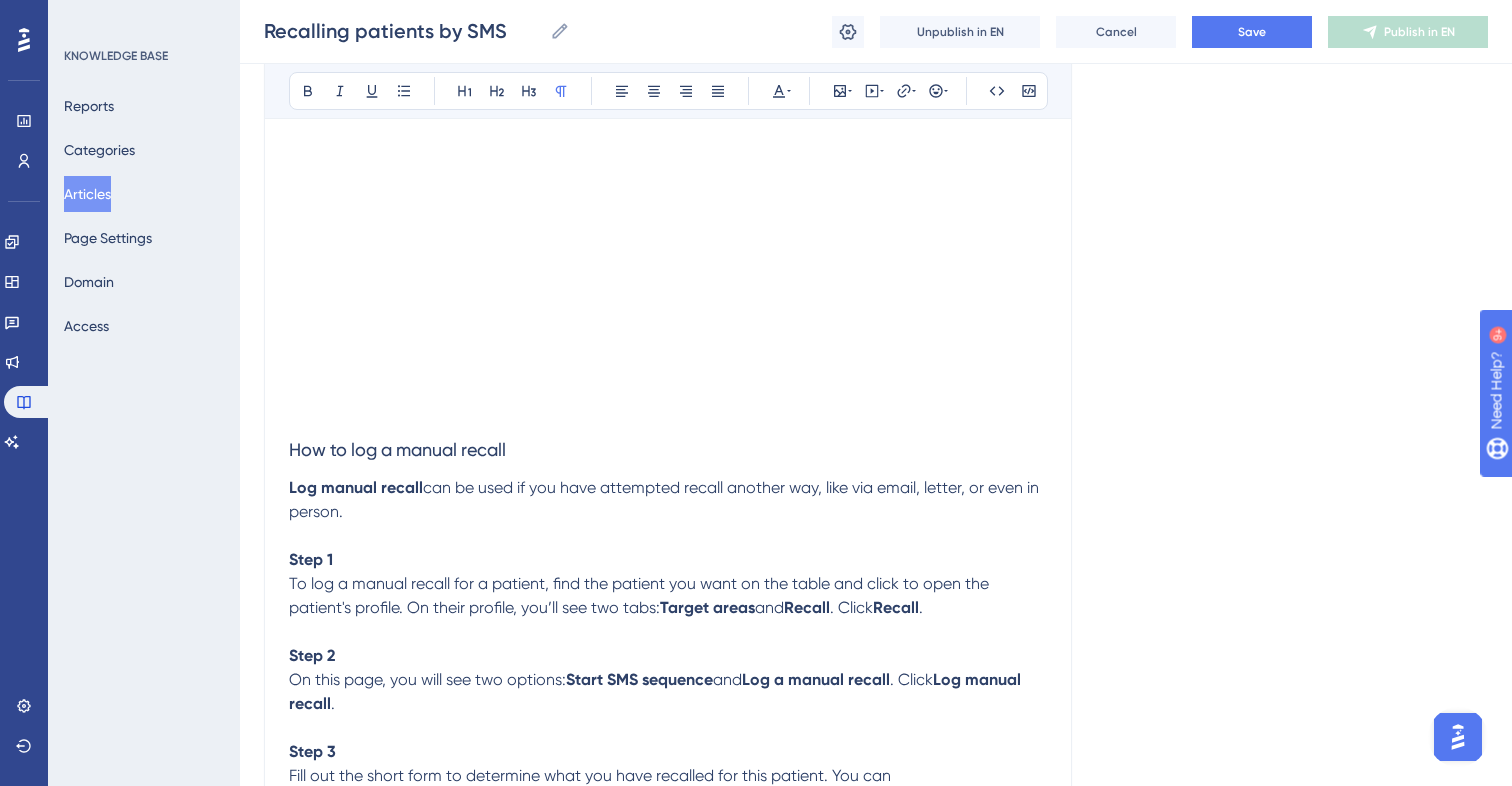 click at bounding box center [668, 536] 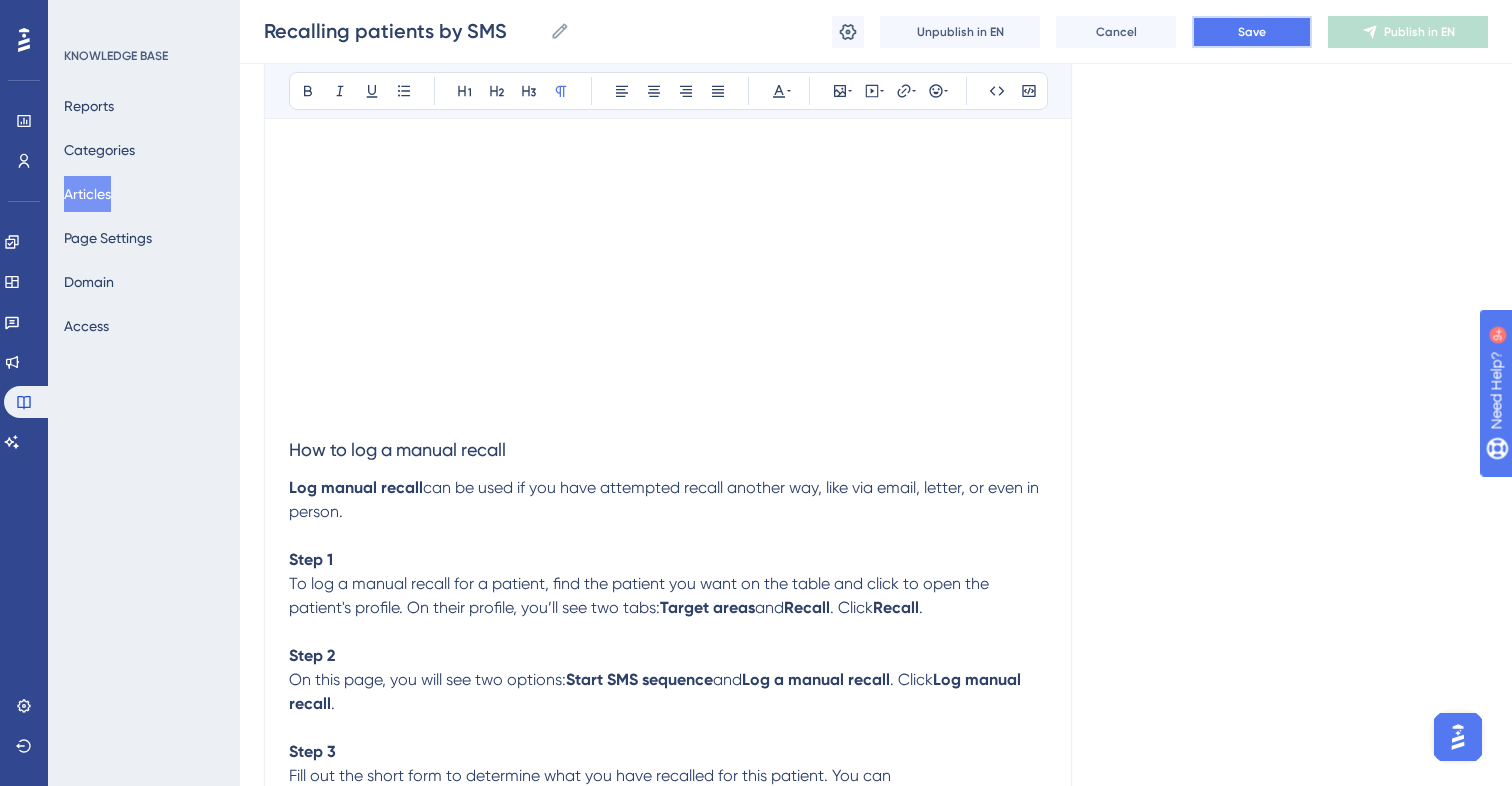 click on "Save" at bounding box center (1252, 32) 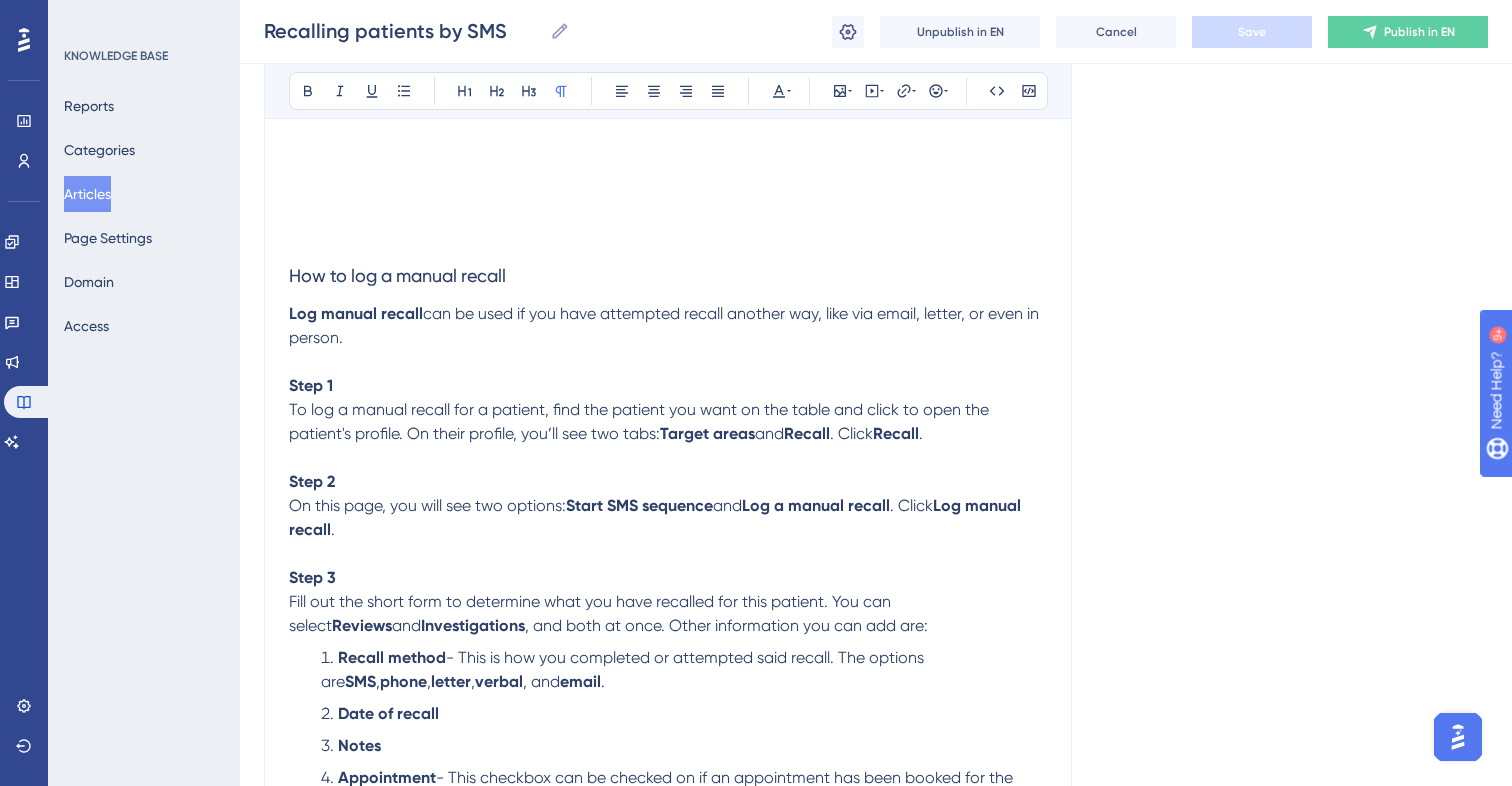 scroll, scrollTop: 6304, scrollLeft: 0, axis: vertical 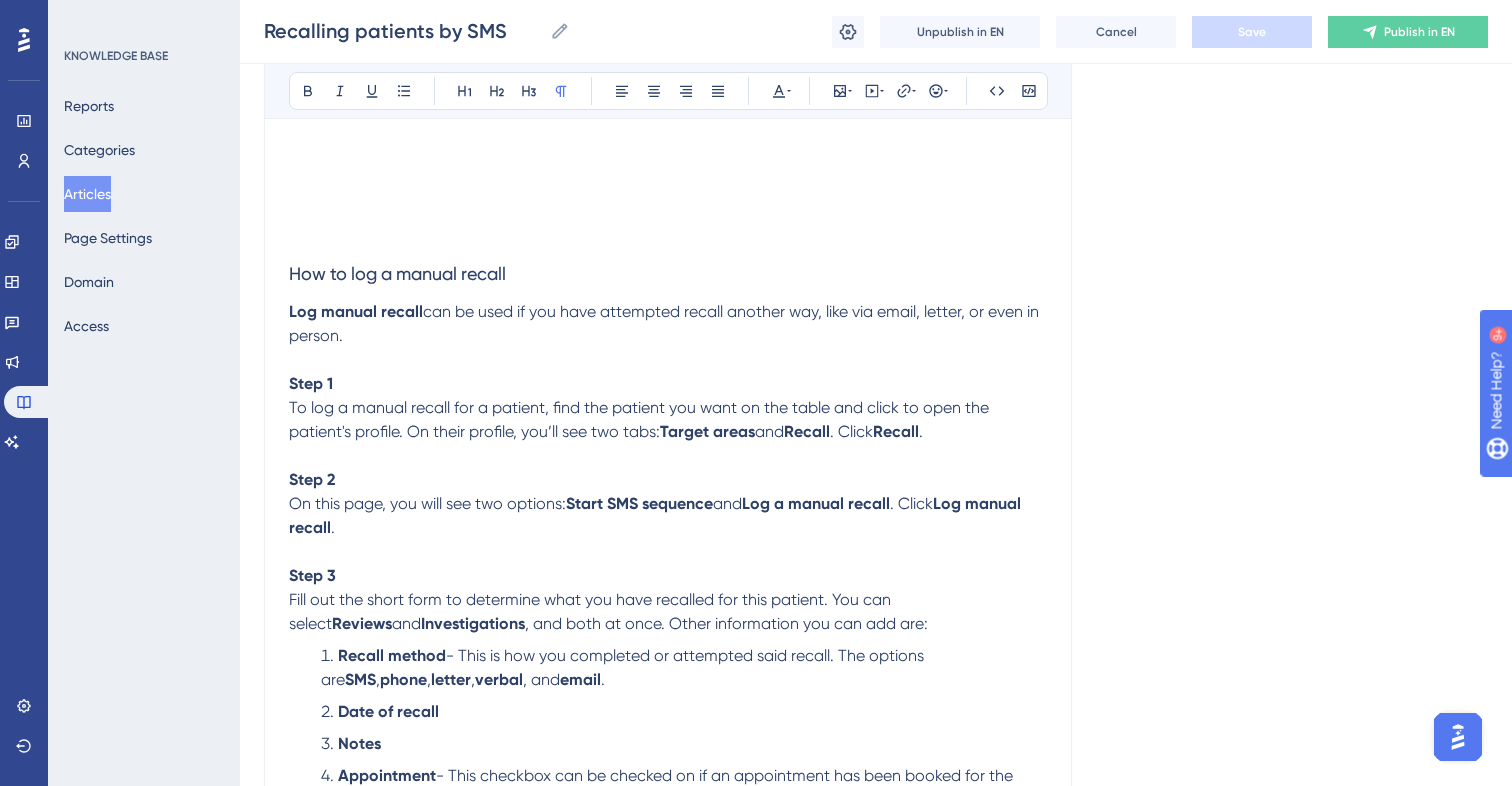 click on "To log a manual recall for a patient, find the patient you want on the table and click to open the patient's profile. On their profile, you’ll see two tabs:  Target areas  and  Recall . Click  Recall ." at bounding box center (668, 420) 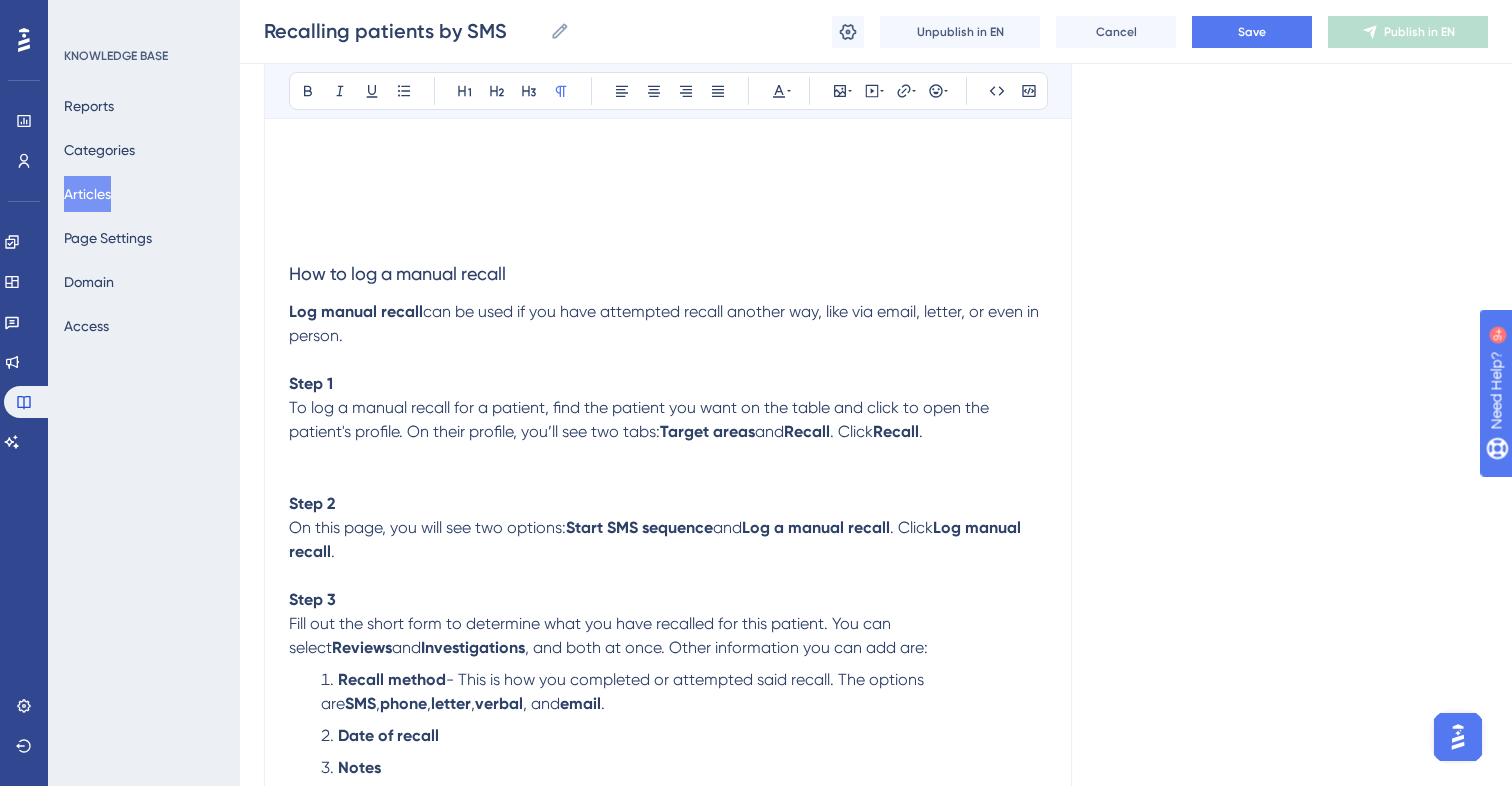 scroll, scrollTop: 6358, scrollLeft: 0, axis: vertical 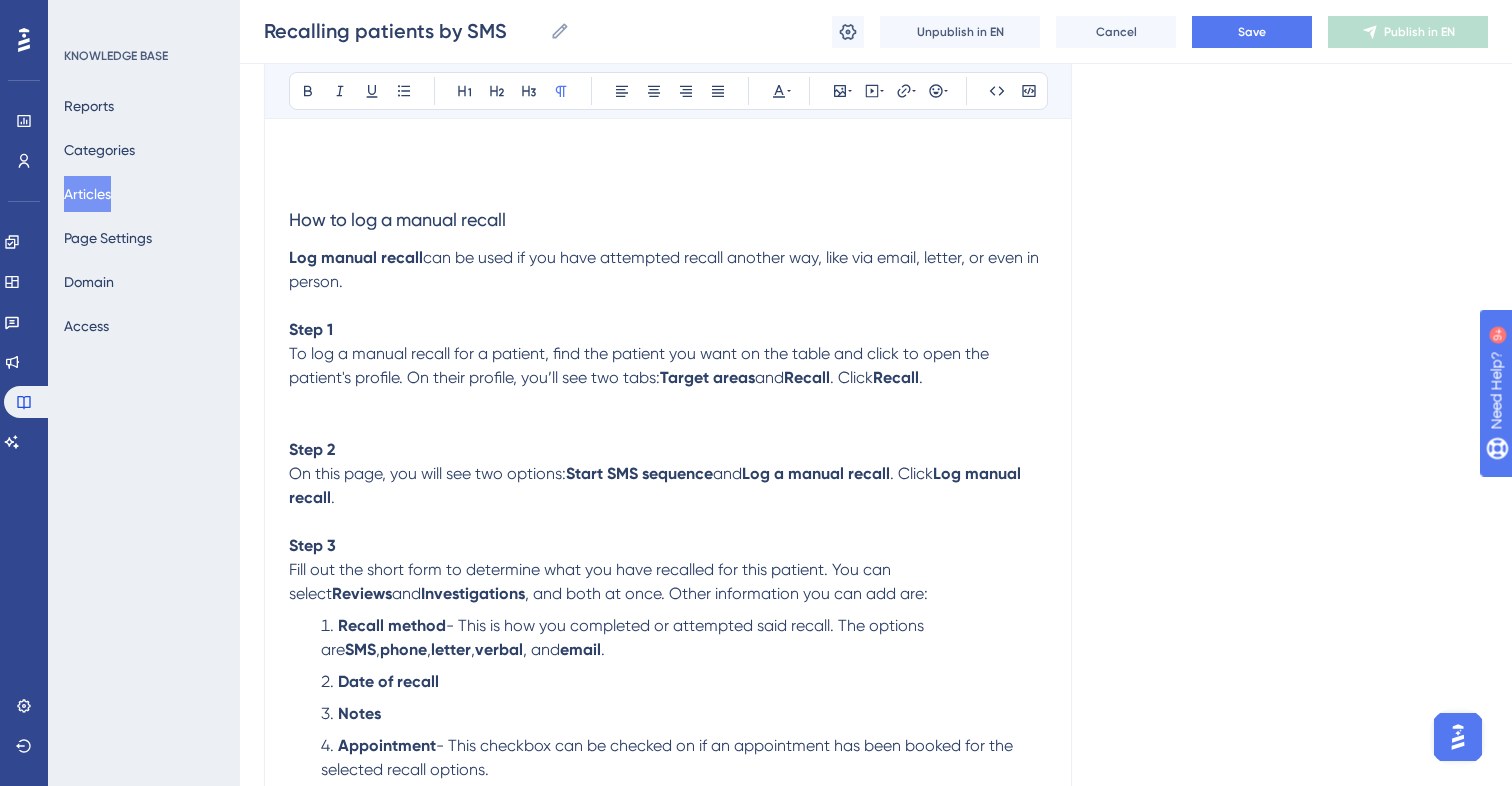 click on "On this page, you will see two options:  Start SMS sequence  and  Log a manual recall . Click  Log manual recall ." at bounding box center (668, 486) 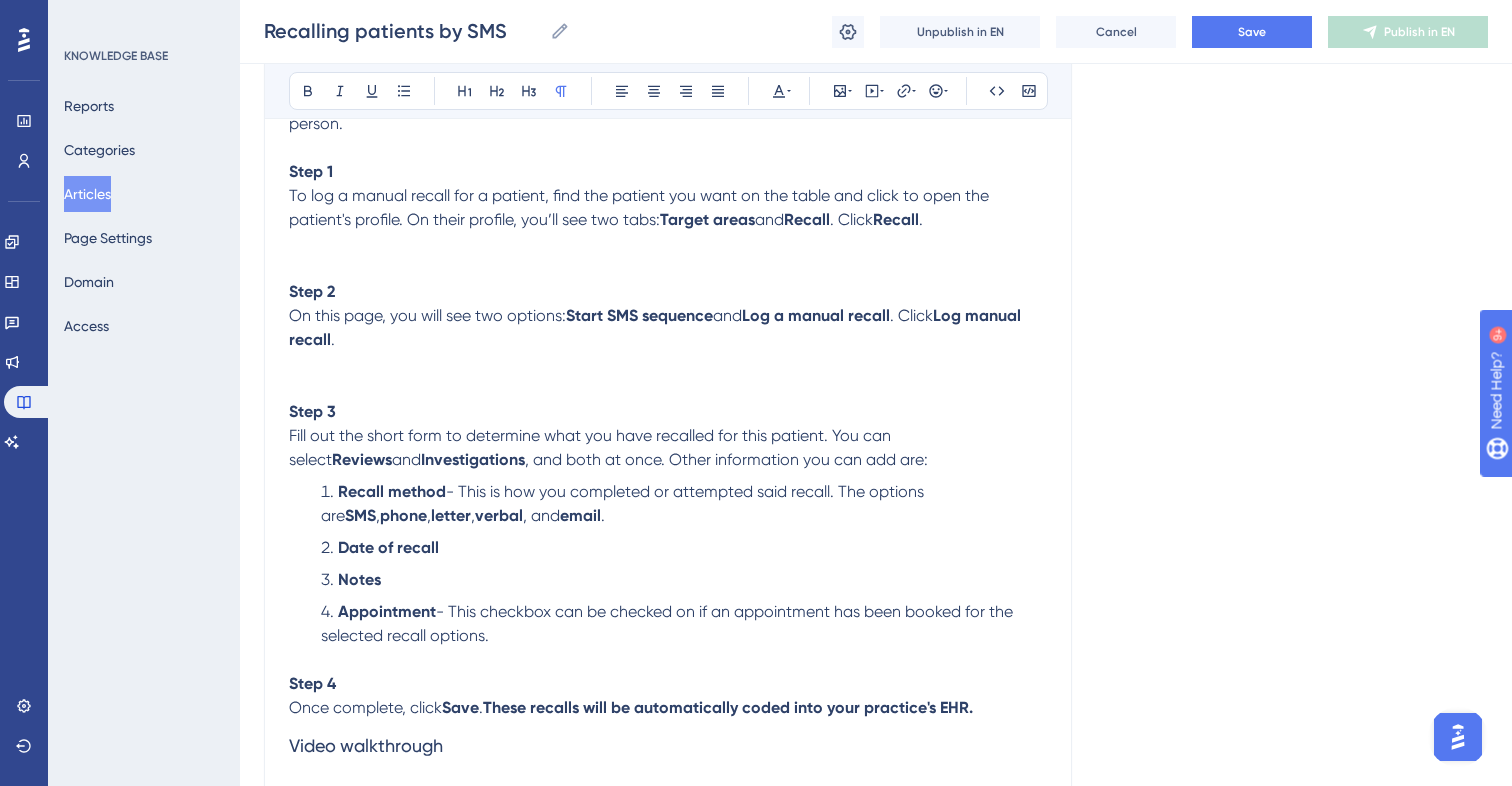 scroll, scrollTop: 6542, scrollLeft: 0, axis: vertical 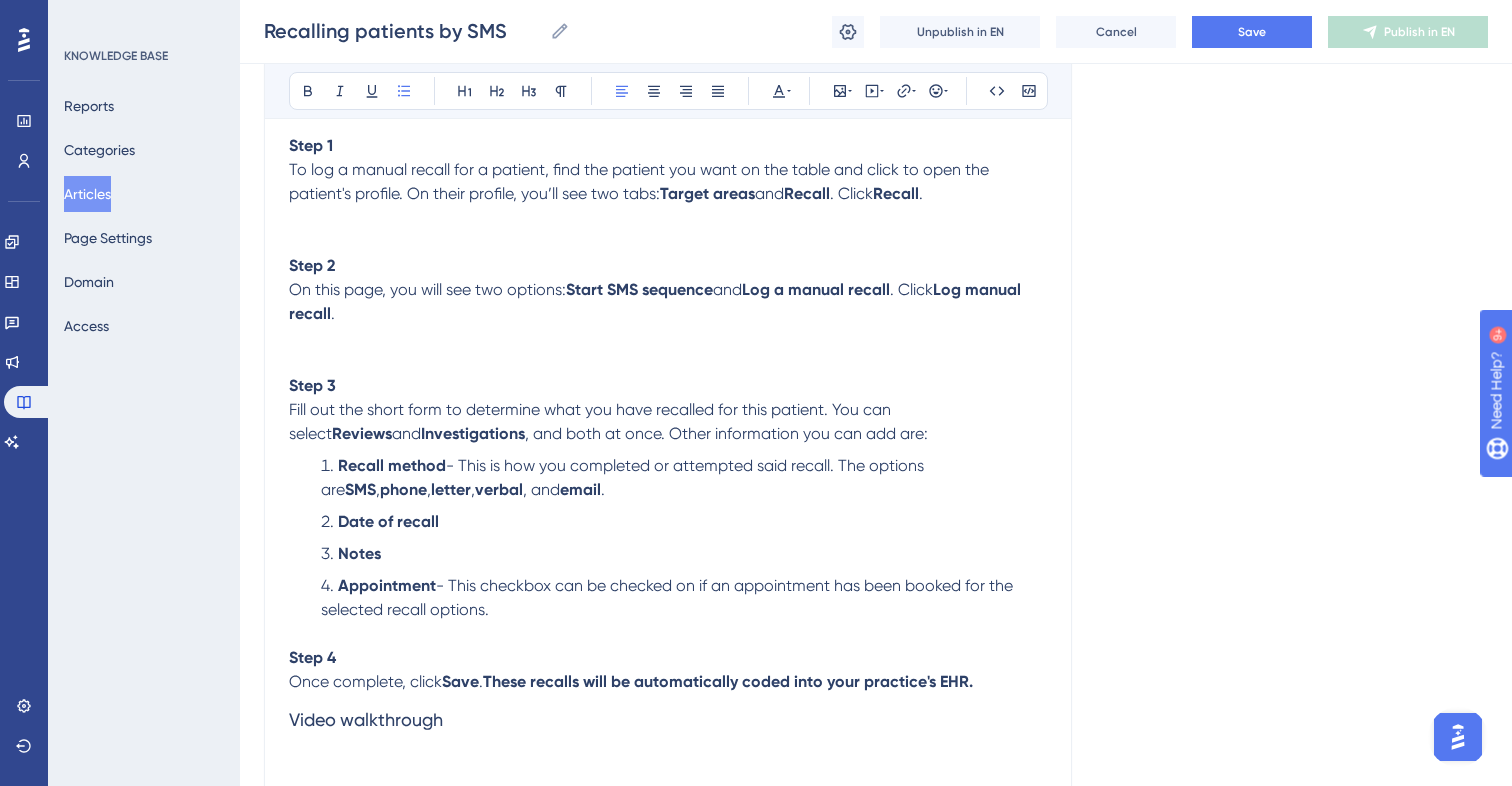 click on "Recall method  - This is how you completed or attempted said recall. The options are  SMS ,  phone ,  letter ,  verbal , and  email ." at bounding box center [684, 478] 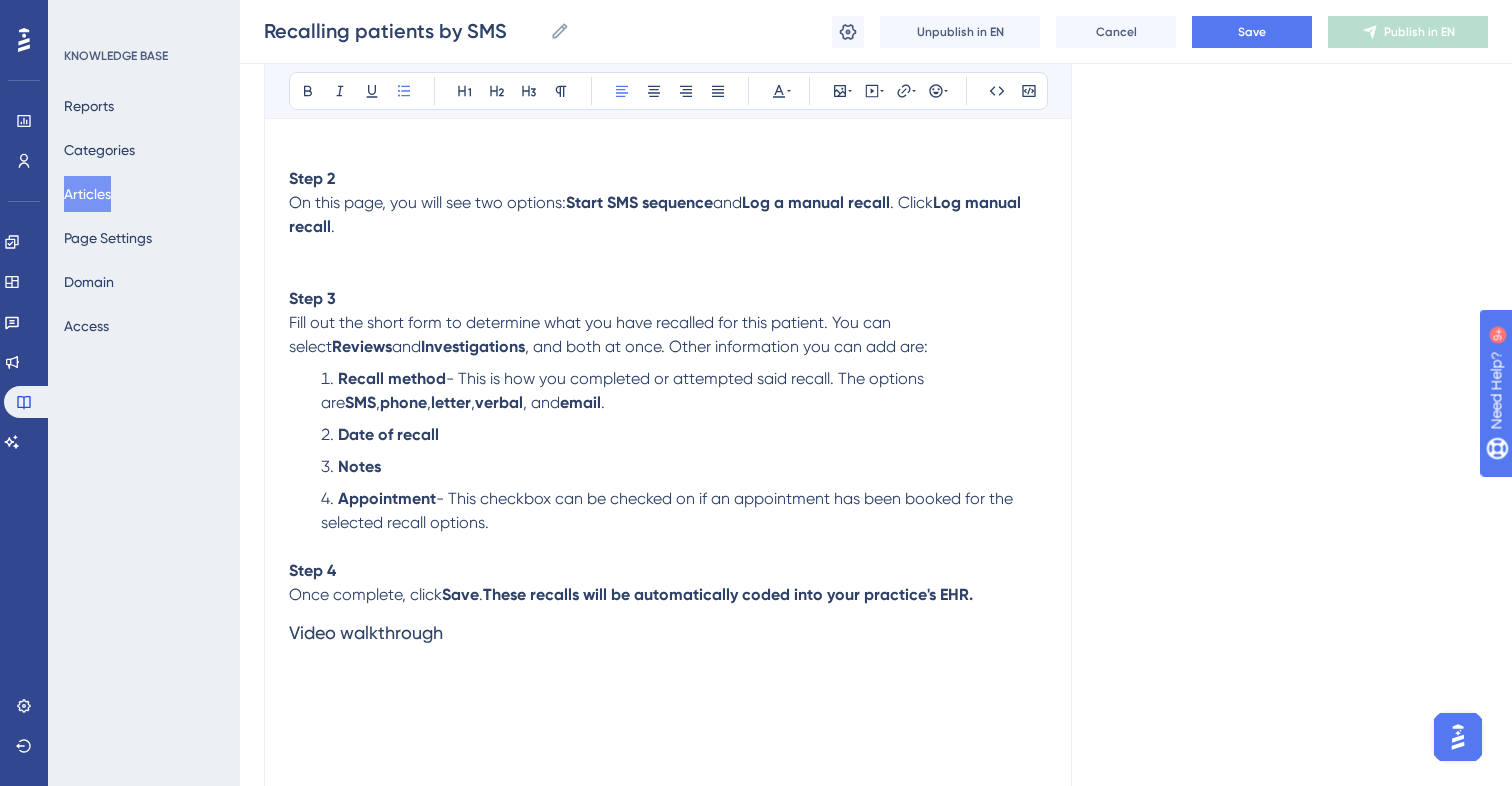 scroll, scrollTop: 6656, scrollLeft: 0, axis: vertical 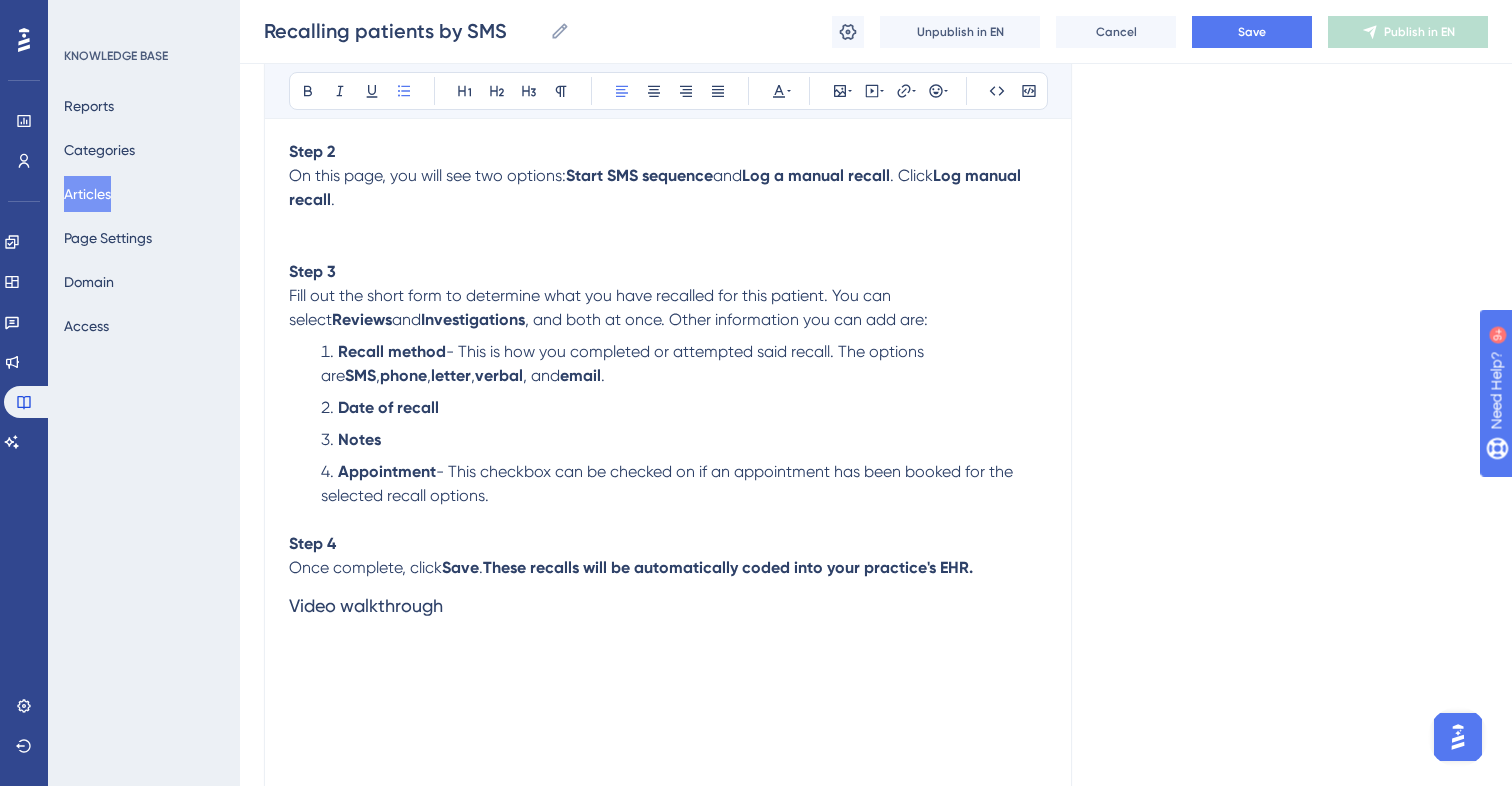 click on "Appointment  - This checkbox can be checked on if an appointment has been booked for the selected recall options." at bounding box center (684, 484) 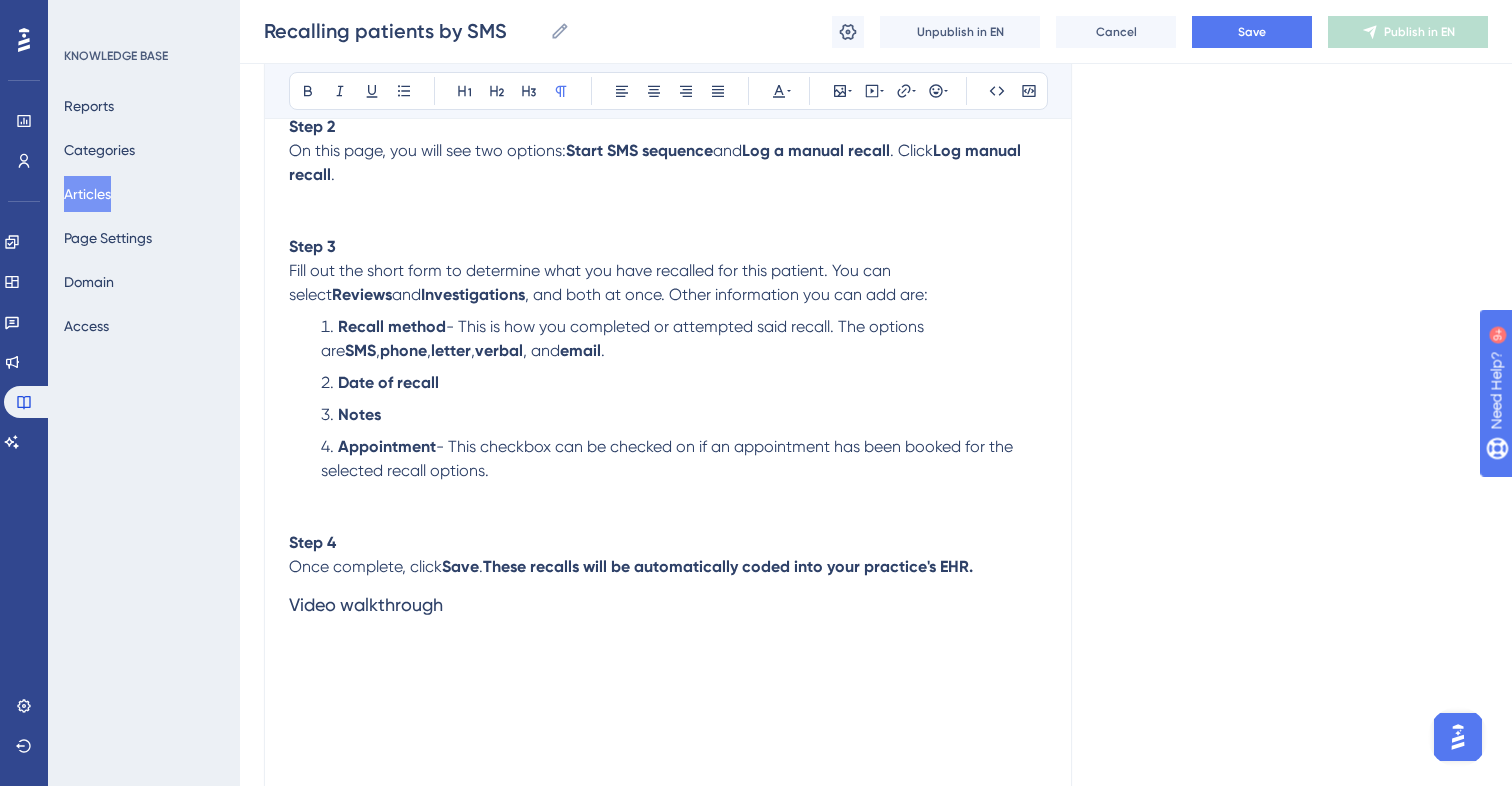 scroll, scrollTop: 6684, scrollLeft: 0, axis: vertical 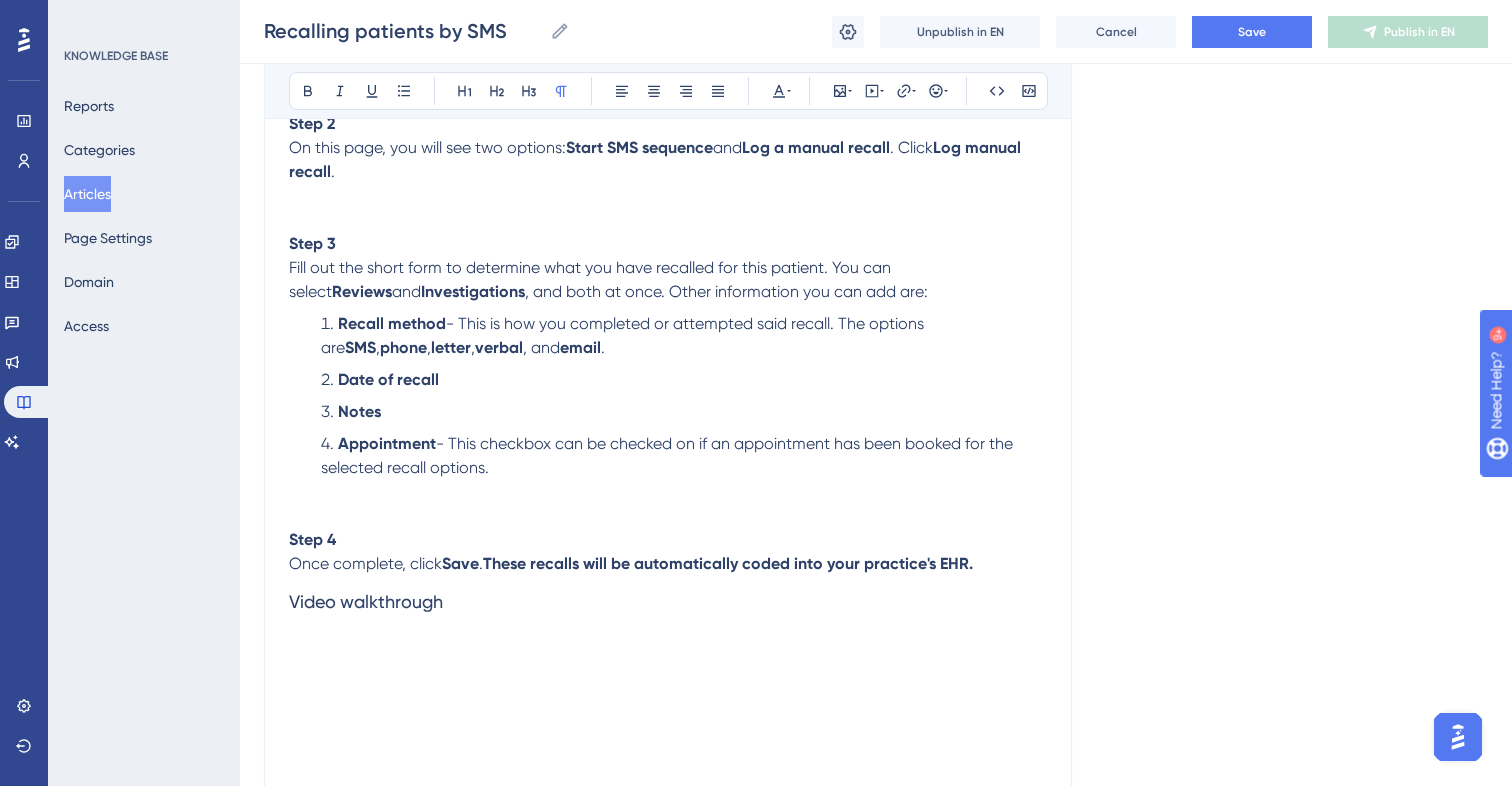 click on "These recalls will be automatically coded into your practice's EHR." at bounding box center (728, 563) 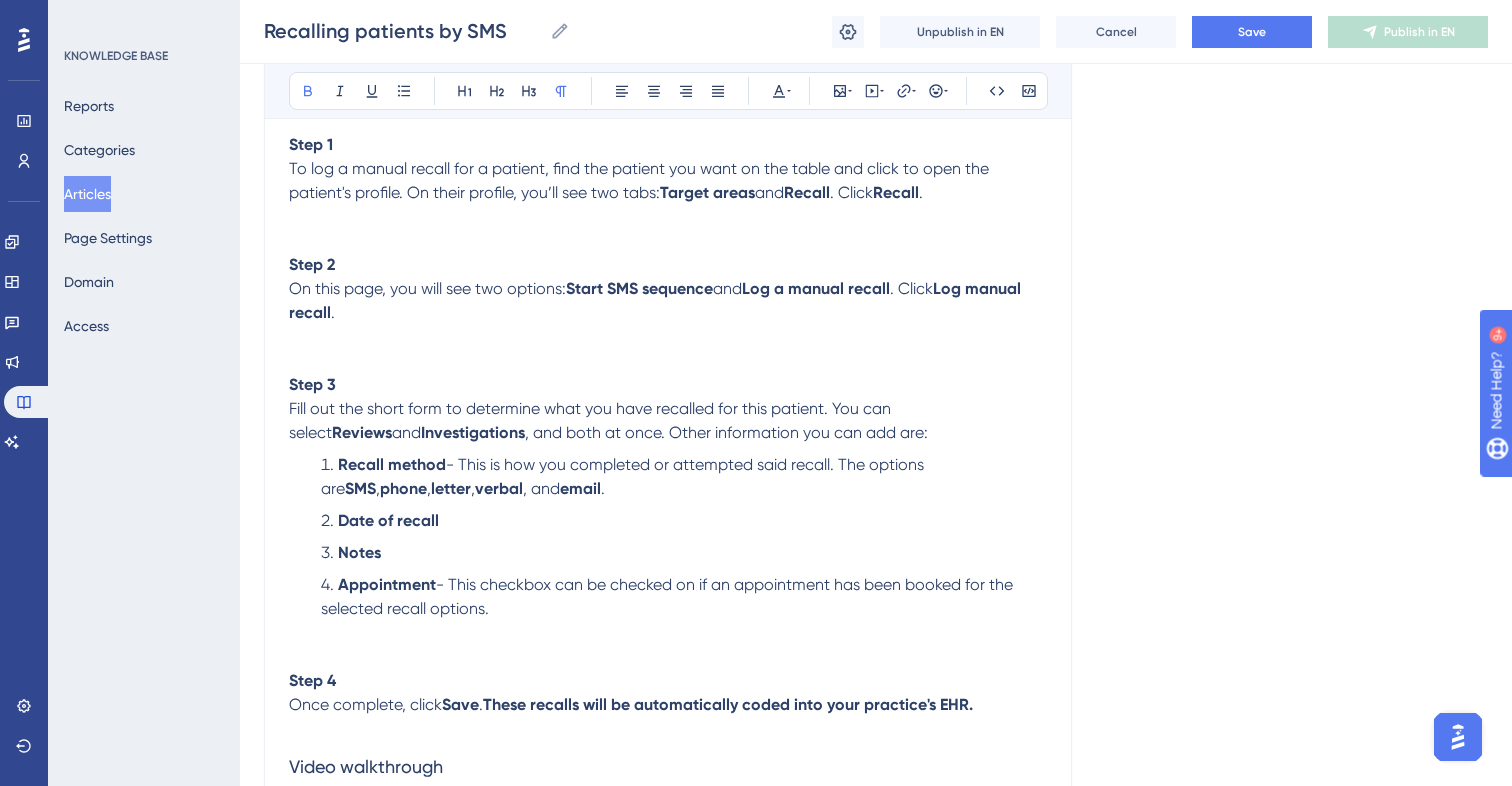 scroll, scrollTop: 6526, scrollLeft: 0, axis: vertical 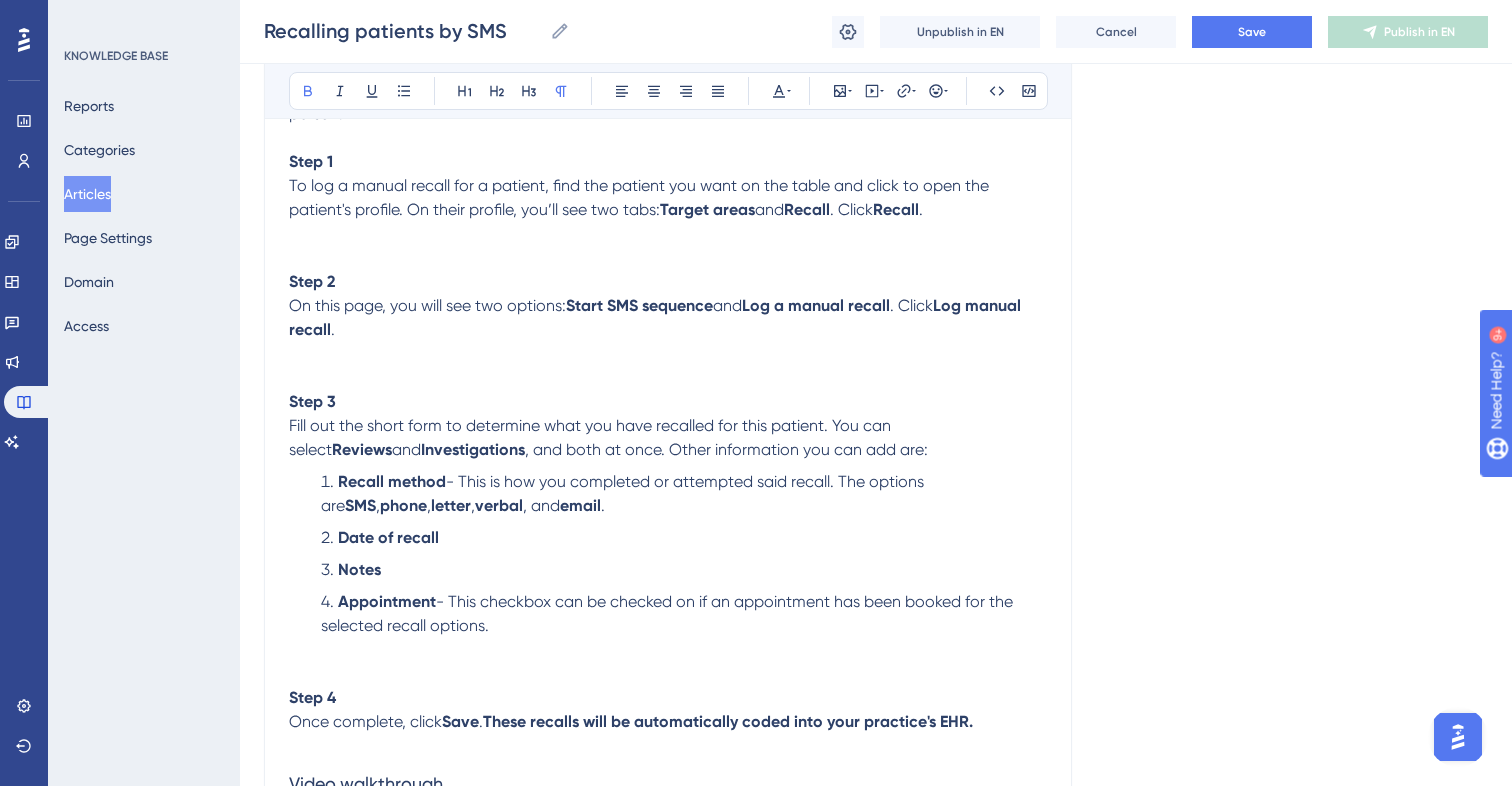 click at bounding box center (668, 234) 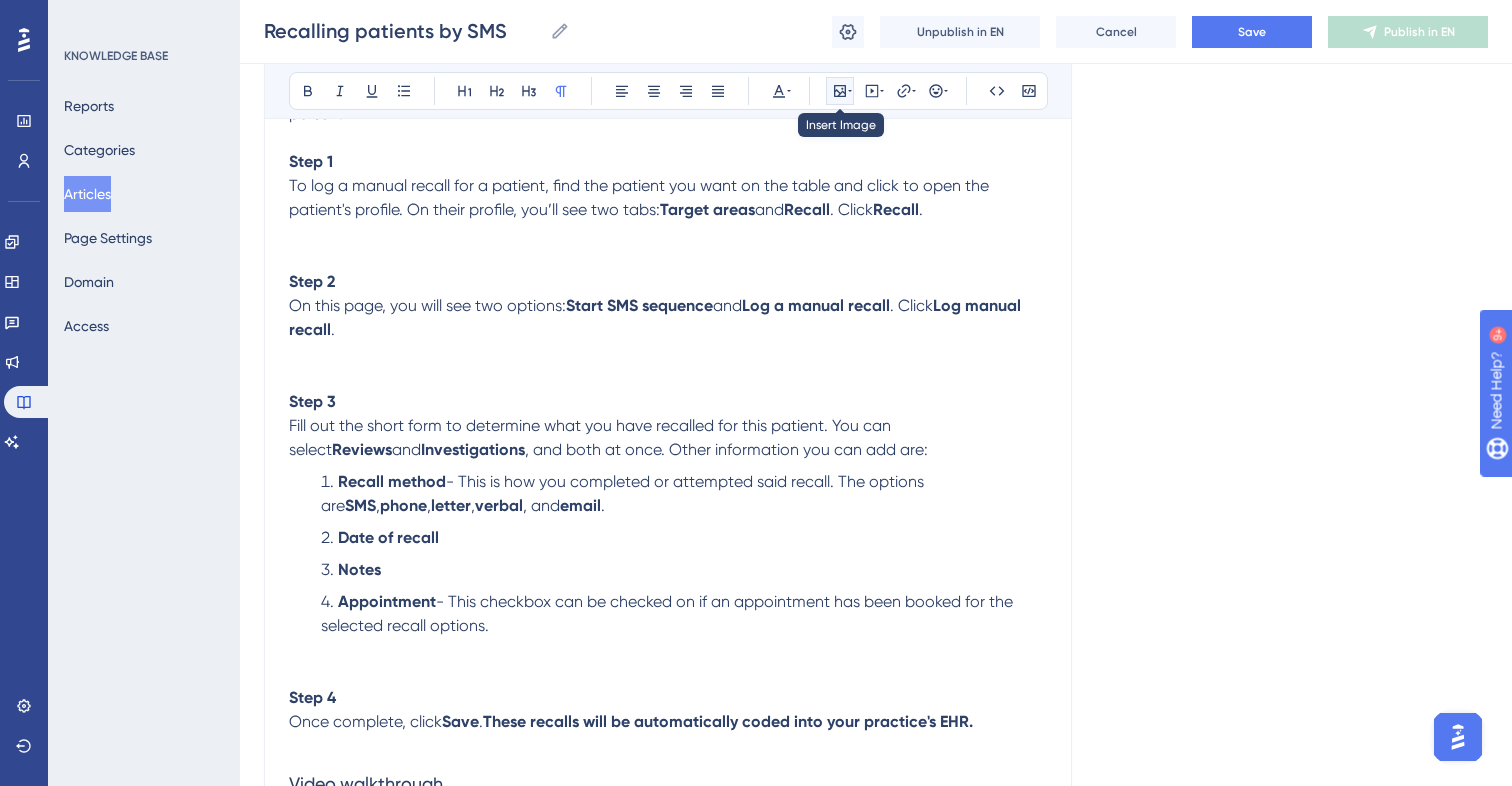 click 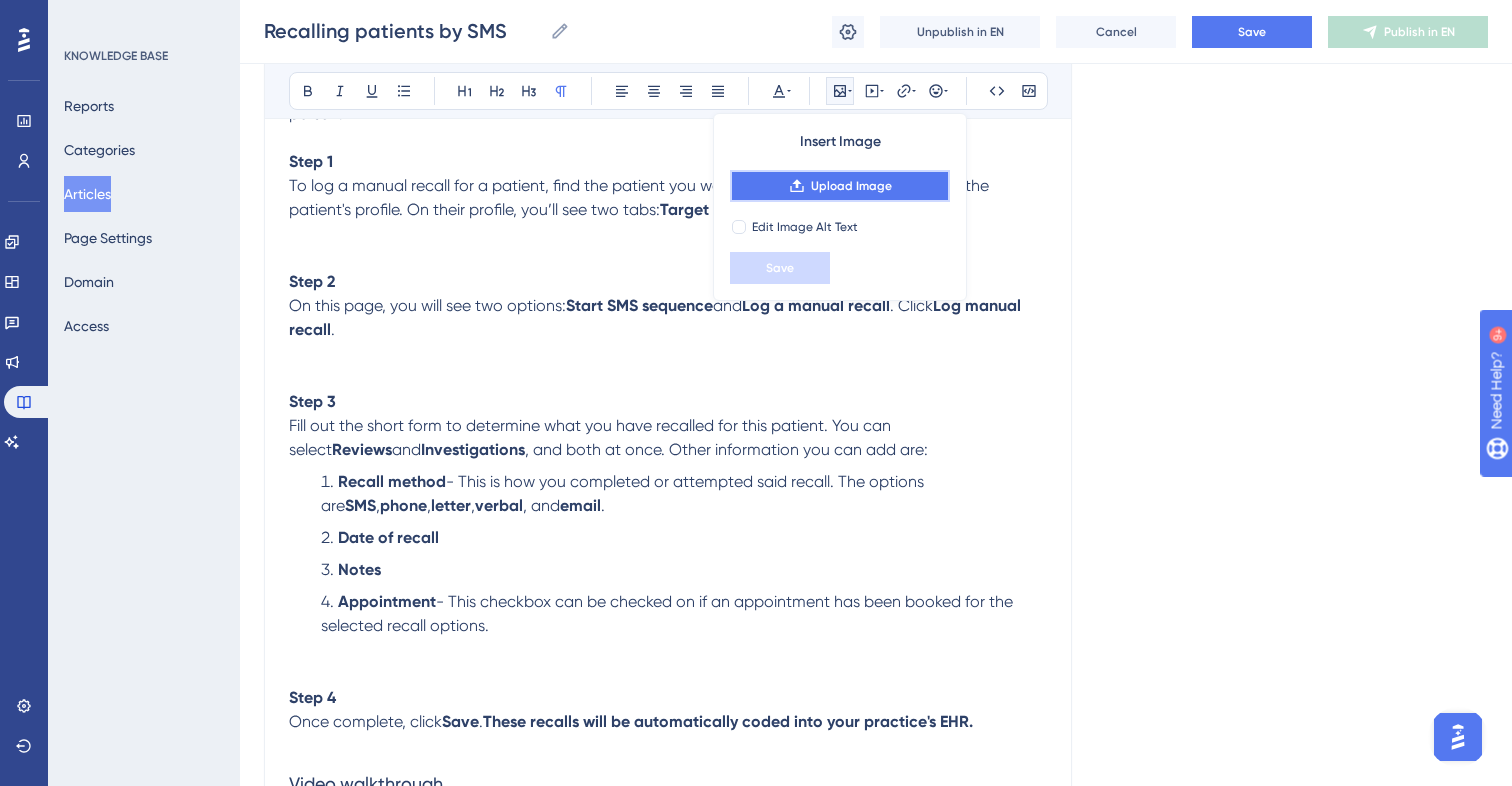 click on "Upload Image" at bounding box center [840, 186] 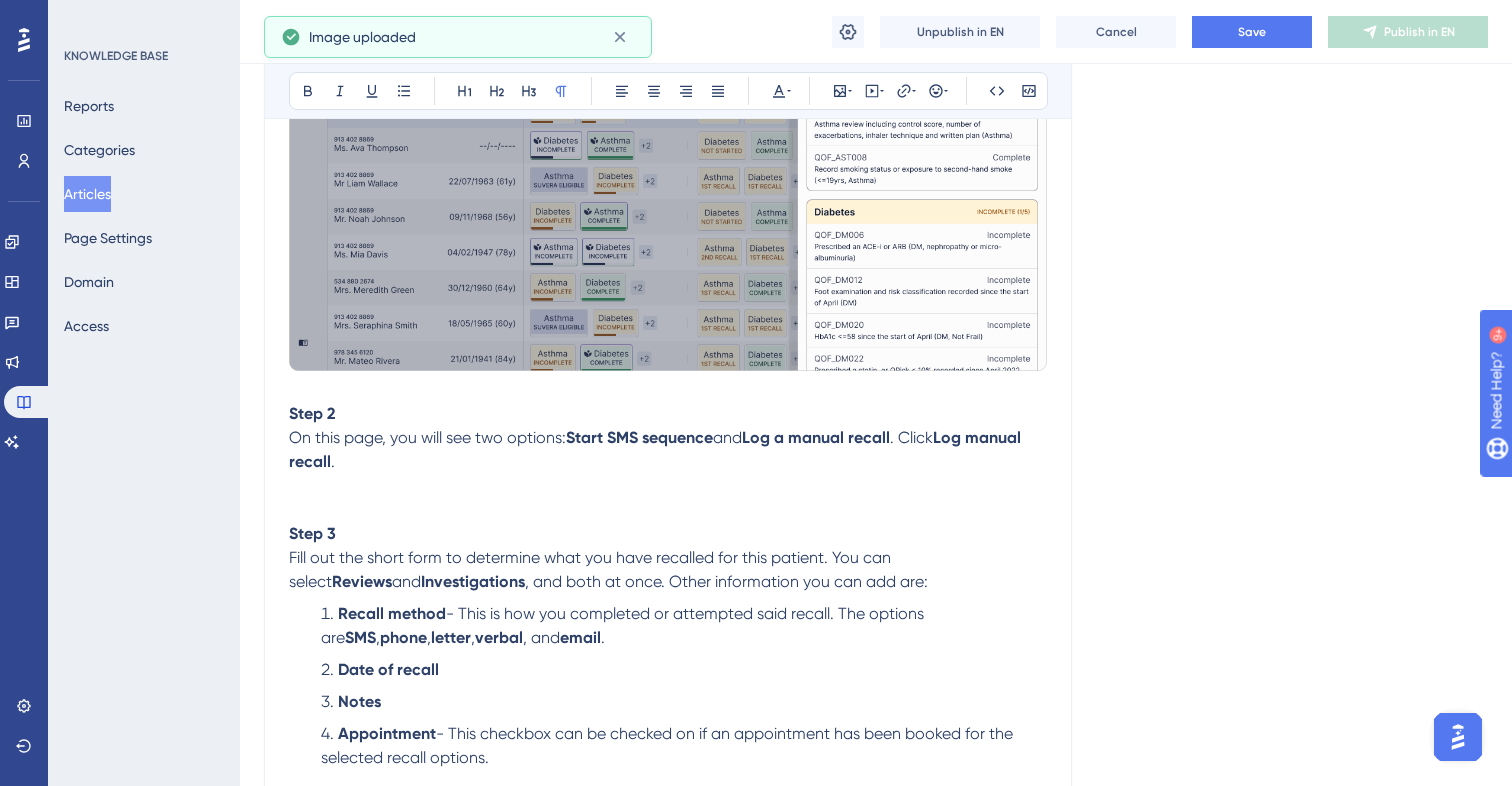 scroll, scrollTop: 6820, scrollLeft: 0, axis: vertical 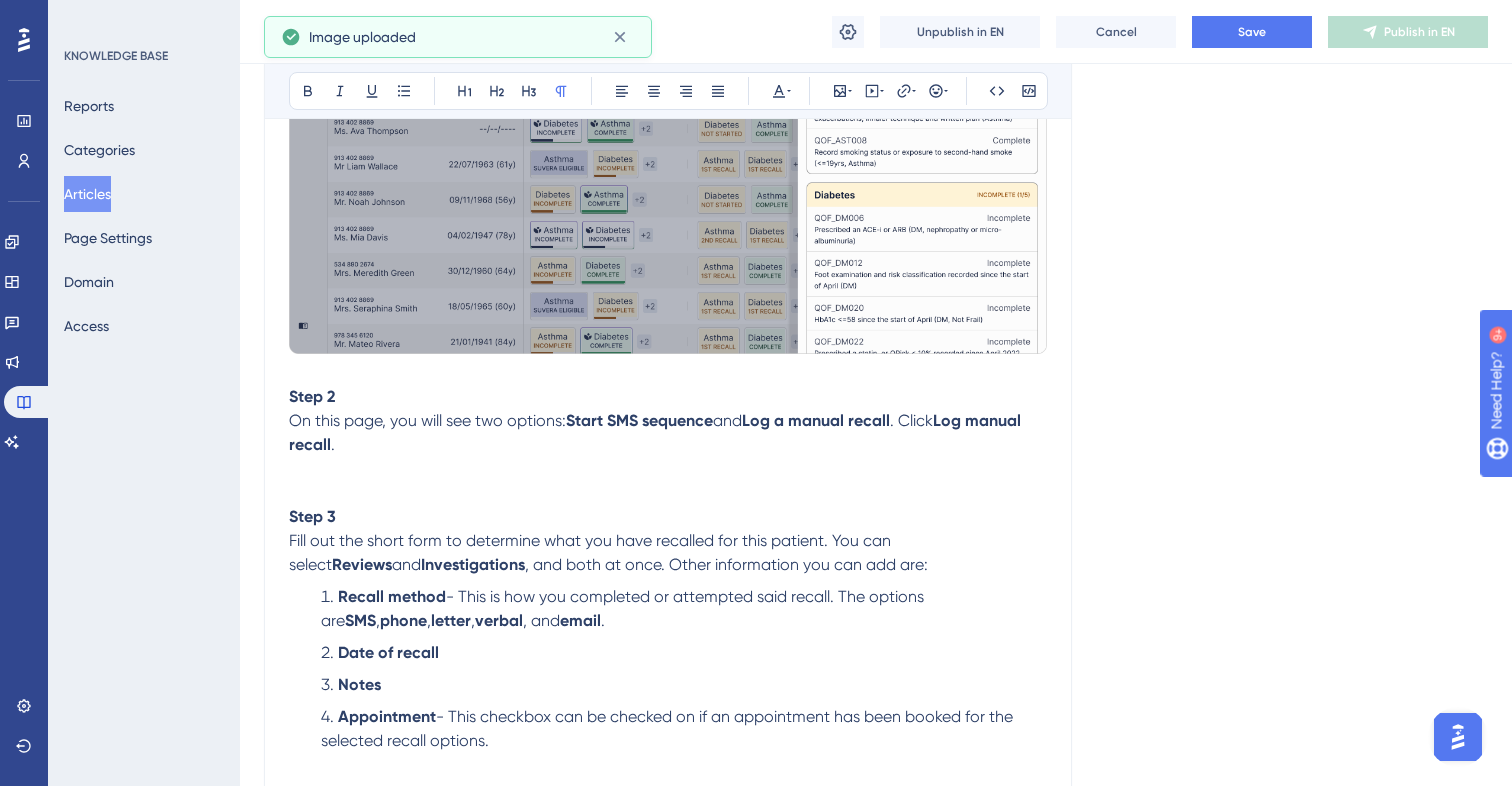 click at bounding box center (668, 469) 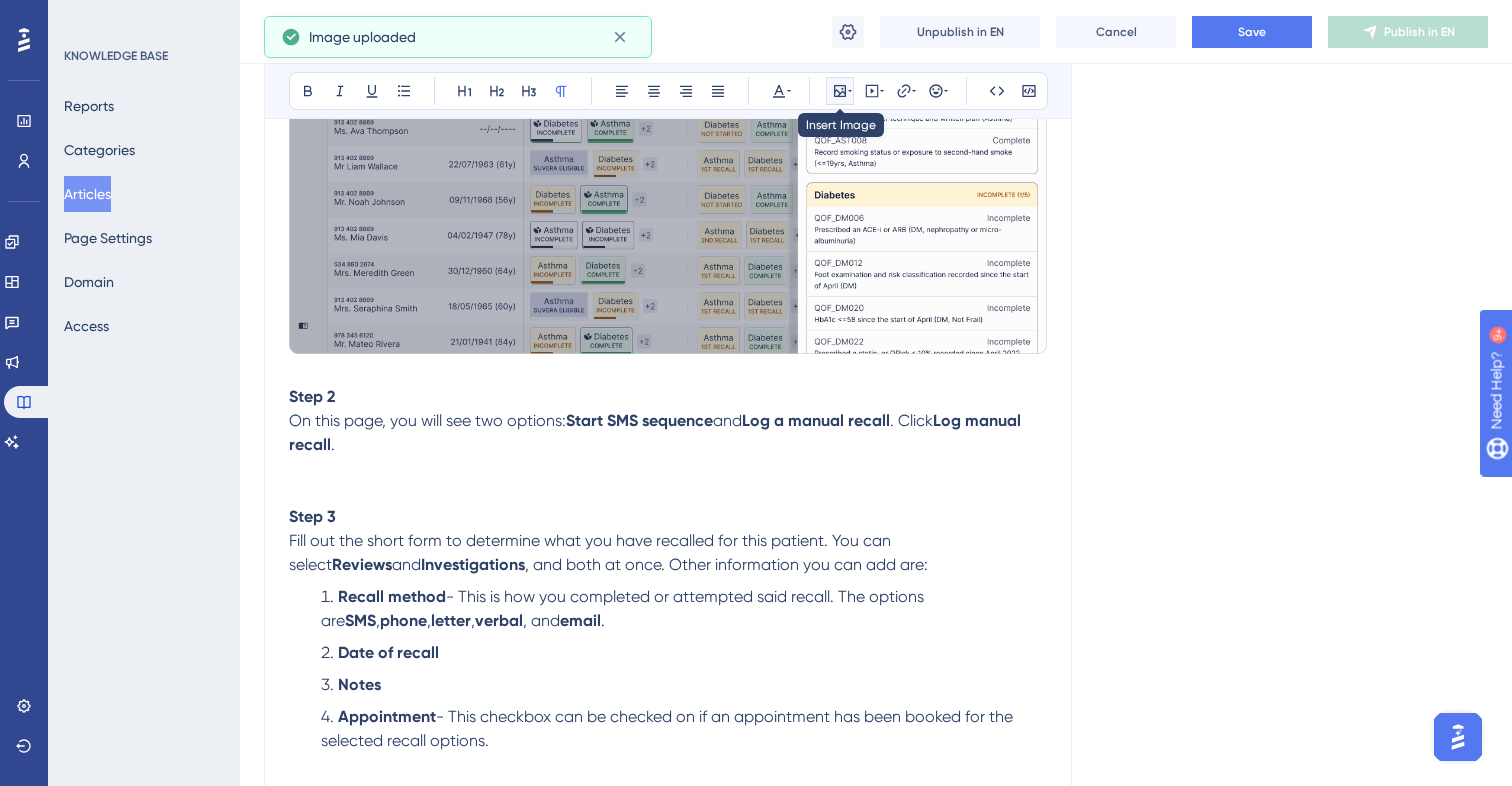 click 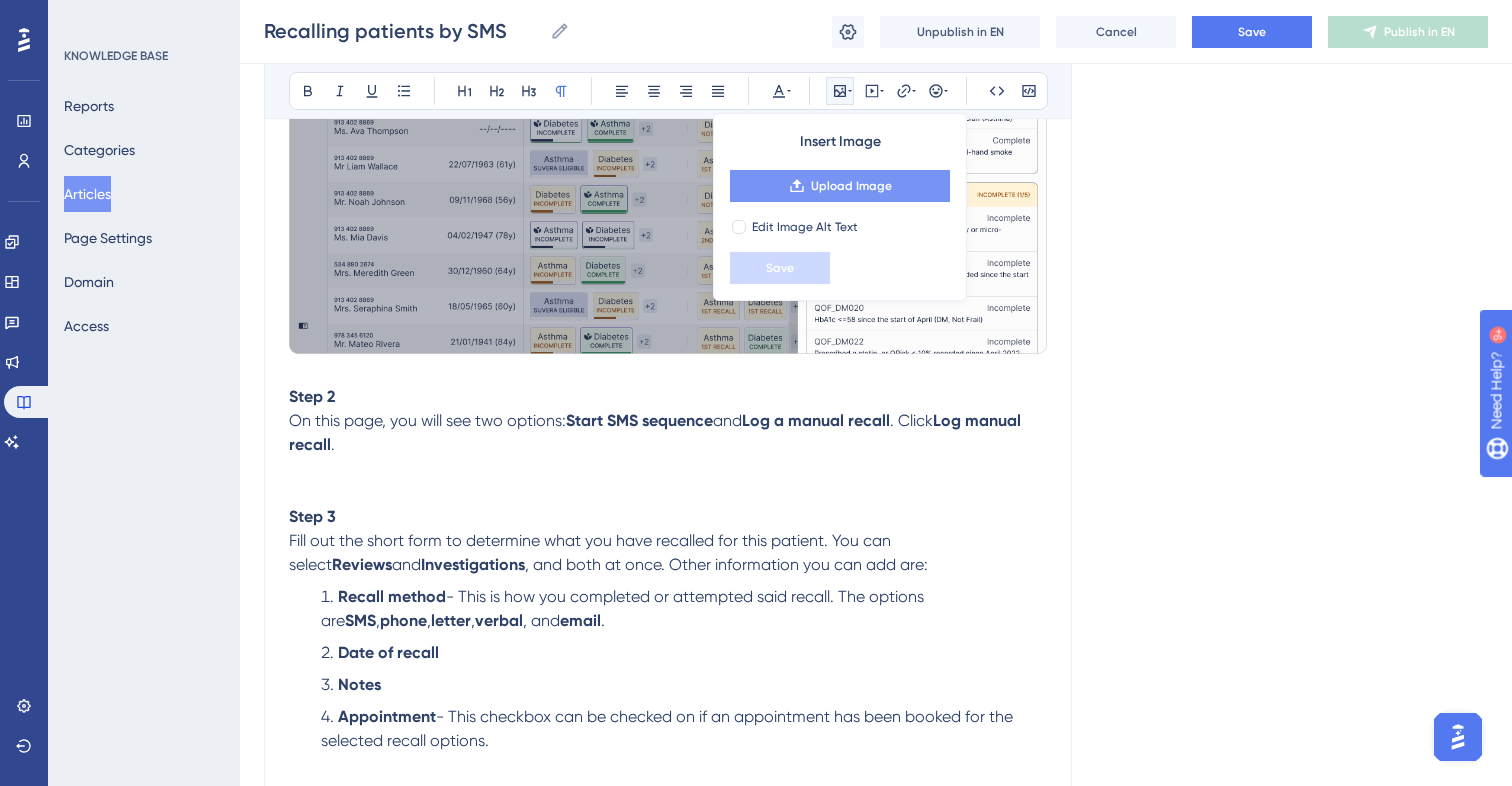 click on "Upload Image" at bounding box center [840, 186] 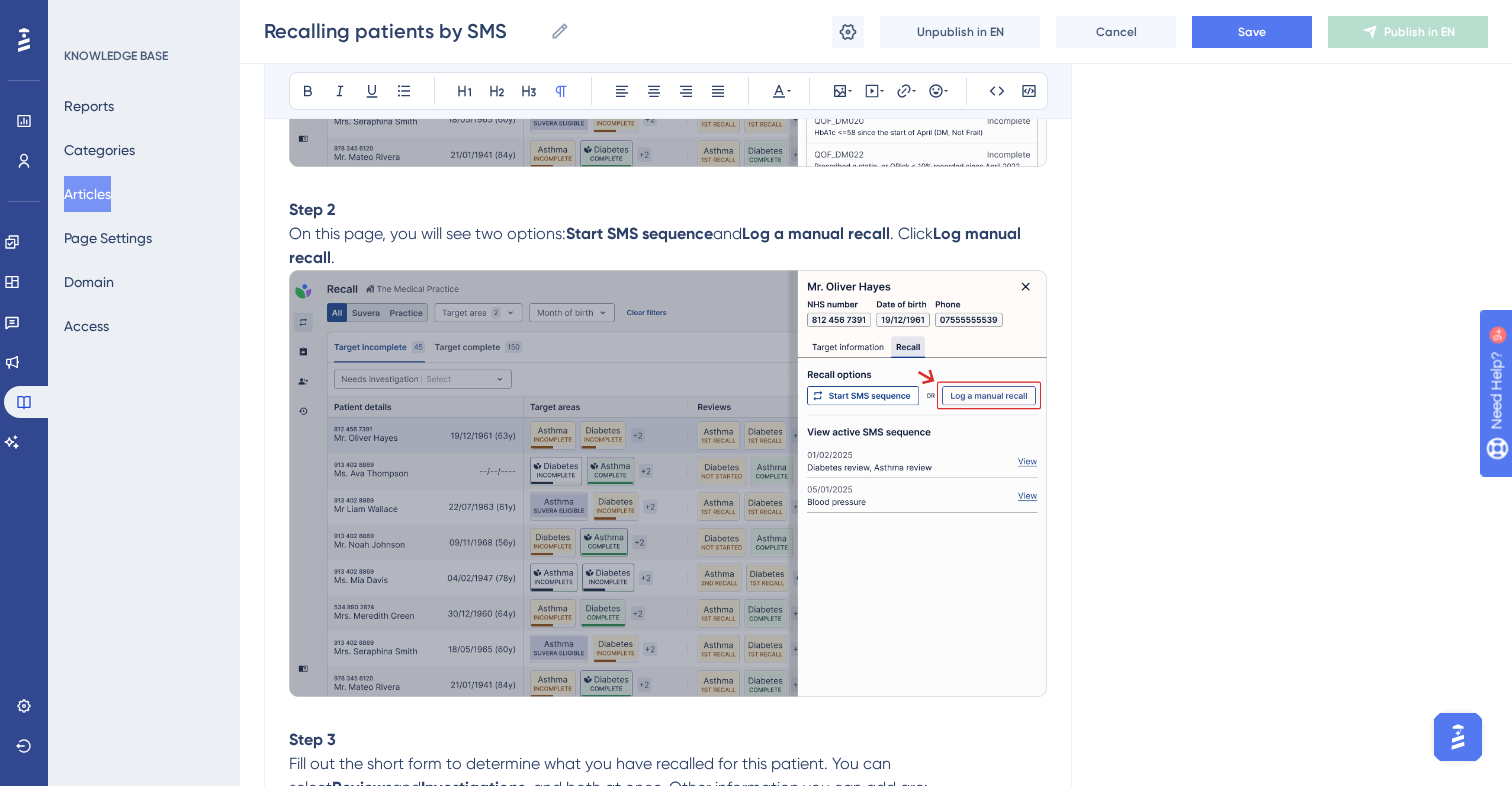 scroll, scrollTop: 7042, scrollLeft: 0, axis: vertical 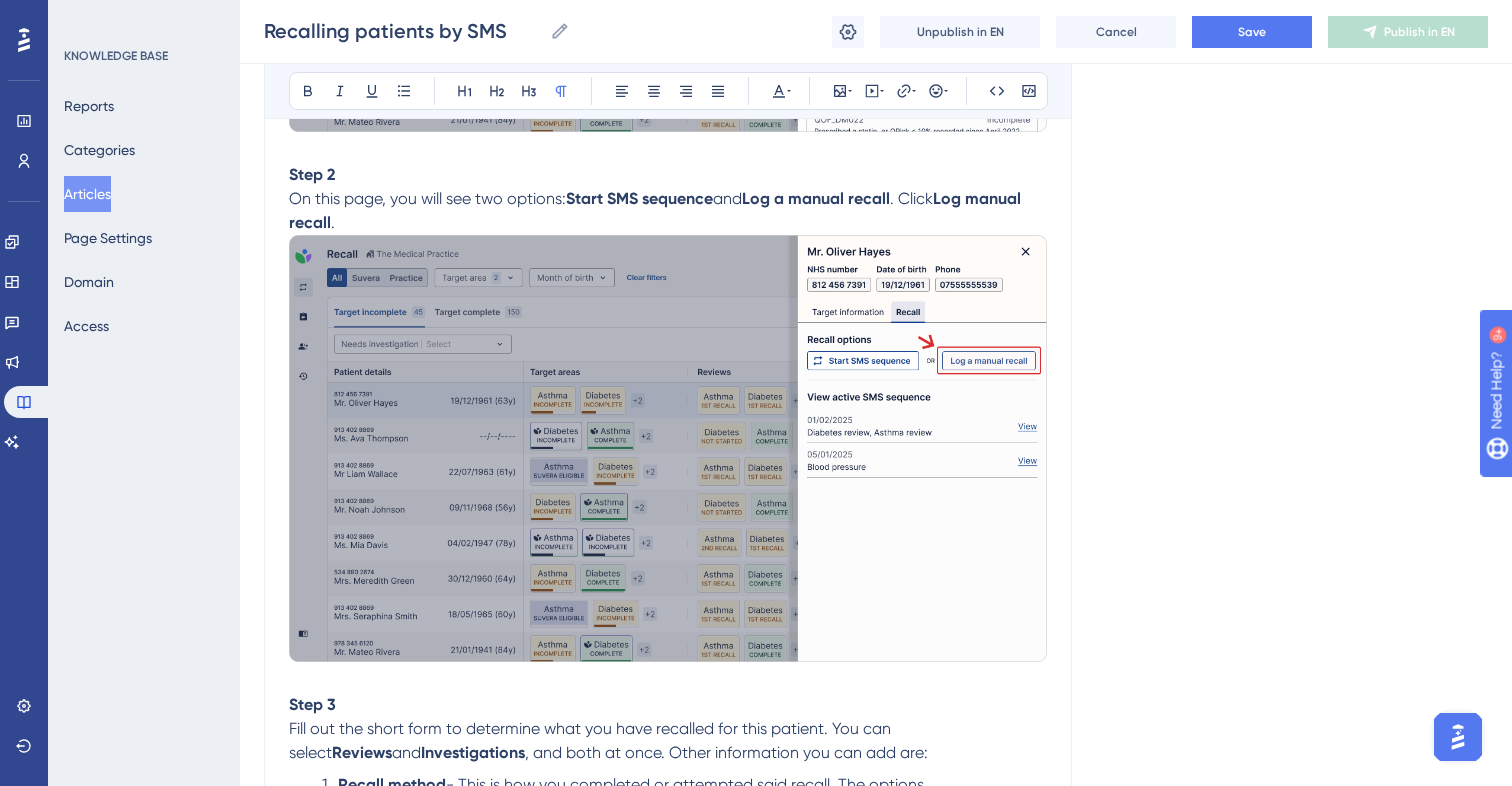 click on "Log manual recall" at bounding box center [657, 210] 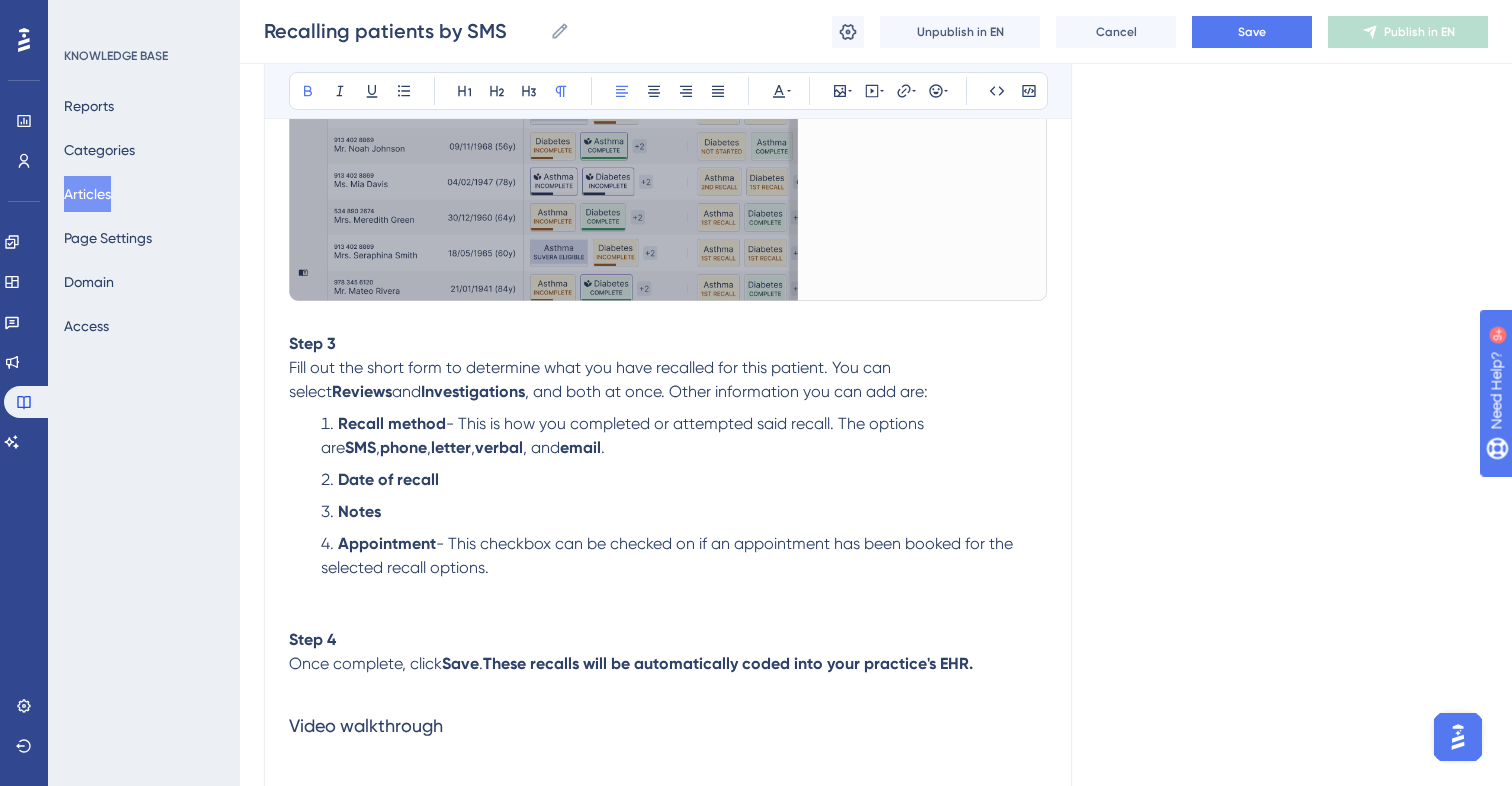 scroll, scrollTop: 7401, scrollLeft: 0, axis: vertical 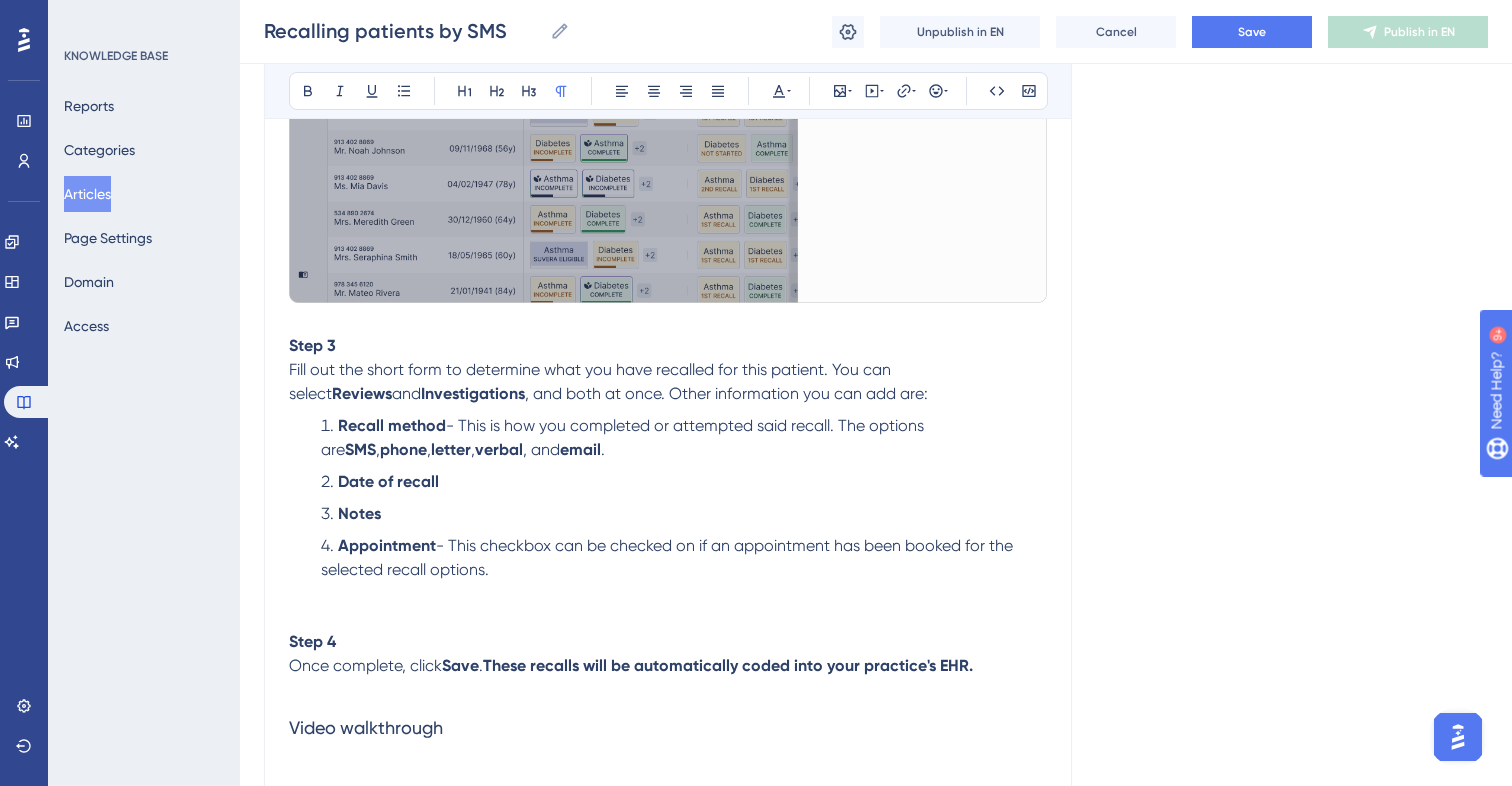 click at bounding box center [668, 594] 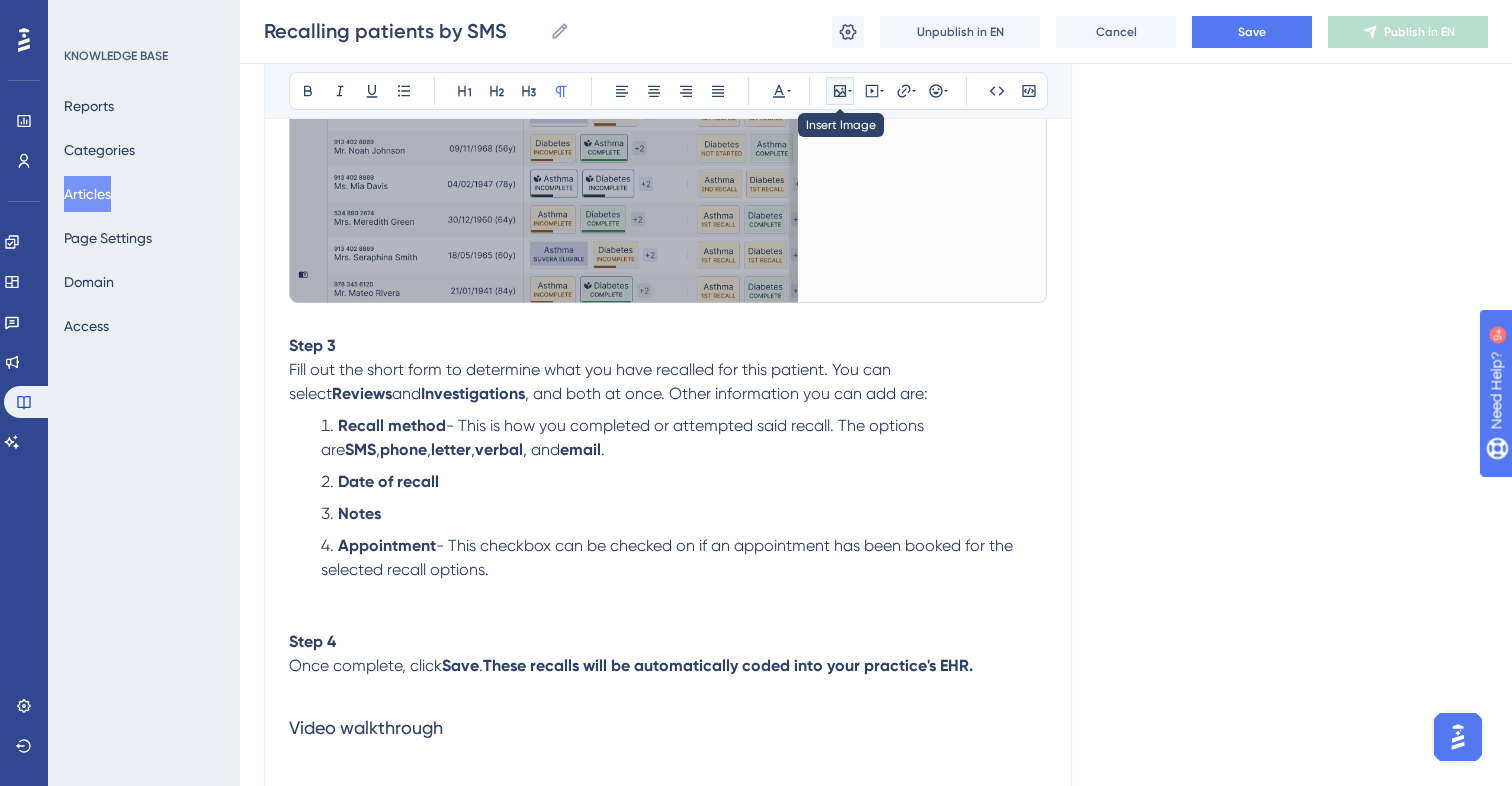 click 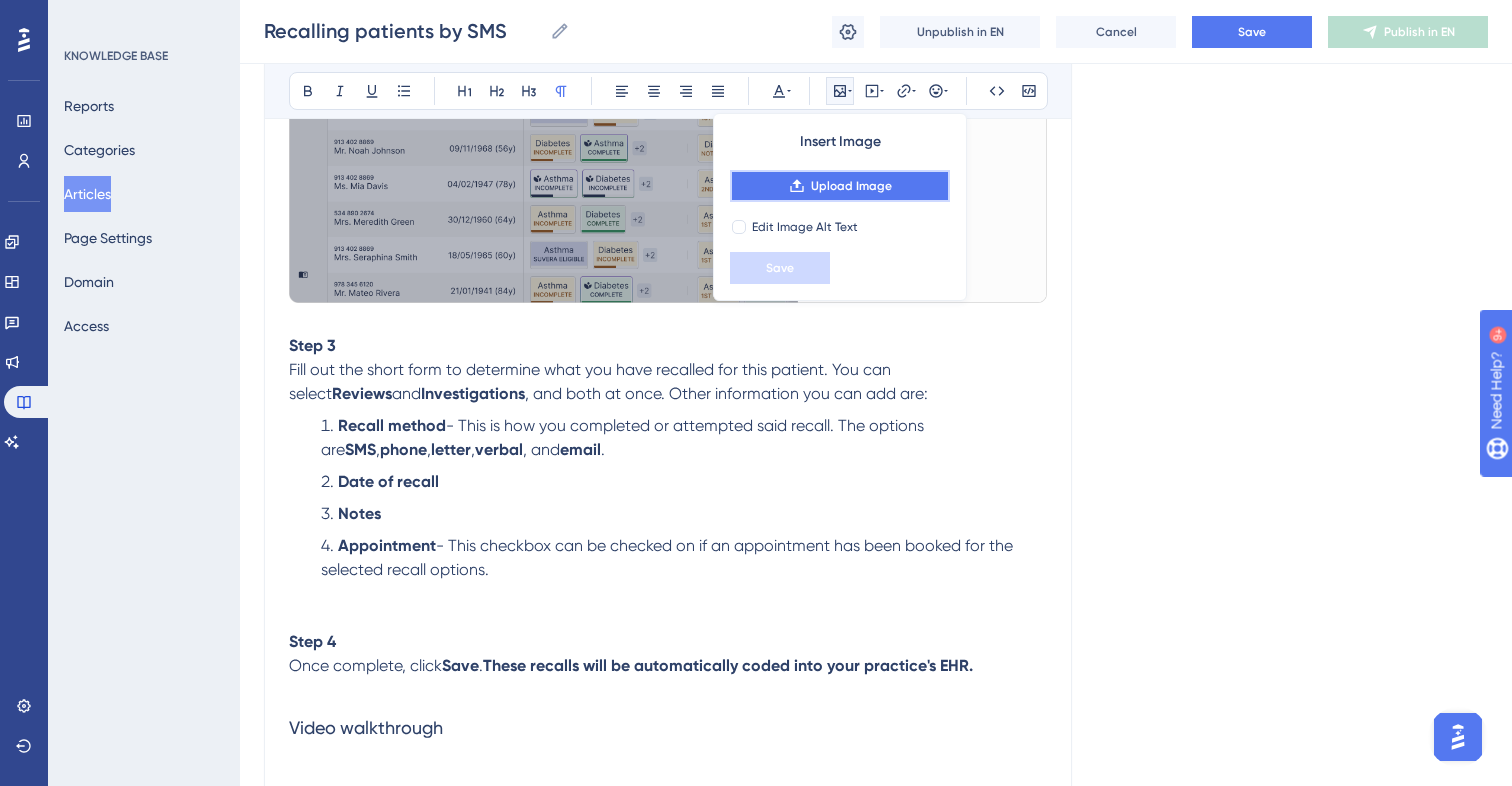 click on "Upload Image" at bounding box center (851, 186) 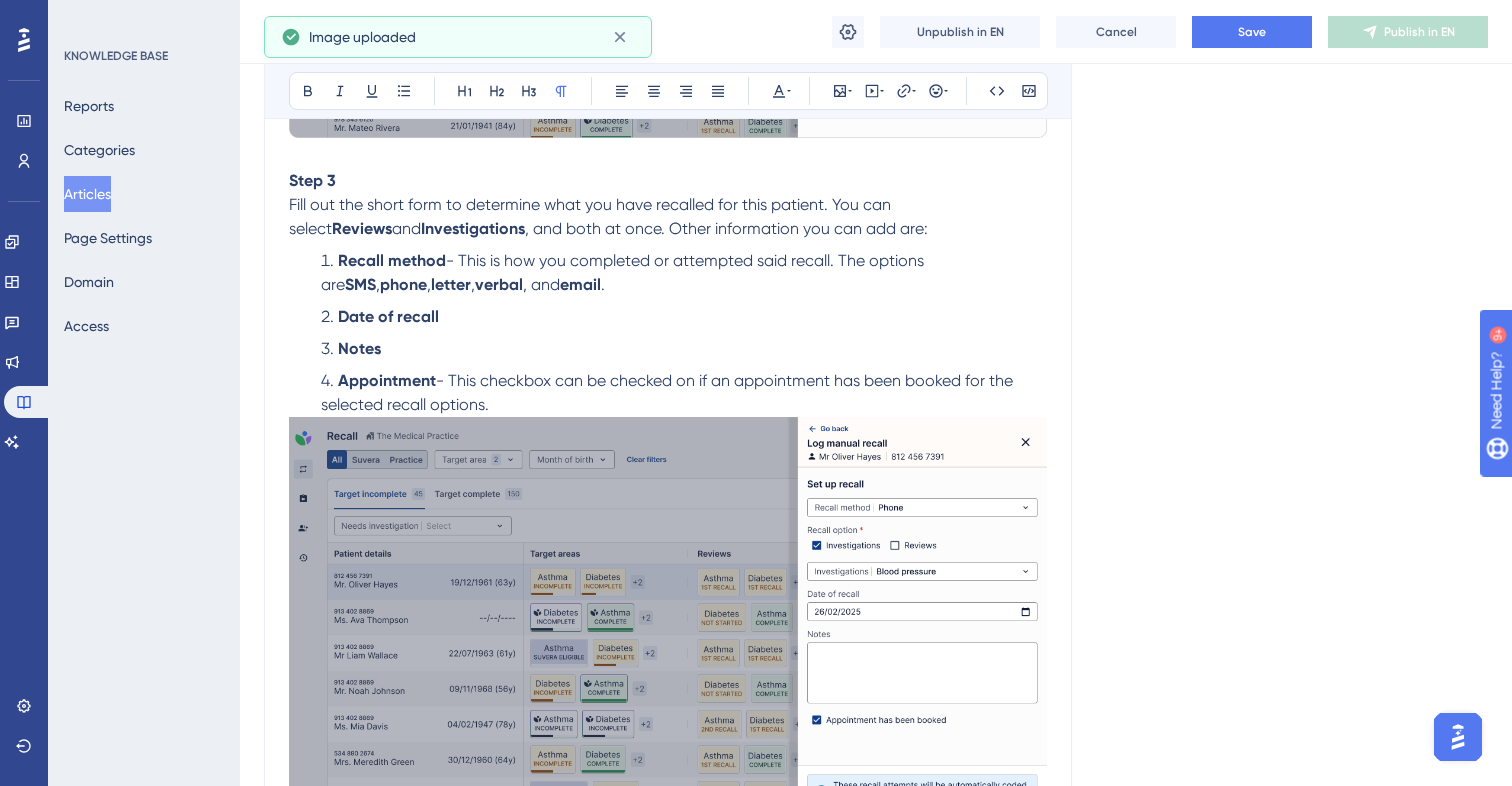 scroll, scrollTop: 7577, scrollLeft: 0, axis: vertical 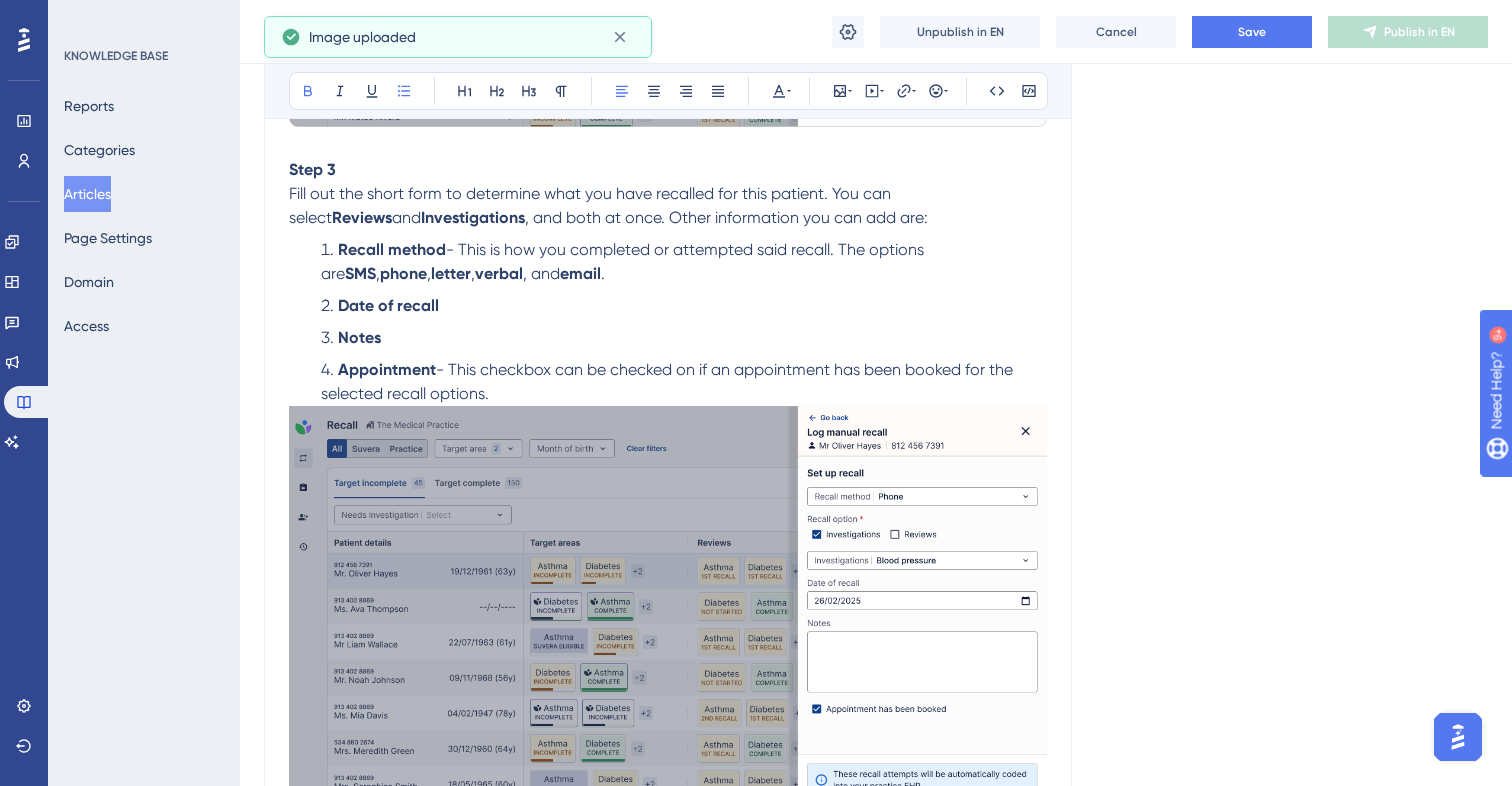 click on "Appointment" at bounding box center (387, 369) 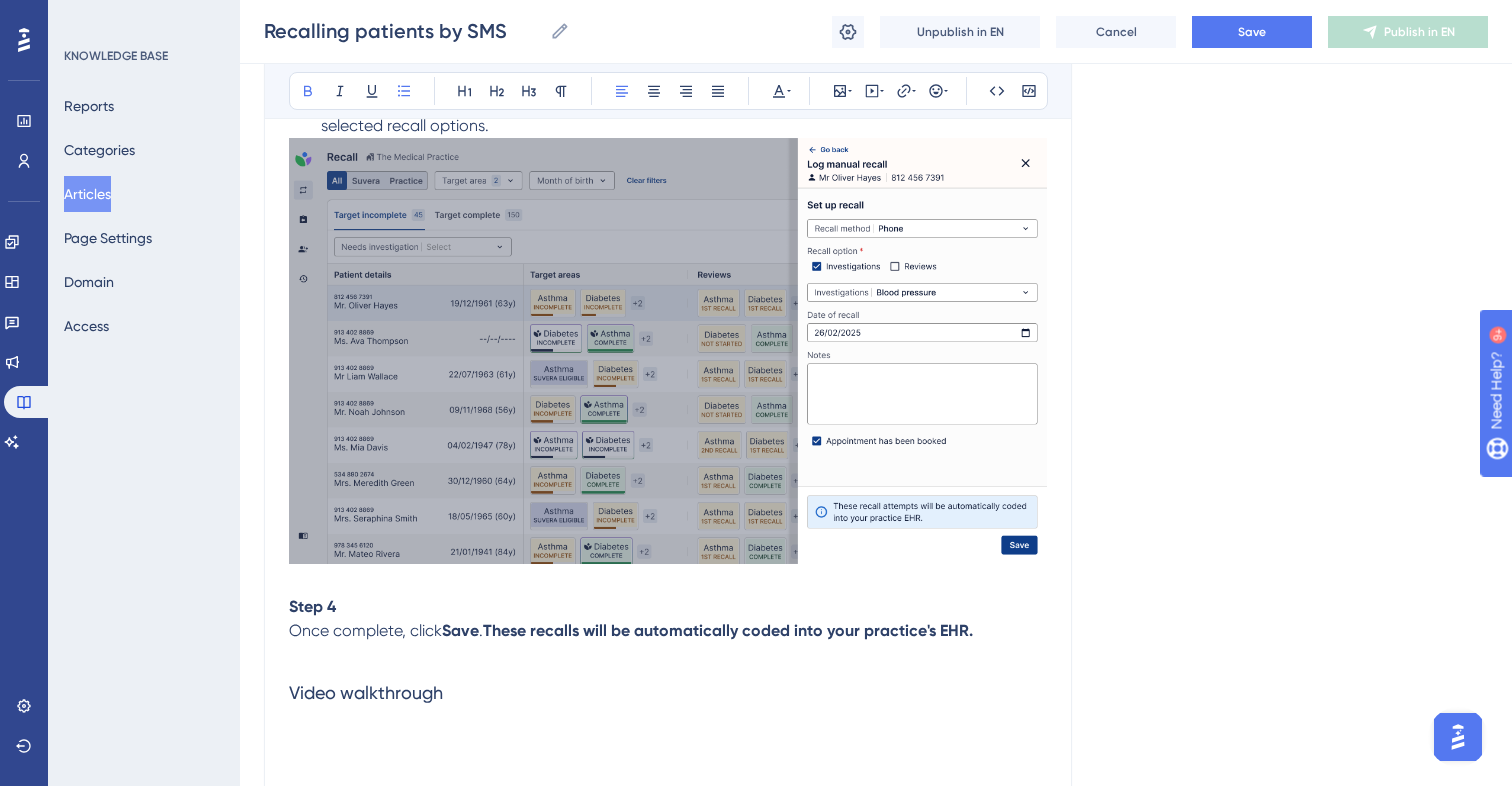 scroll, scrollTop: 7940, scrollLeft: 0, axis: vertical 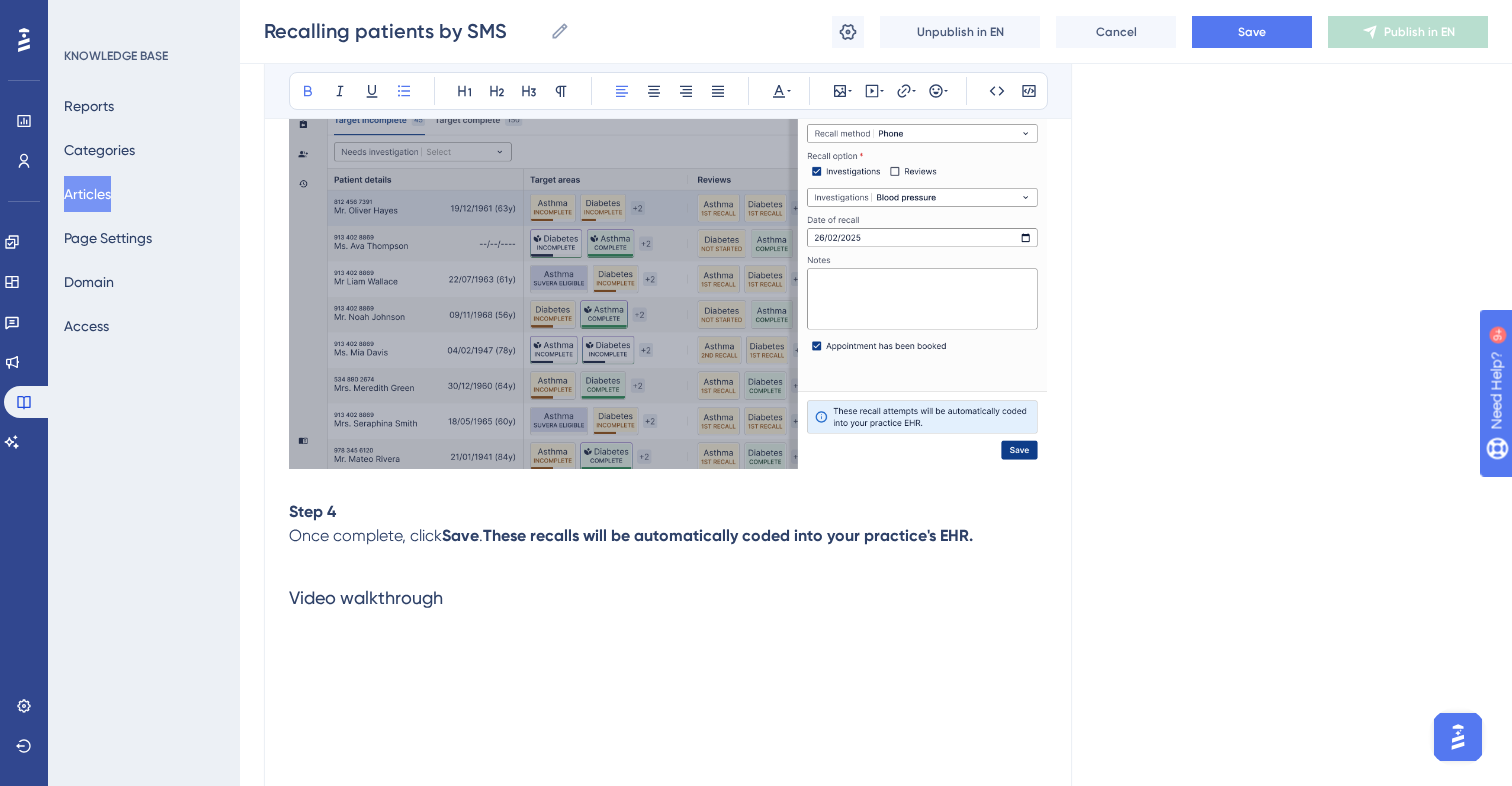 click at bounding box center [668, 560] 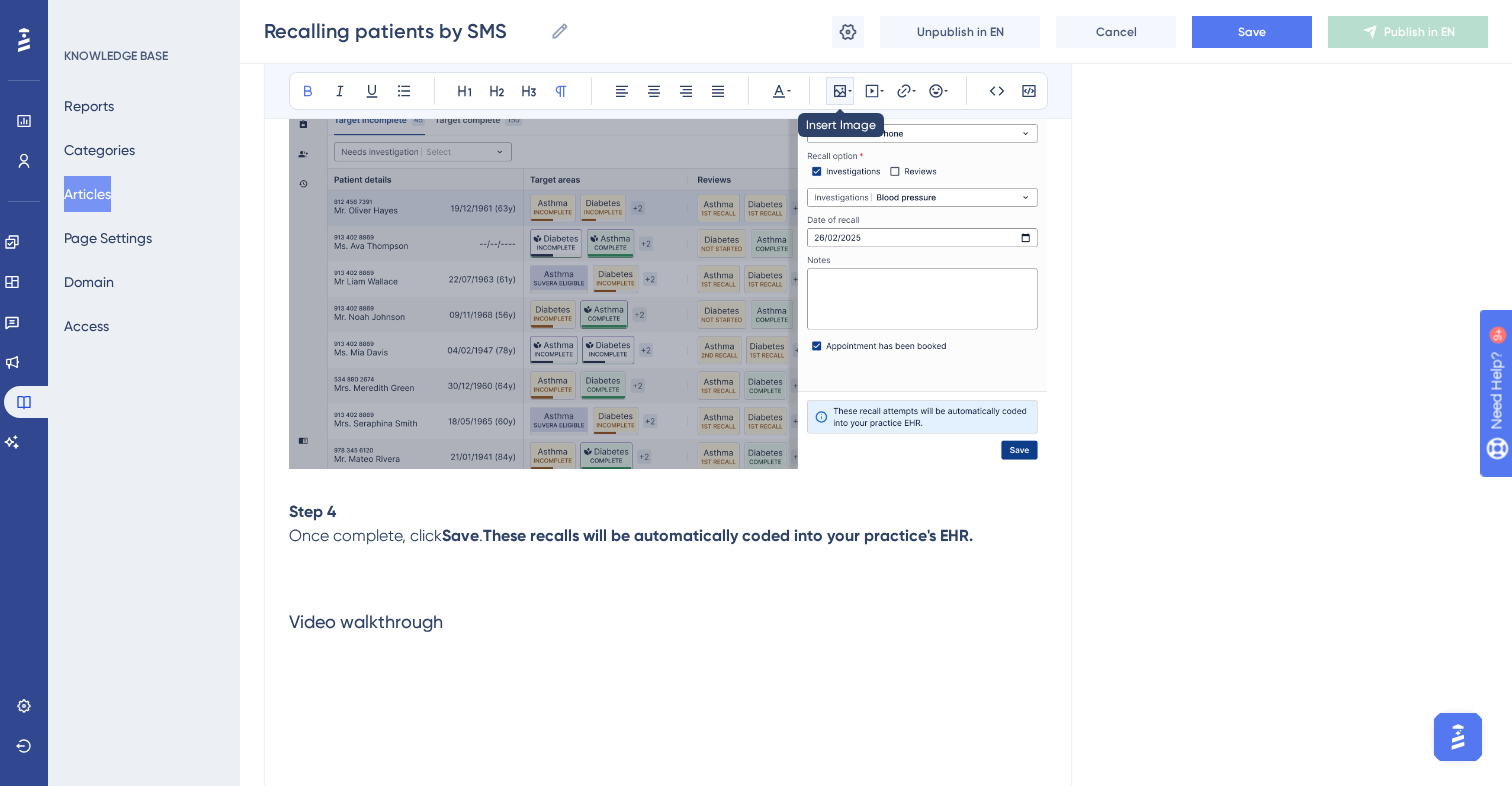 click 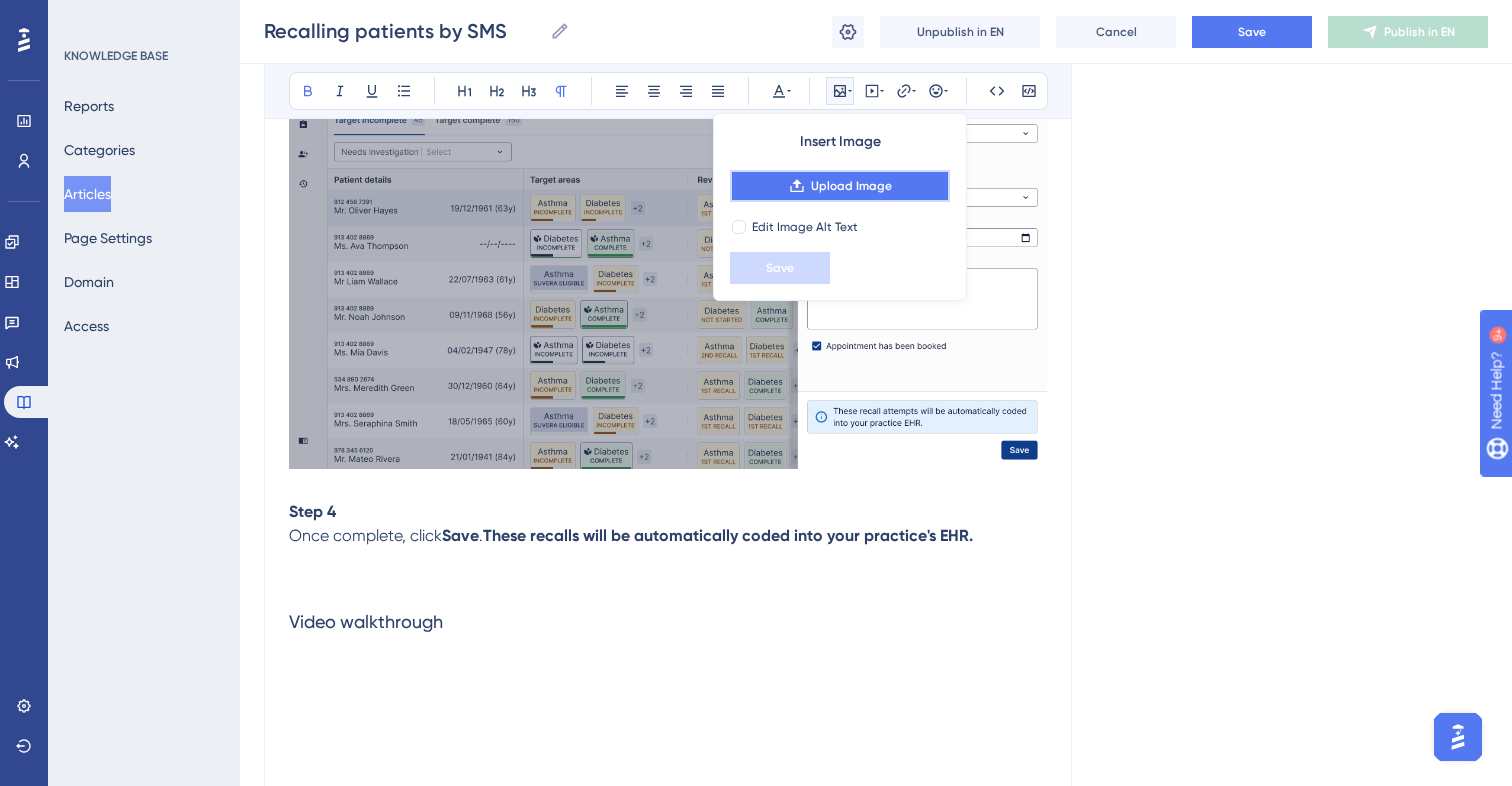 click on "Upload Image" at bounding box center [851, 186] 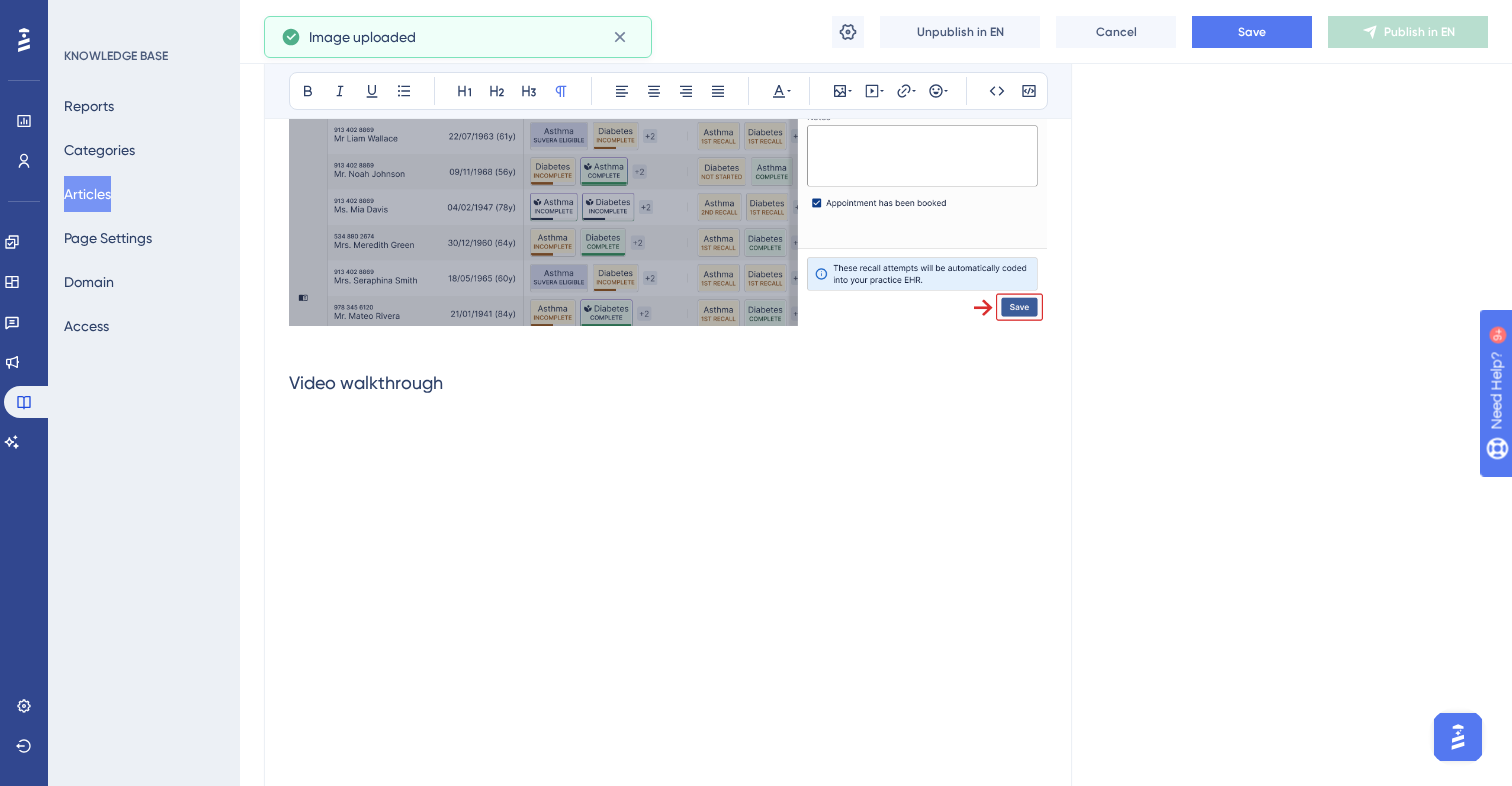 scroll, scrollTop: 8723, scrollLeft: 0, axis: vertical 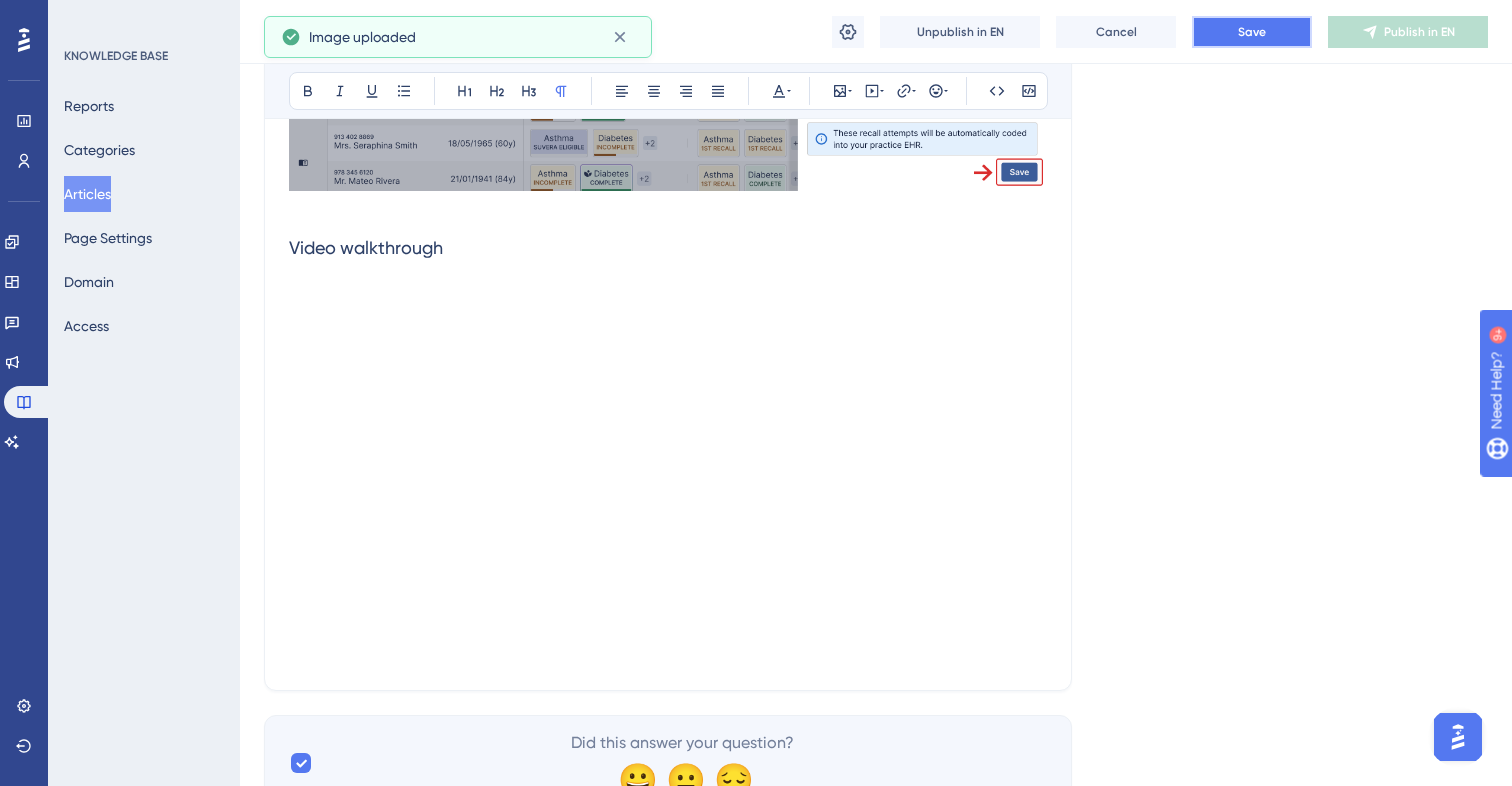 click on "Save" at bounding box center (1252, 32) 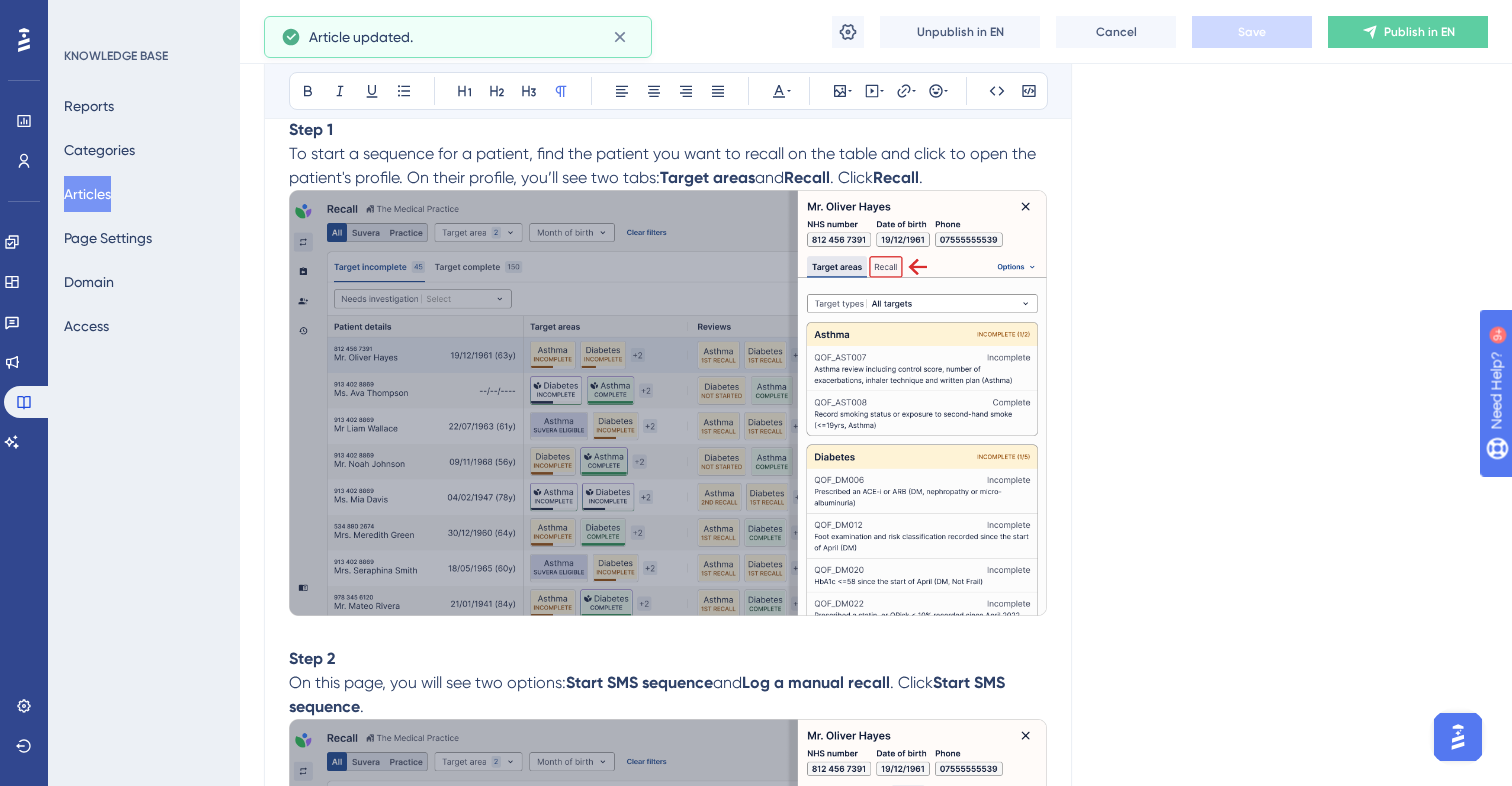 scroll, scrollTop: 0, scrollLeft: 0, axis: both 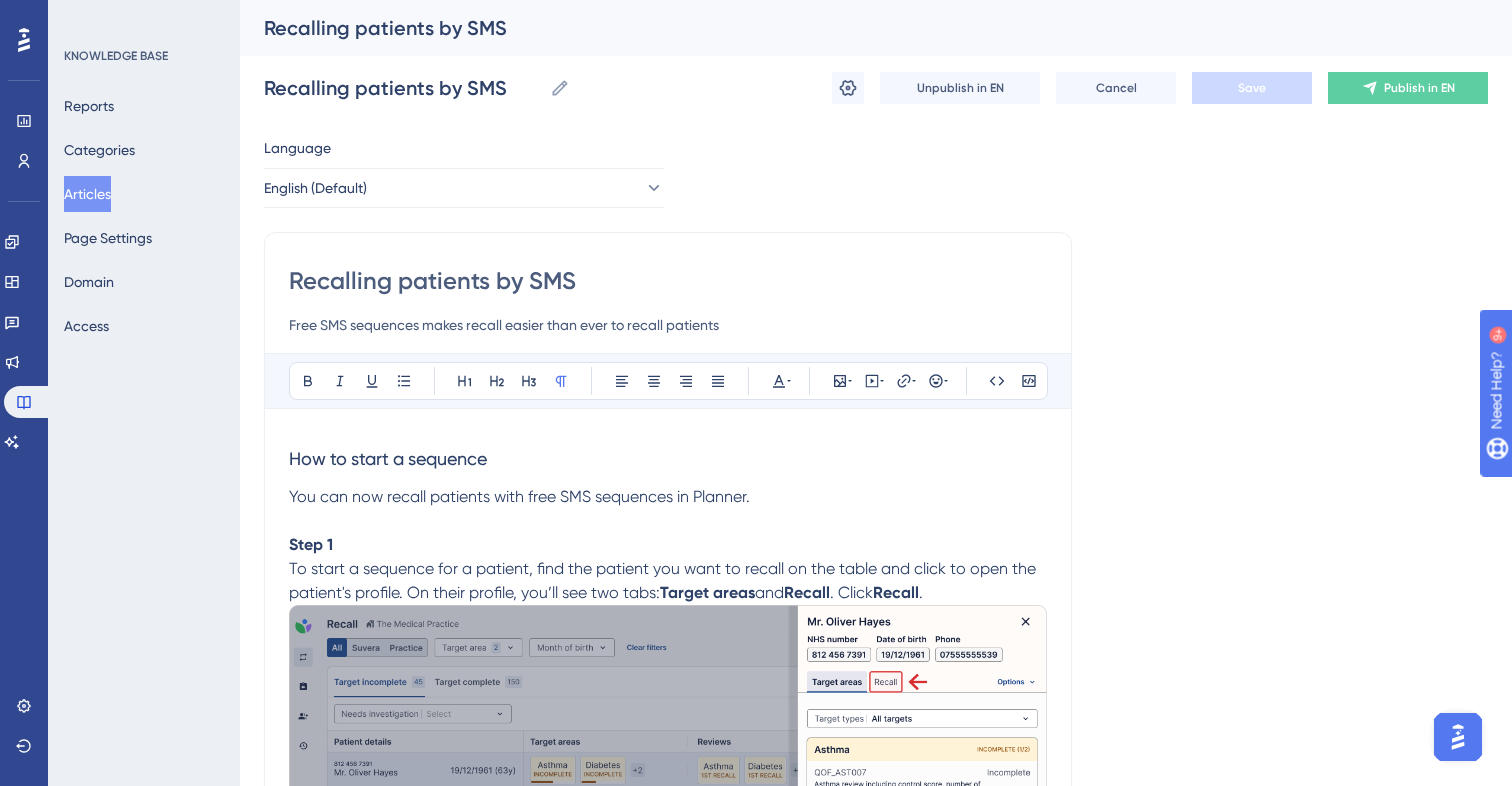 click on "Articles" at bounding box center (87, 194) 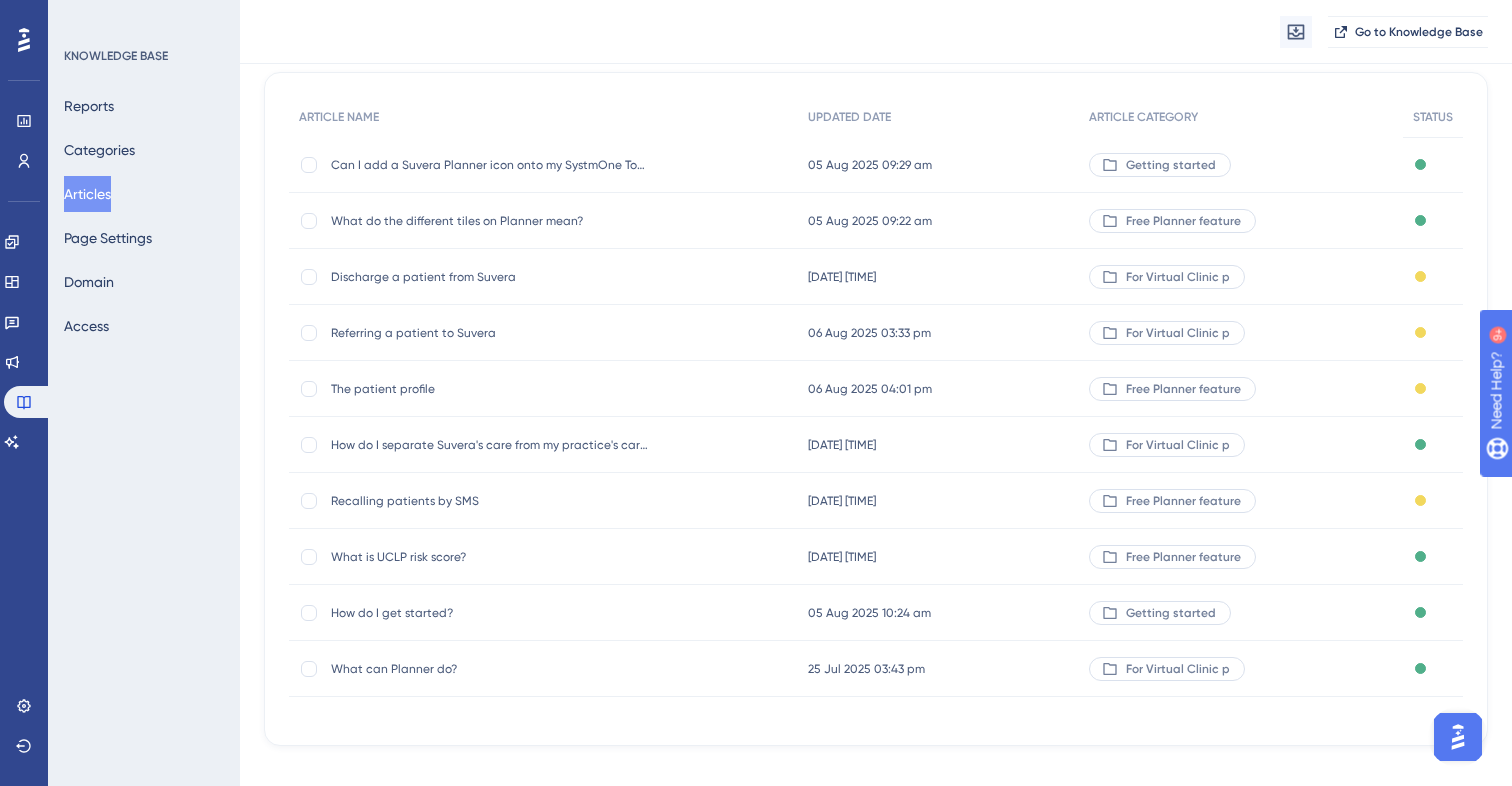 scroll, scrollTop: 169, scrollLeft: 0, axis: vertical 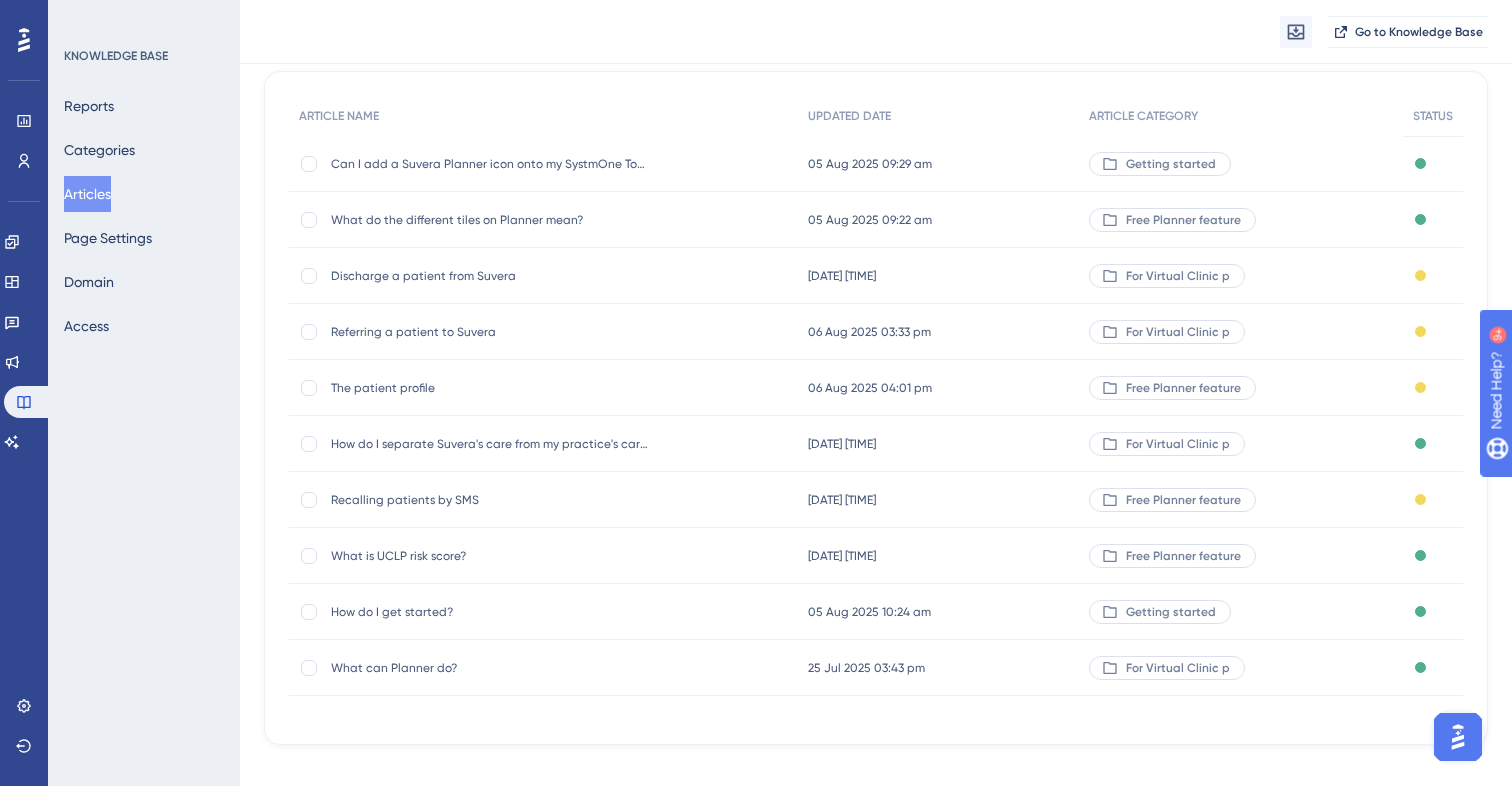 click on "How do I get started?" at bounding box center [491, 612] 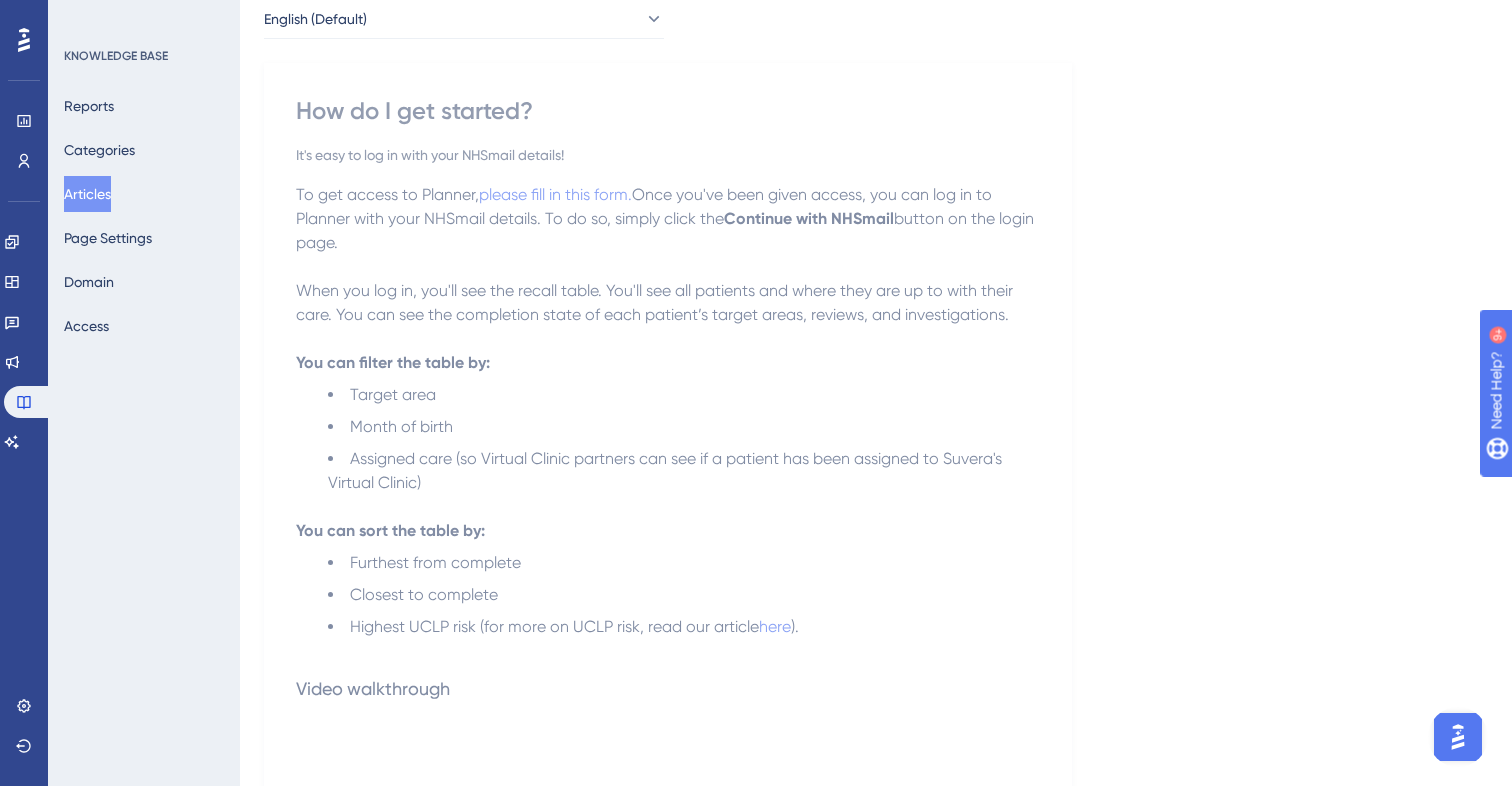 scroll, scrollTop: 0, scrollLeft: 0, axis: both 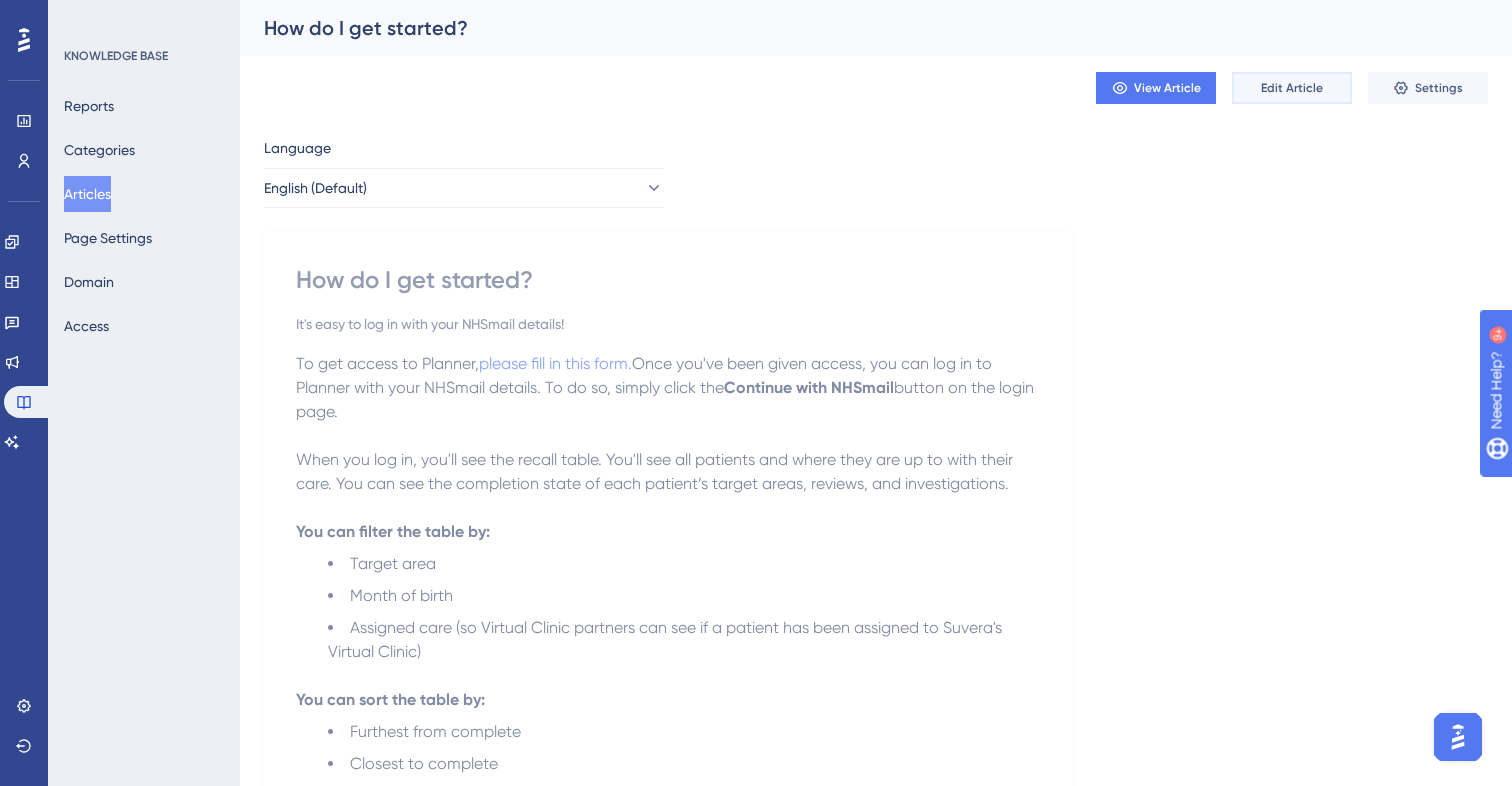 click on "Edit Article" at bounding box center [1292, 88] 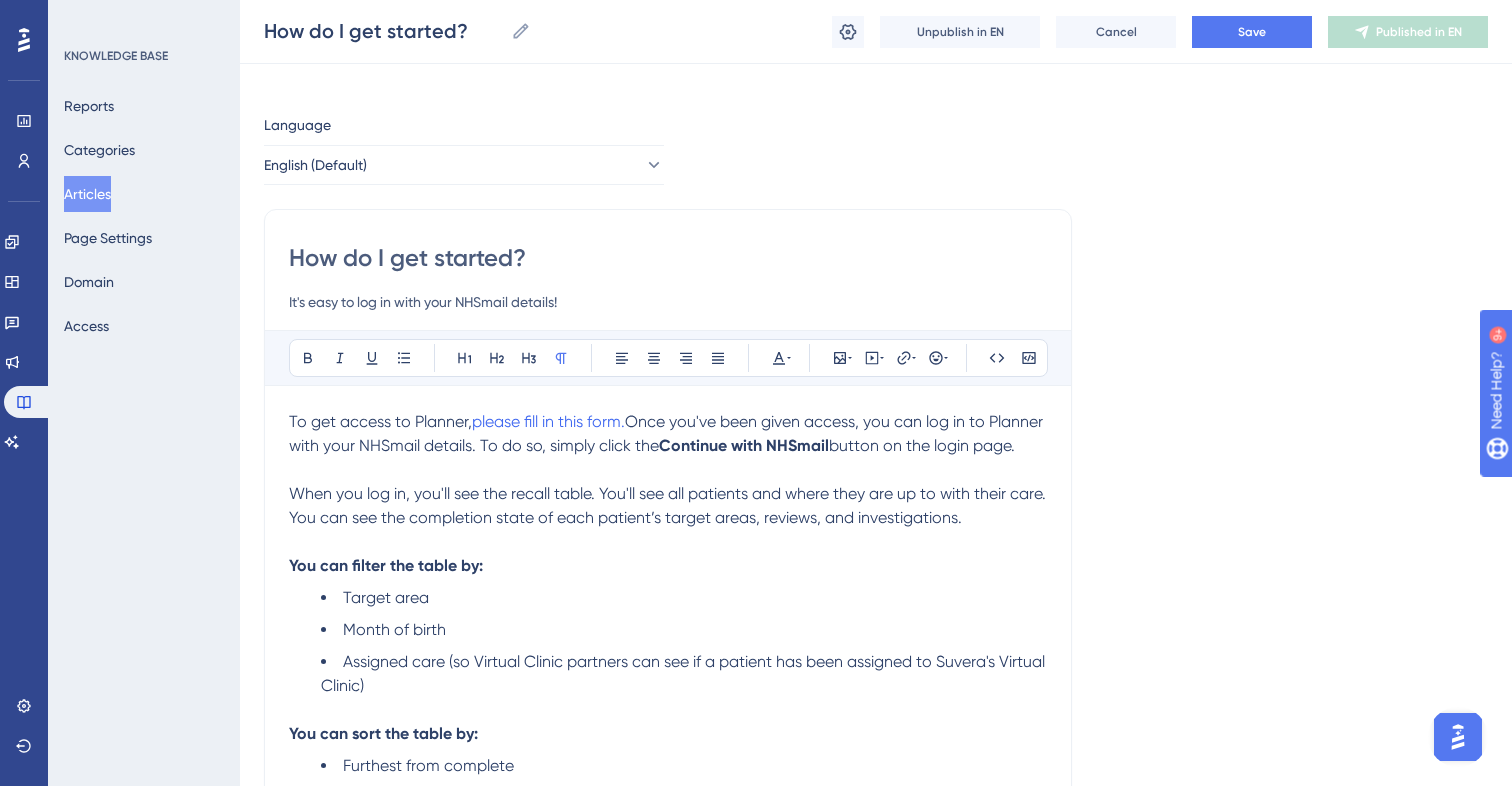 scroll, scrollTop: 0, scrollLeft: 0, axis: both 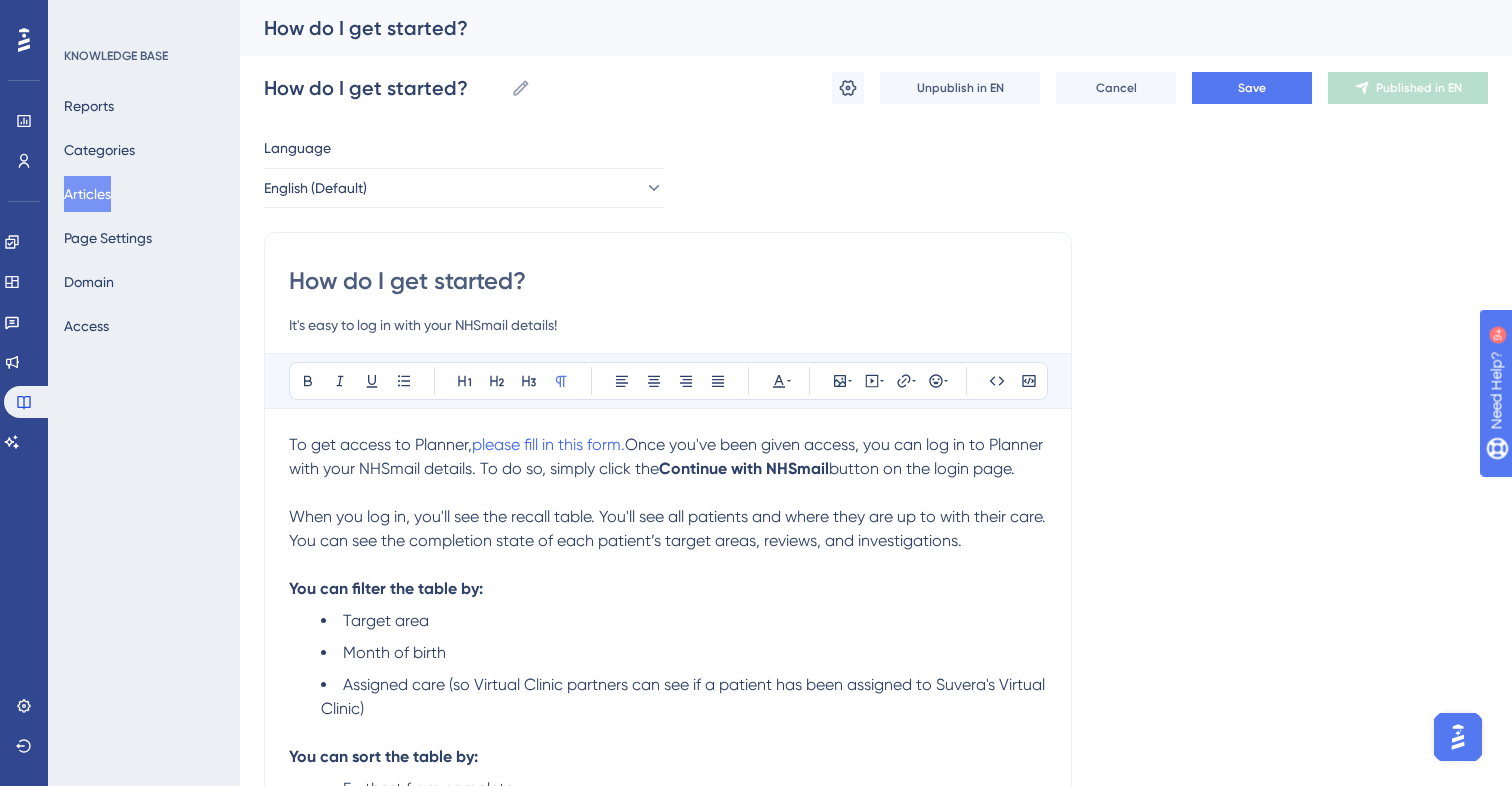 click on "How do I get started?" at bounding box center (668, 281) 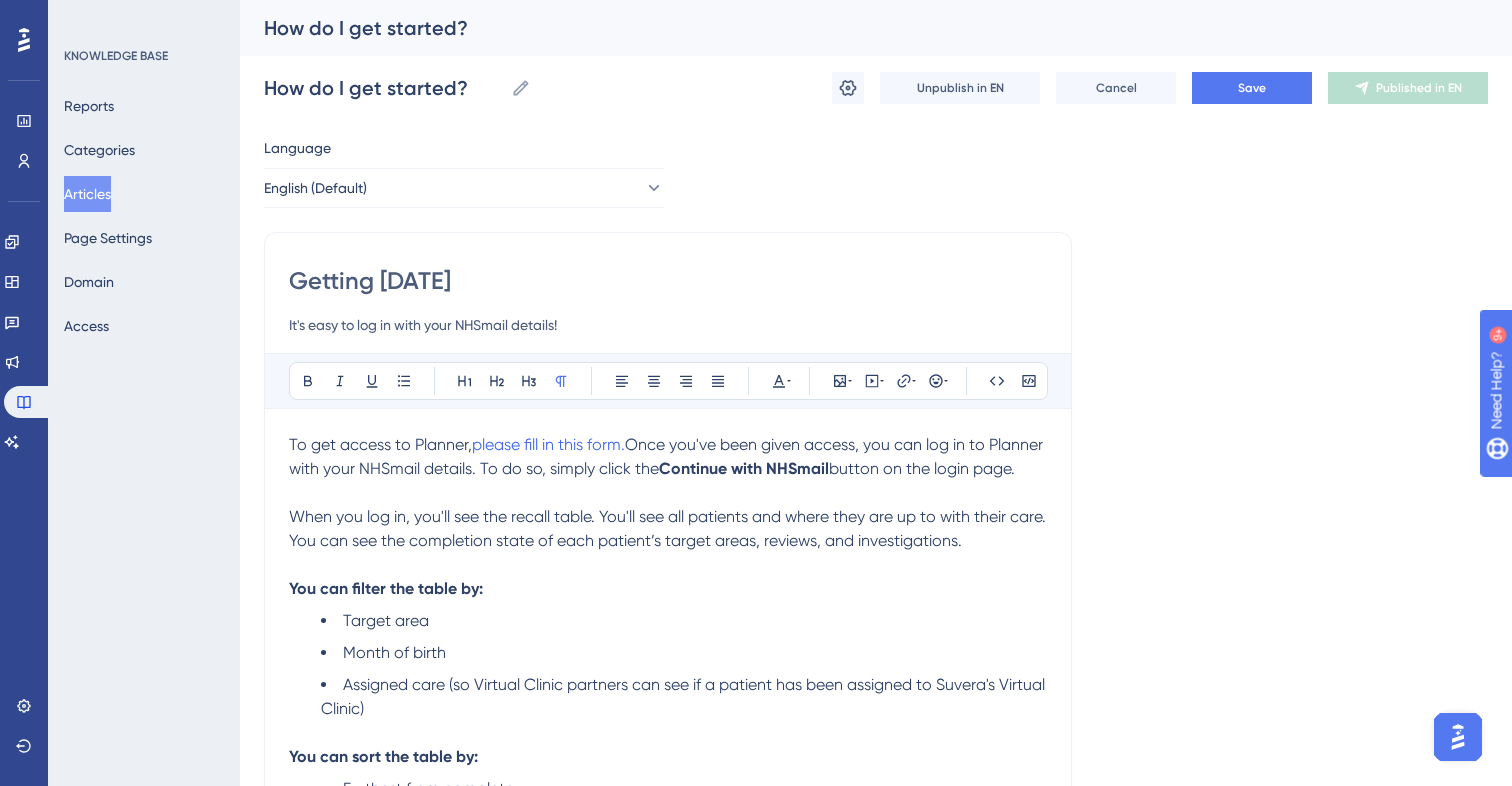 type on "Getting started" 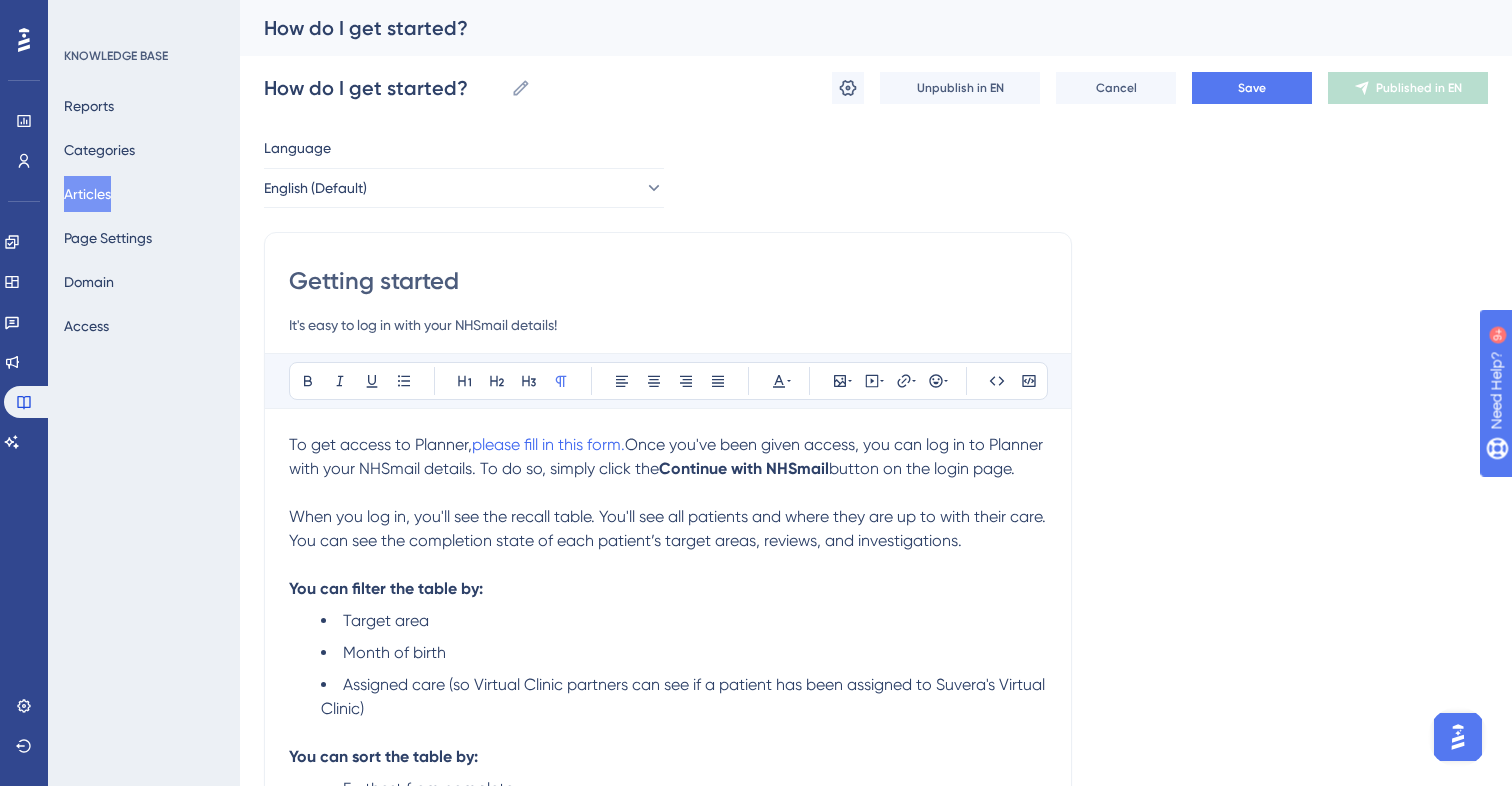 type on "Getting started" 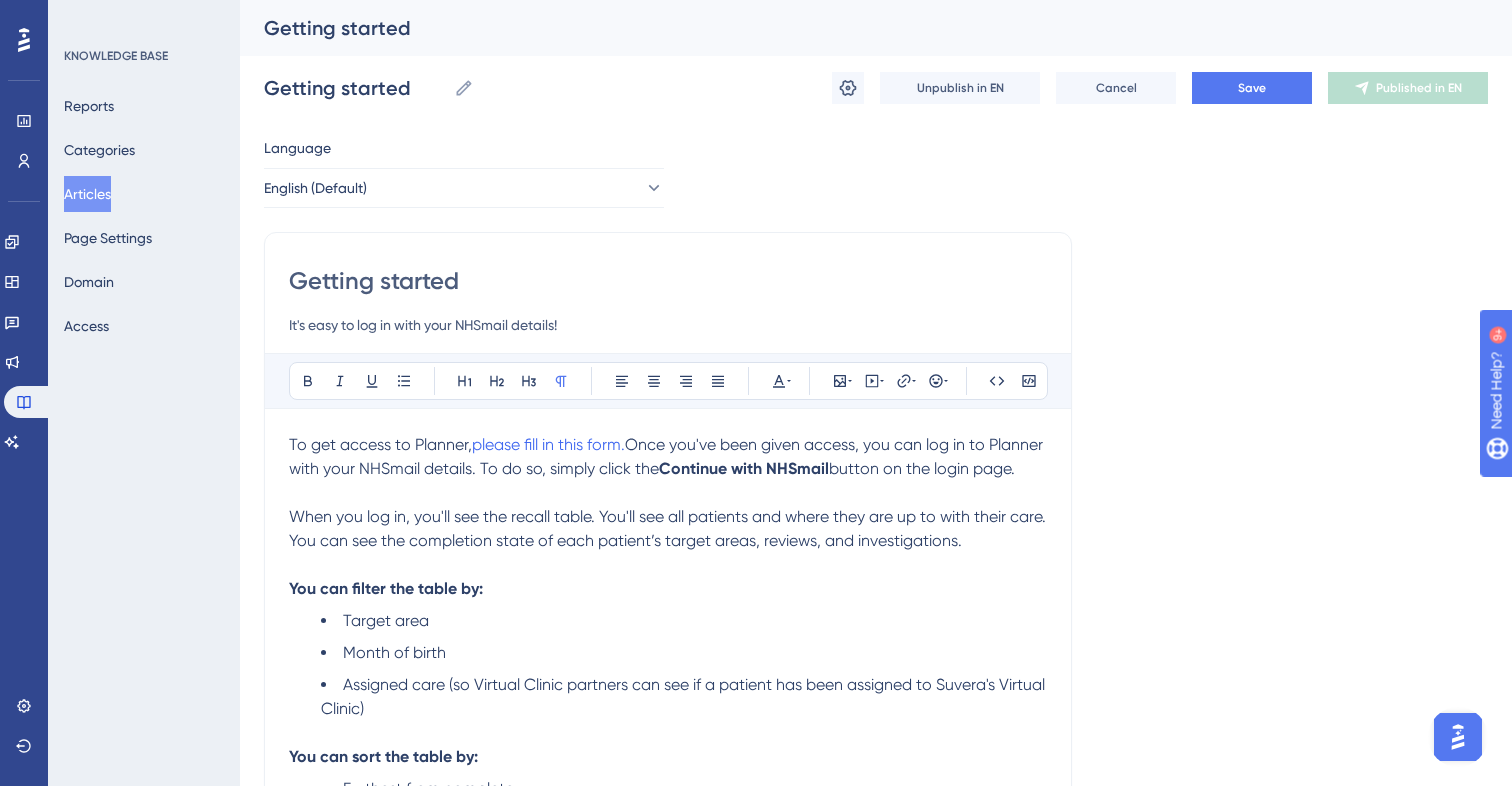 type on "Getting started" 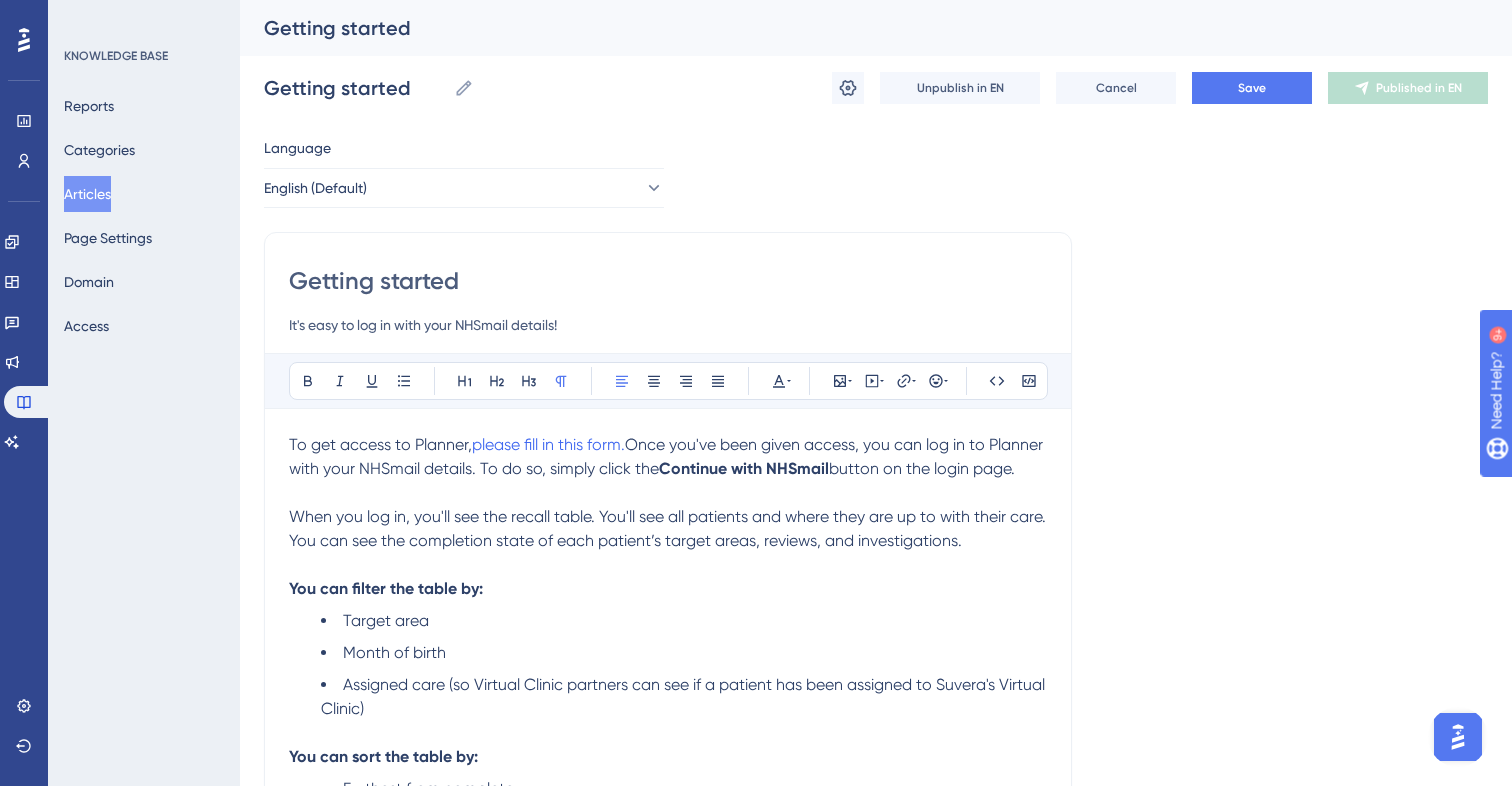 click on "Continue with NHSmail" at bounding box center (744, 468) 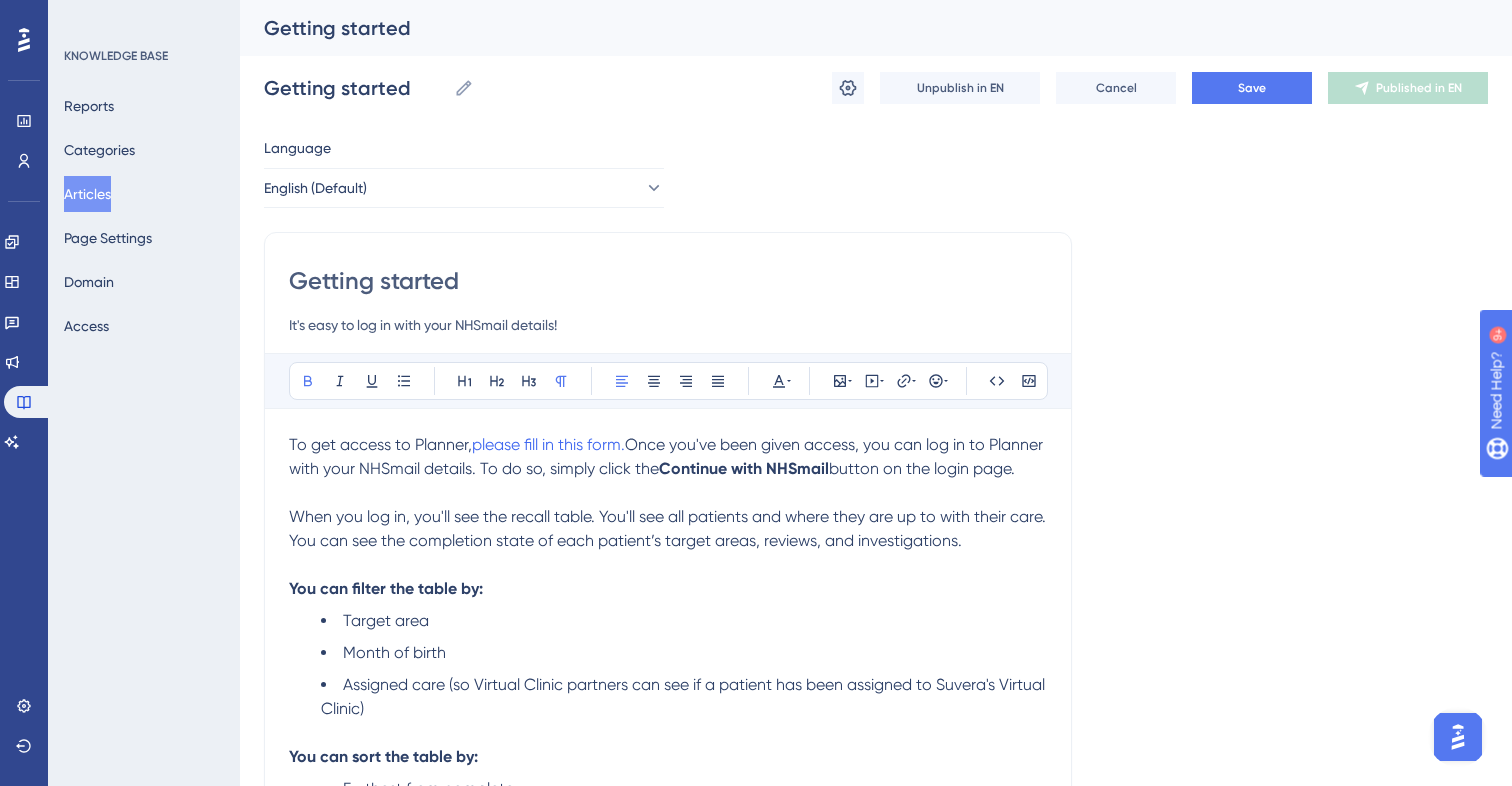 click on "Once you've been given access, you can log in to Planner with your NHSmail details. To do so, simply click the" at bounding box center (668, 456) 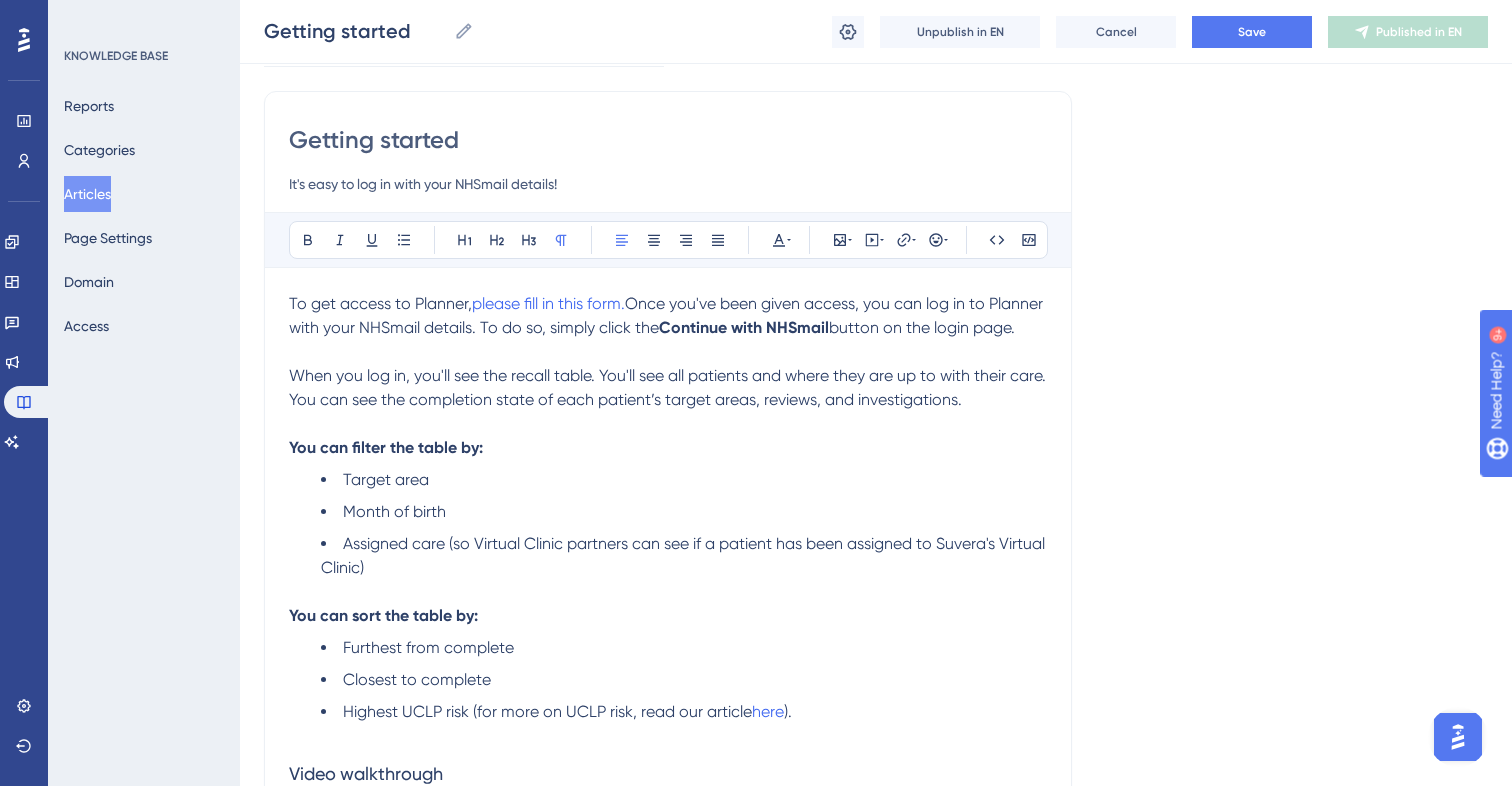 scroll, scrollTop: 0, scrollLeft: 0, axis: both 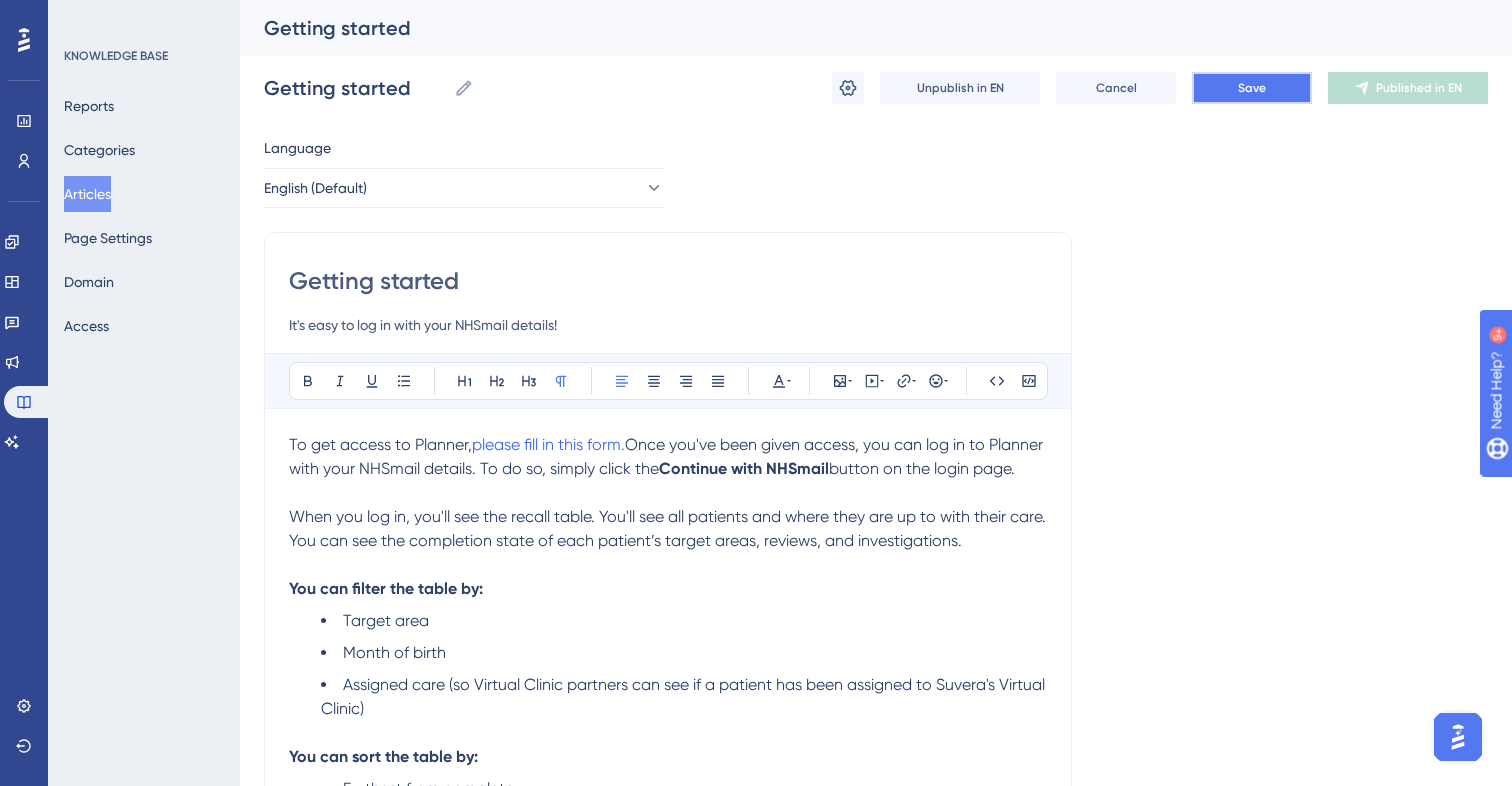click on "Save" at bounding box center [1252, 88] 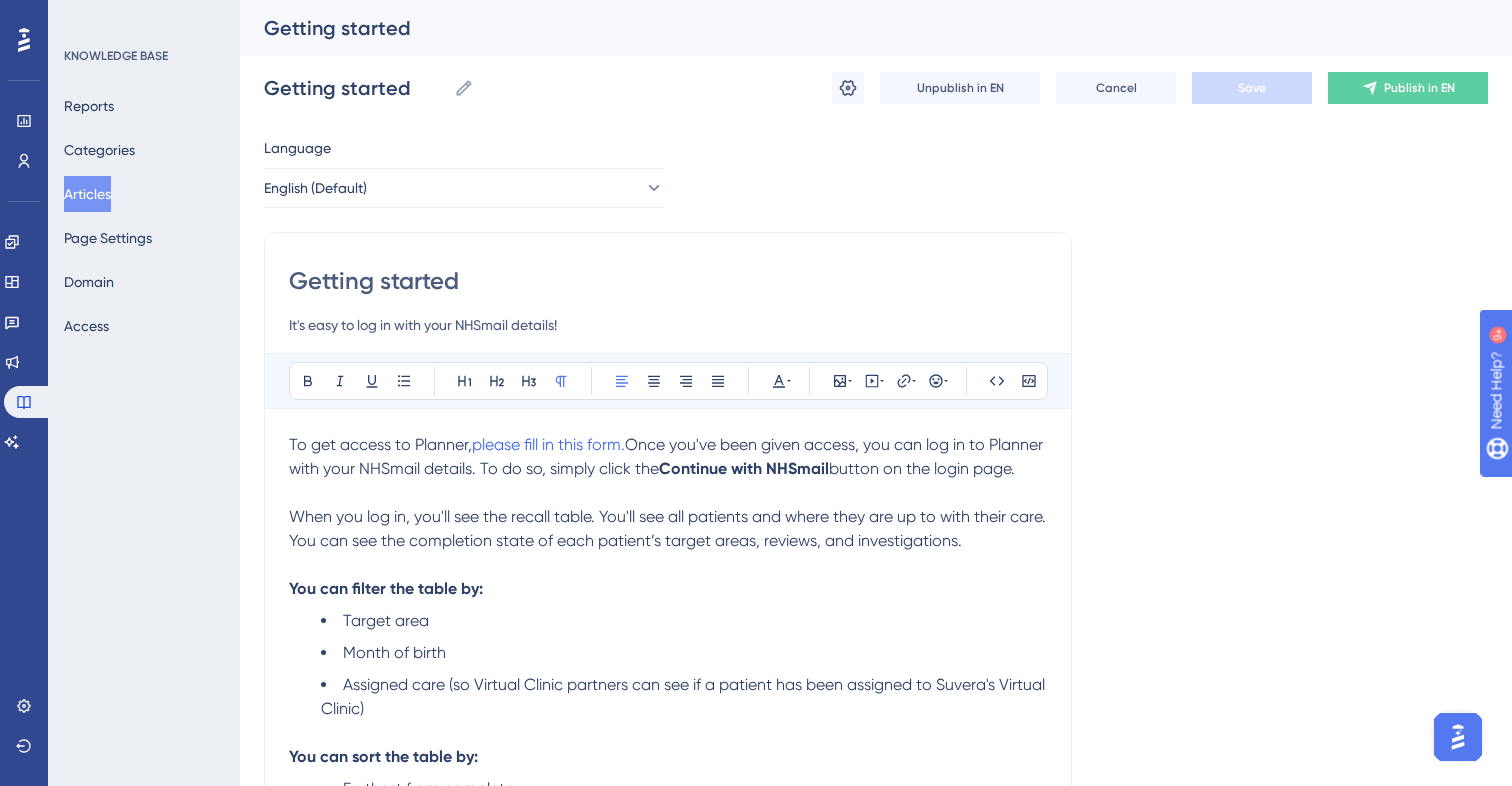 scroll, scrollTop: 53, scrollLeft: 0, axis: vertical 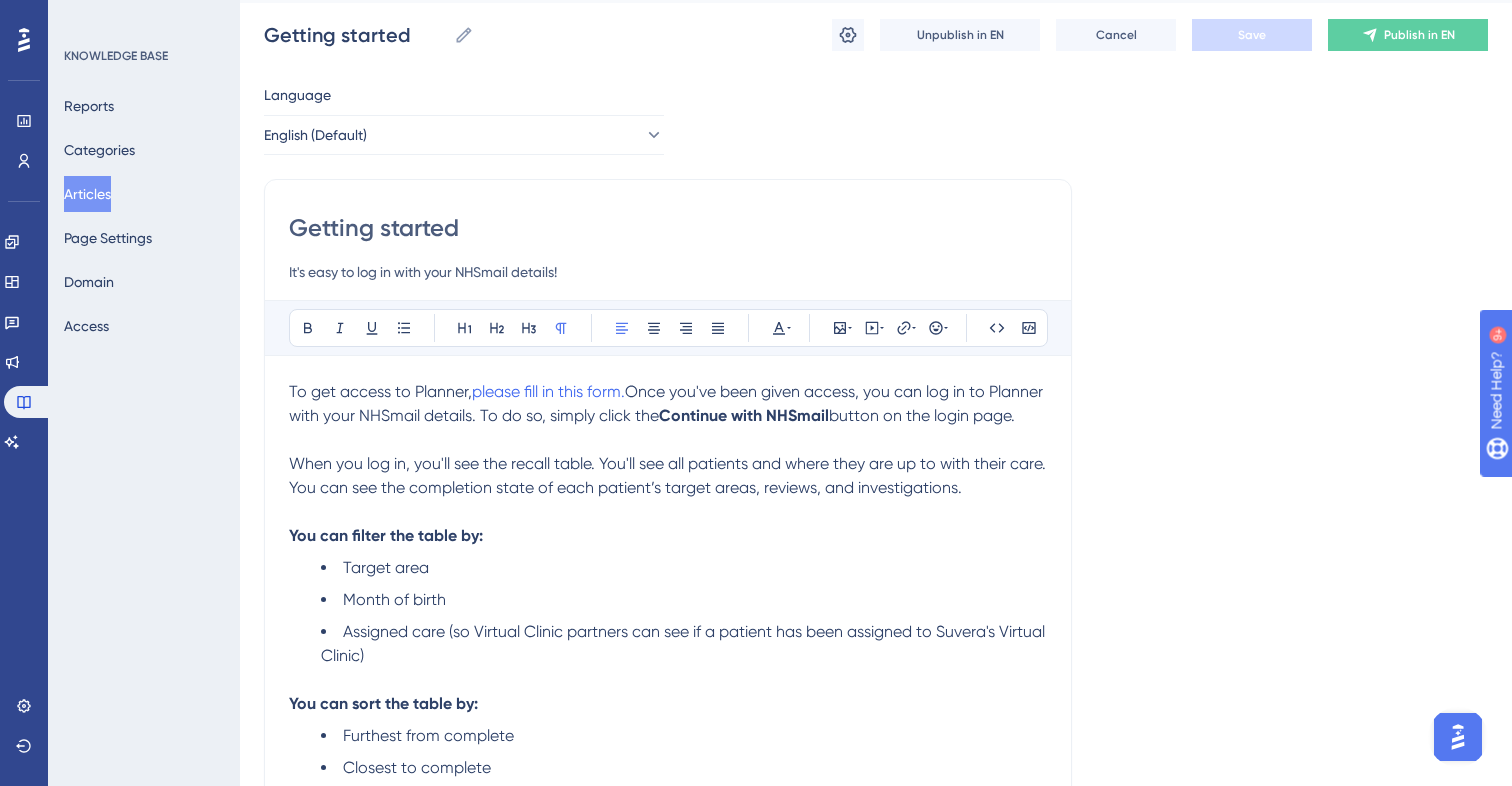click on "To get access to Planner,  please fill in this form.  Once you've been given access, you can log in to Planner with your NHSmail details. To do so, simply click the  Continue with NHSmail  button on the login page." at bounding box center (668, 404) 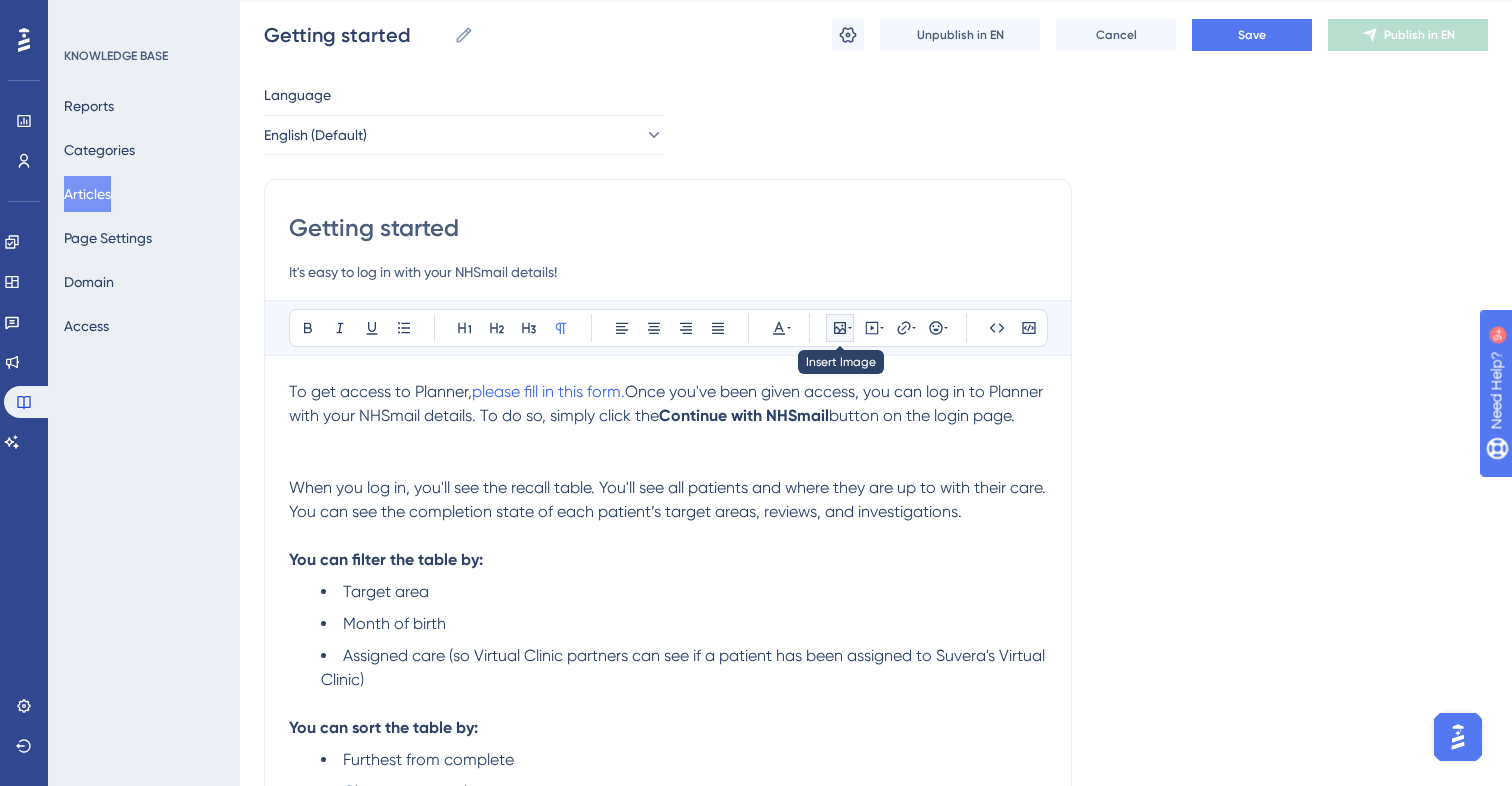 click at bounding box center (840, 328) 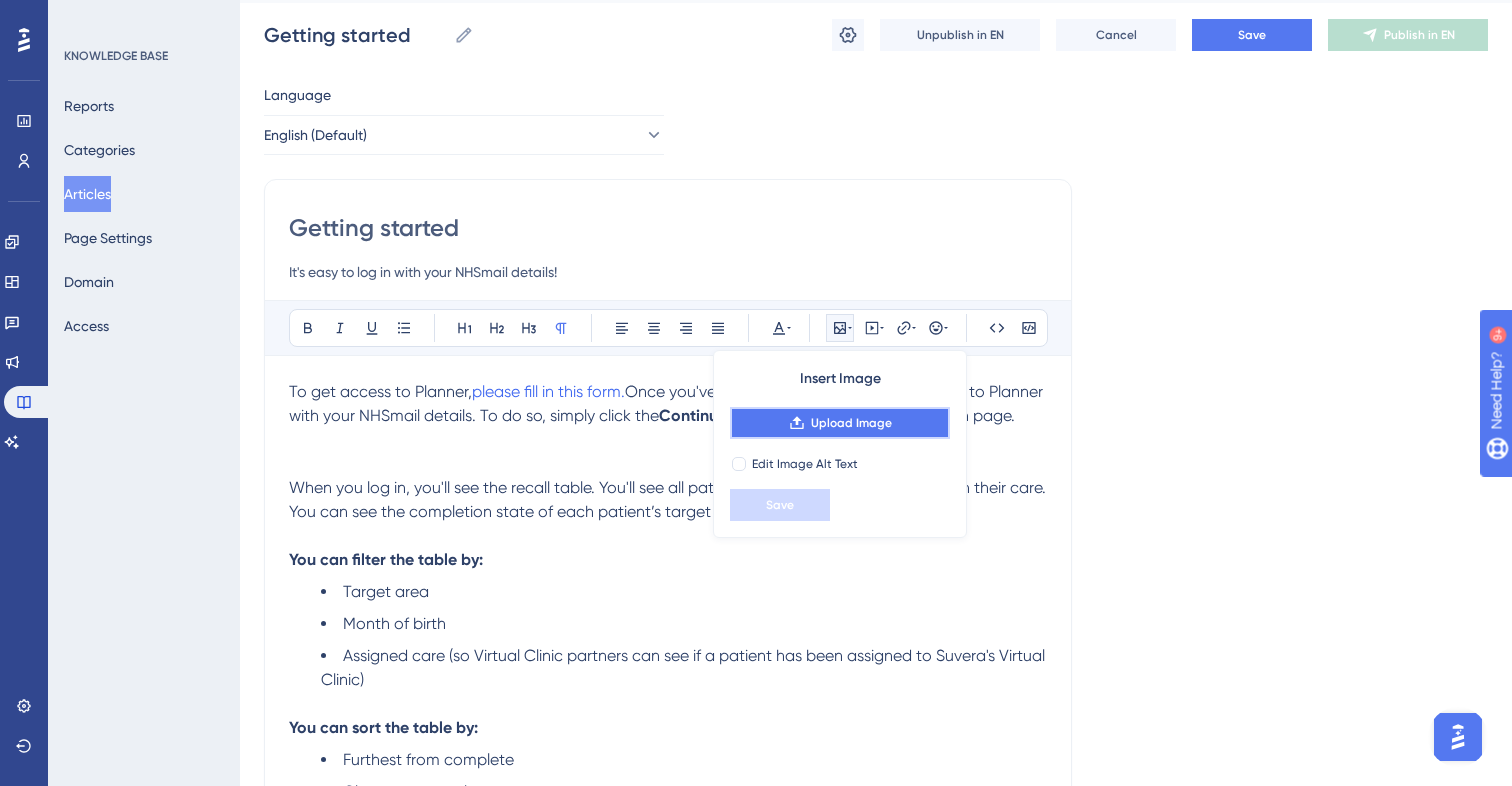 click on "Upload Image" at bounding box center [851, 423] 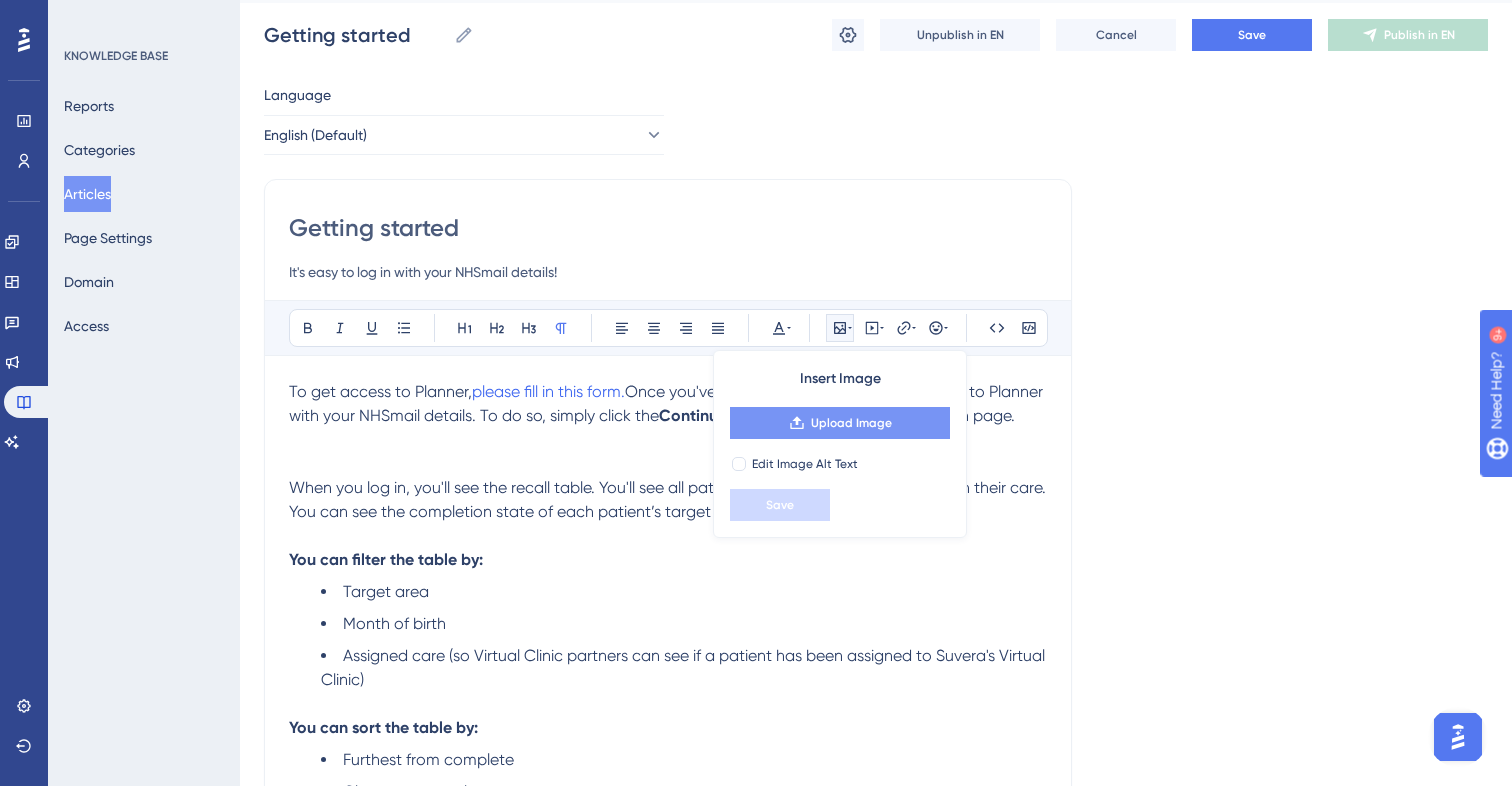 click on "Upload Image" at bounding box center [840, 423] 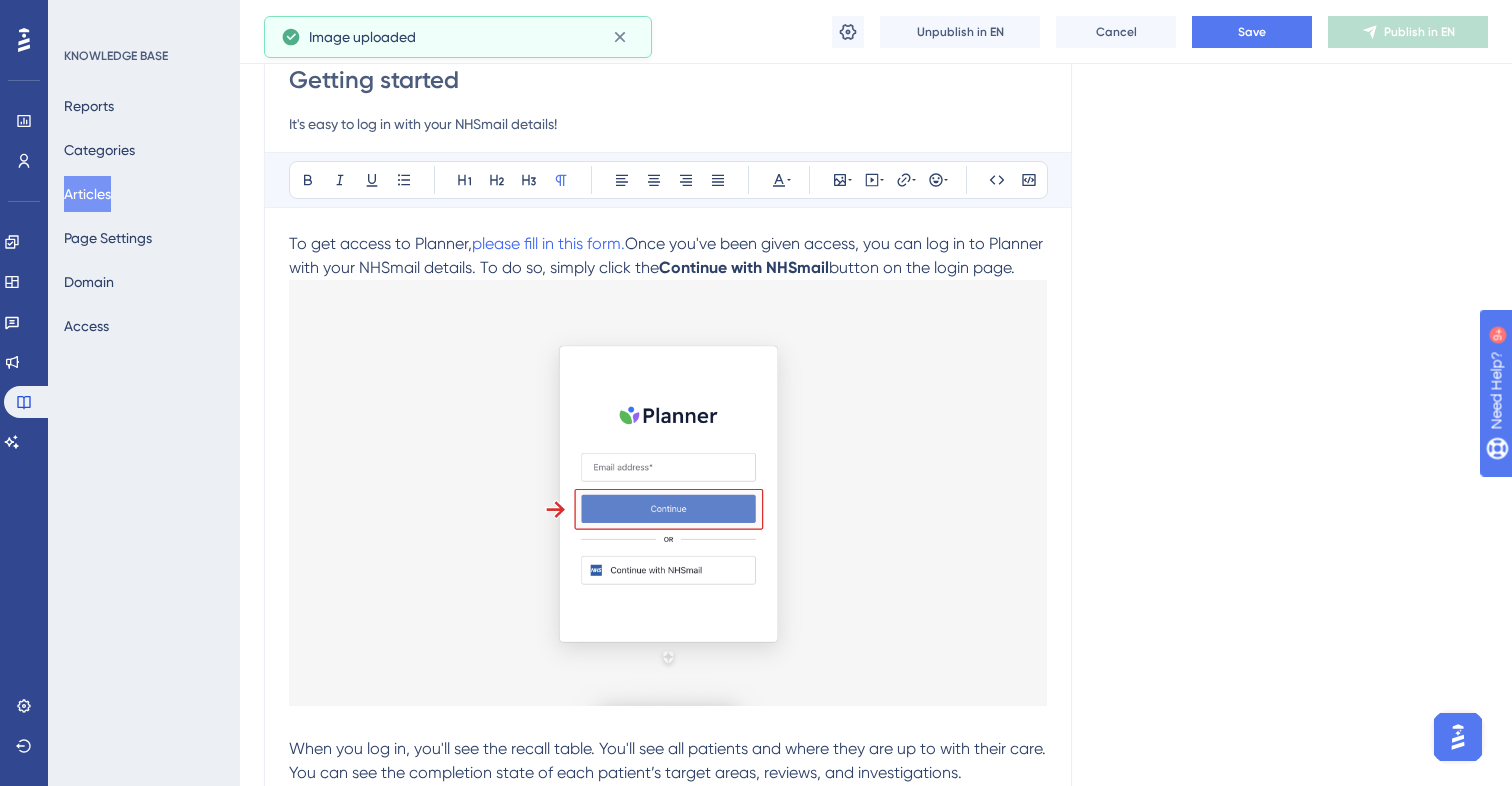 scroll, scrollTop: 212, scrollLeft: 0, axis: vertical 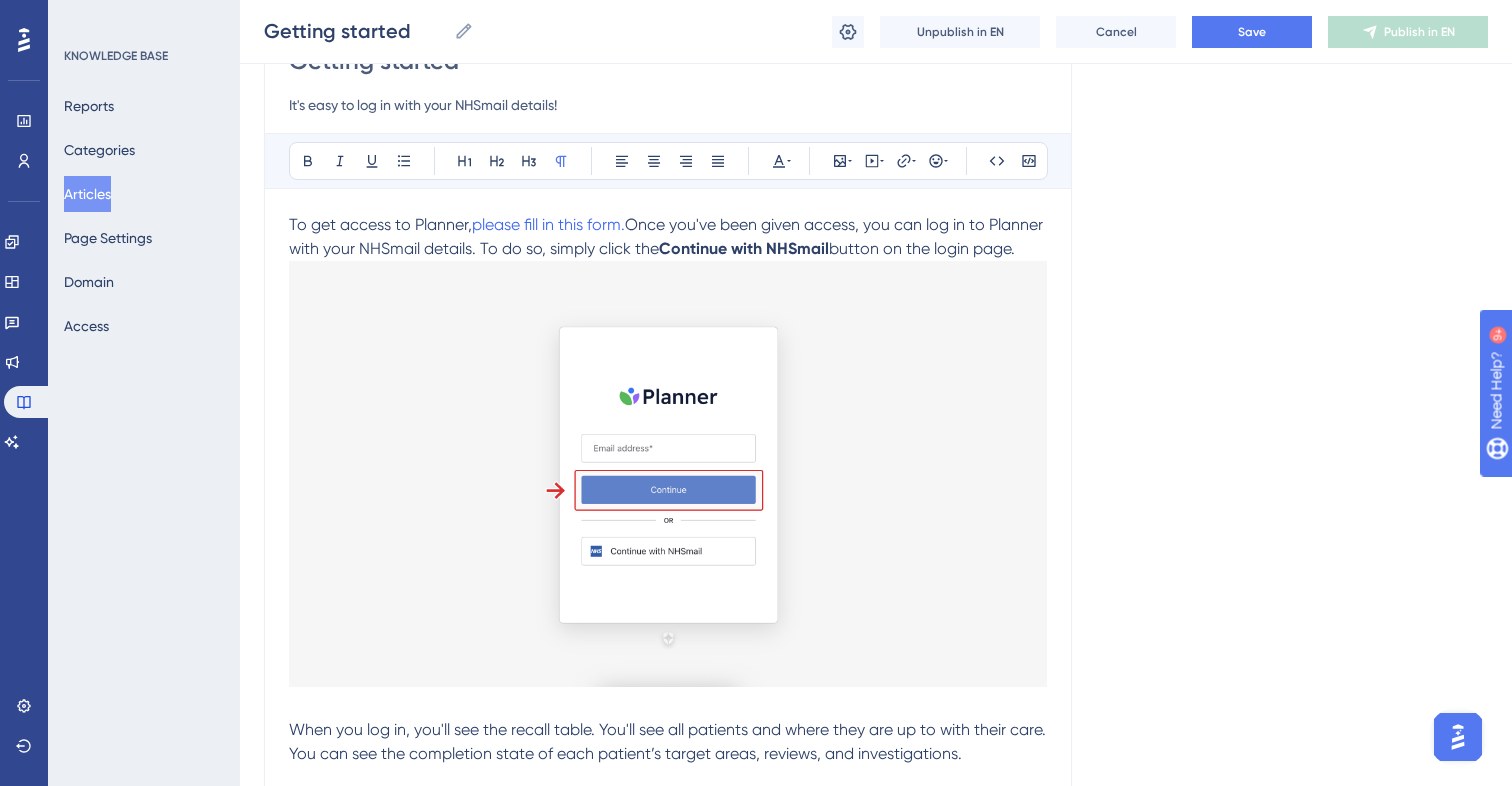 click at bounding box center (668, 474) 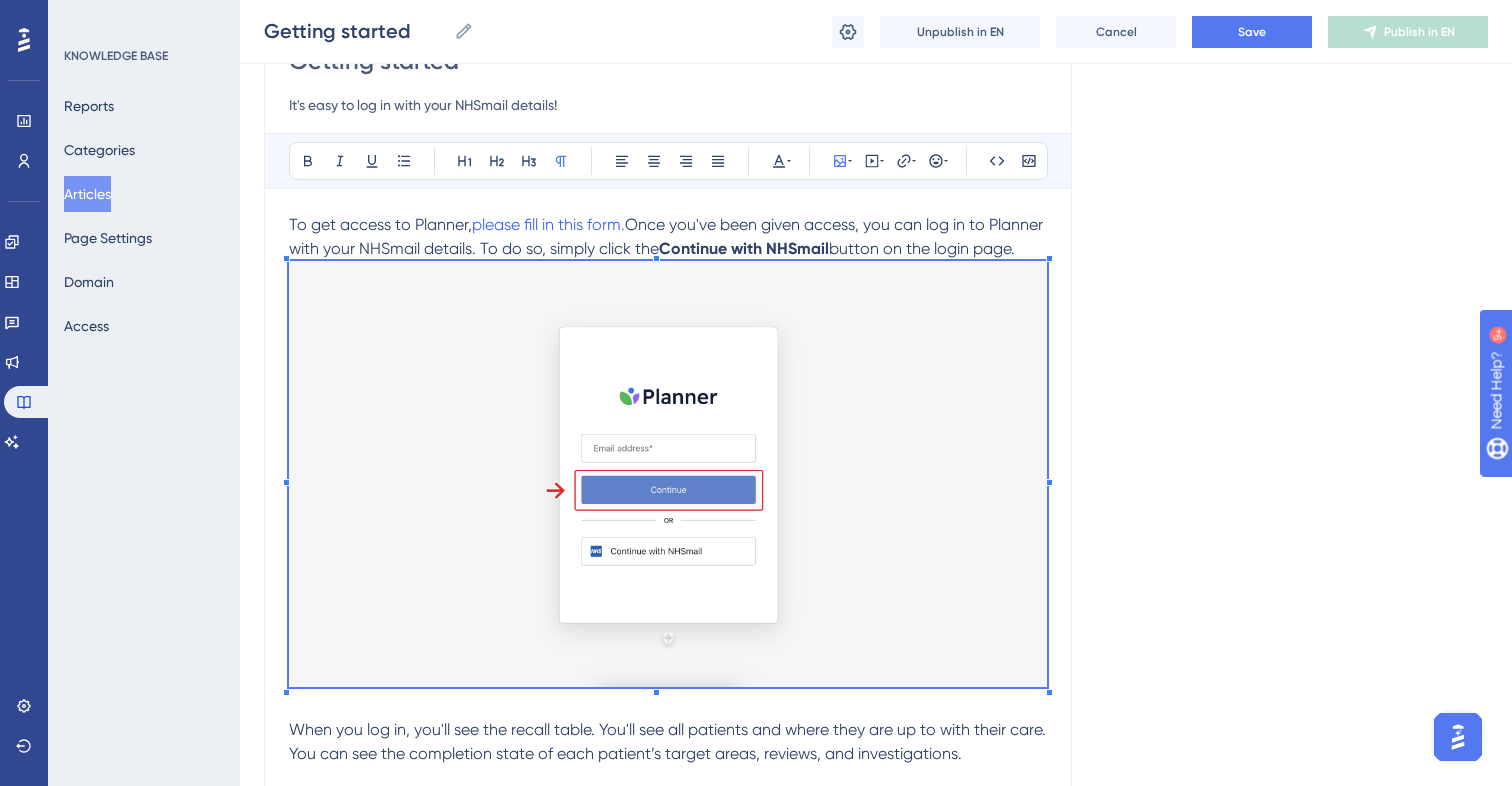 click at bounding box center [668, 474] 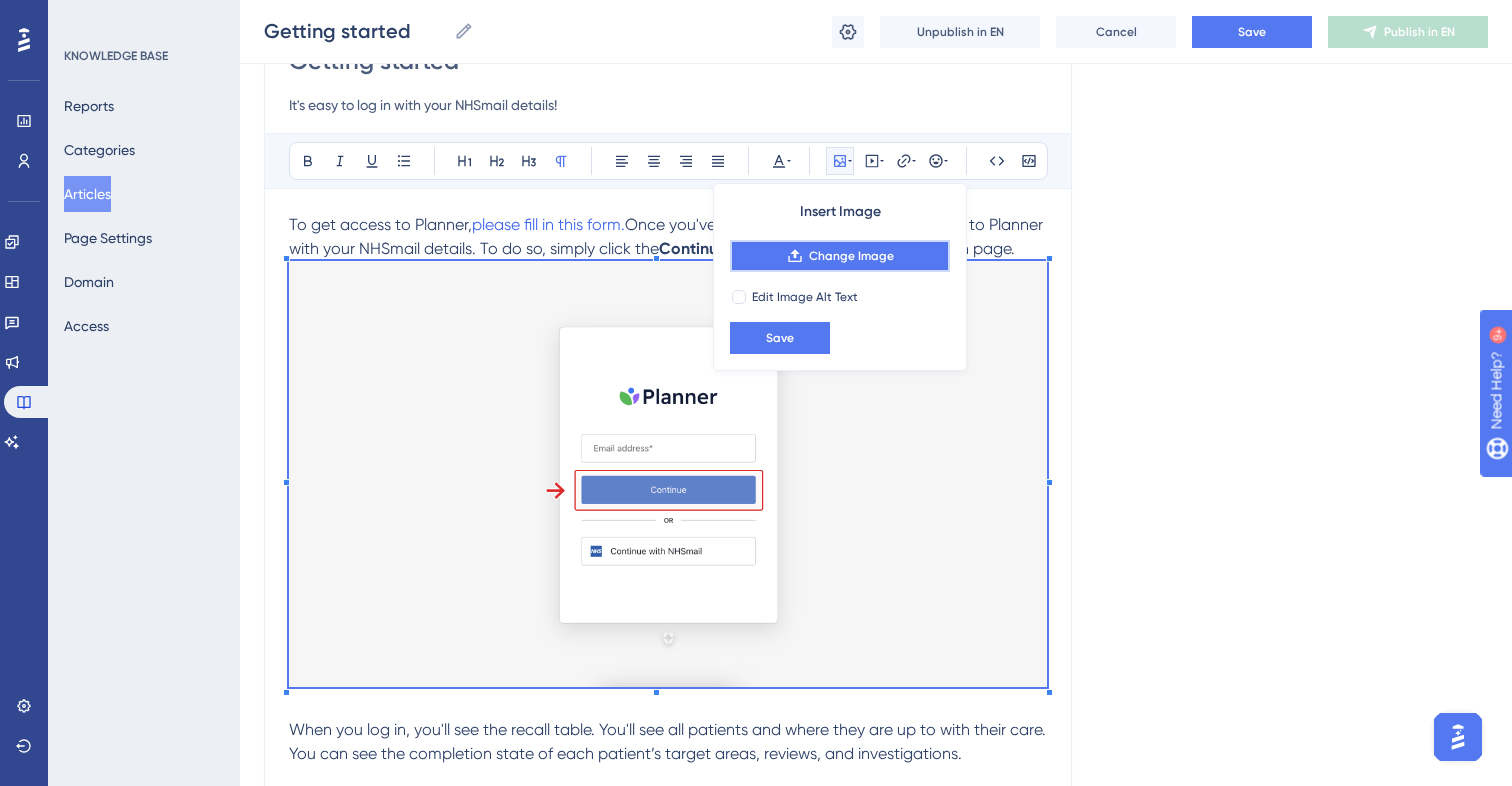 click 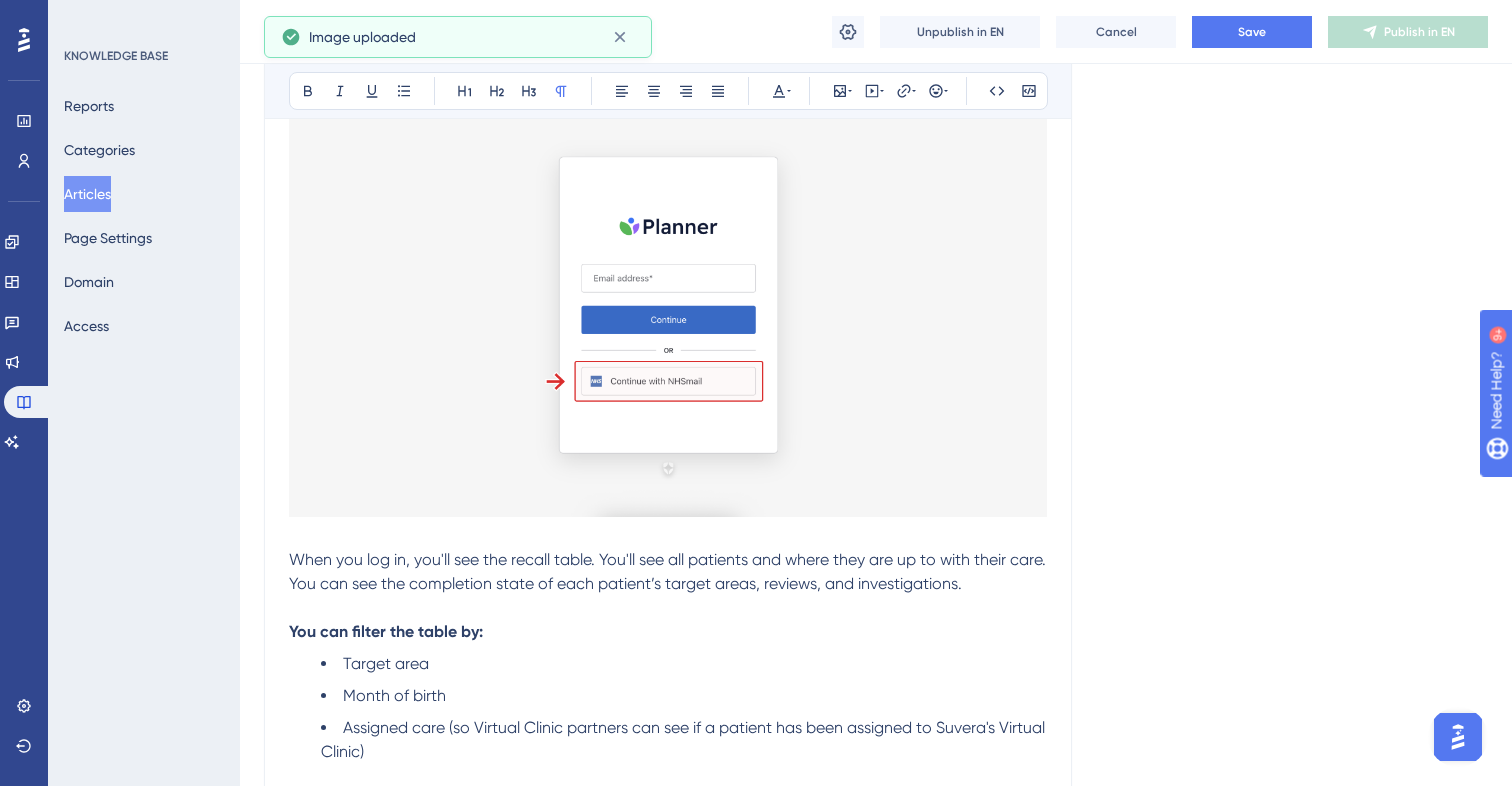 scroll, scrollTop: 394, scrollLeft: 0, axis: vertical 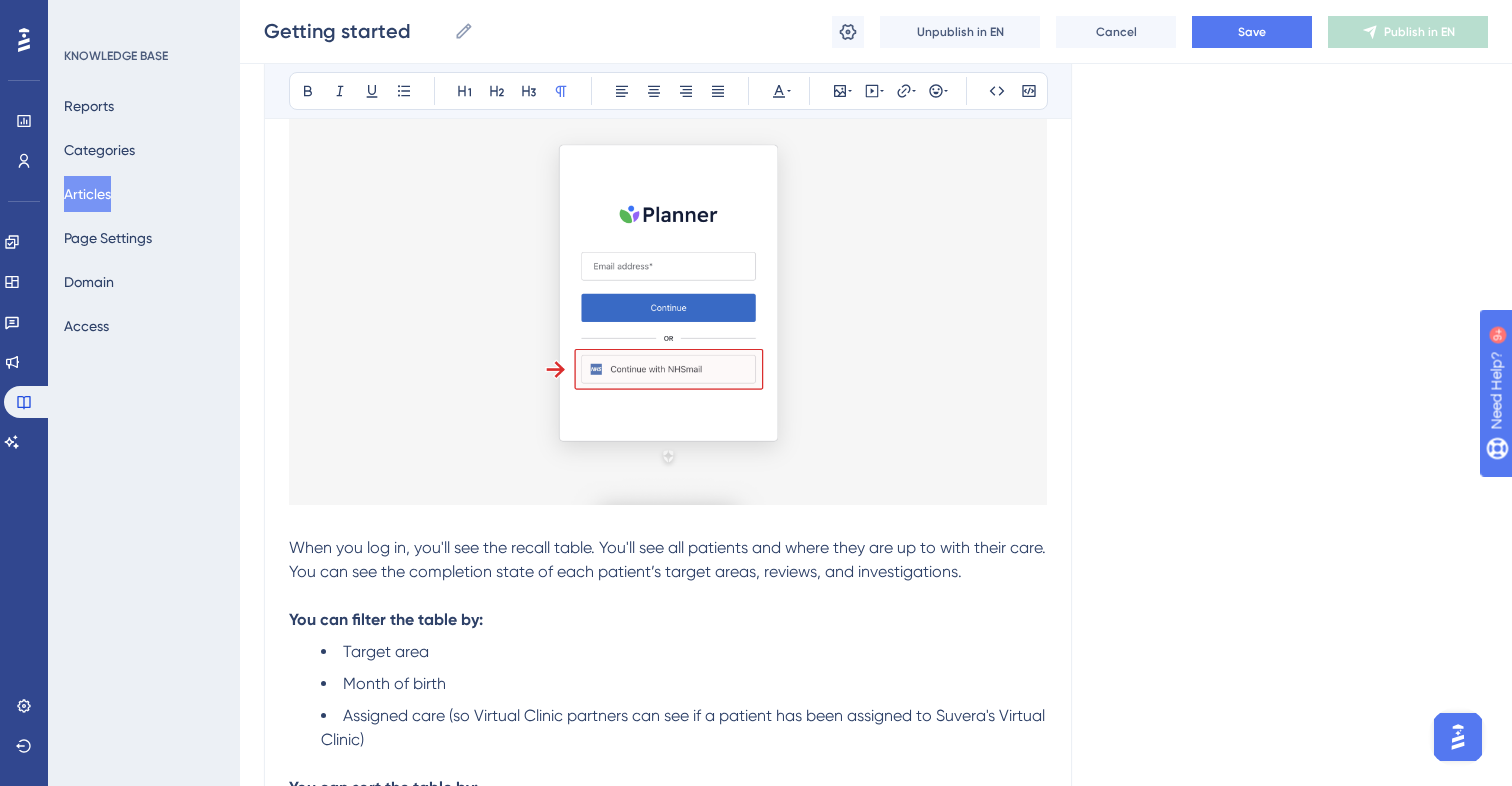 click on "When you log in, you'll see the recall table. You'll see all patients and where they are up to with their care. You can see the completion state of each patient’s target areas, reviews, and investigations." at bounding box center (669, 559) 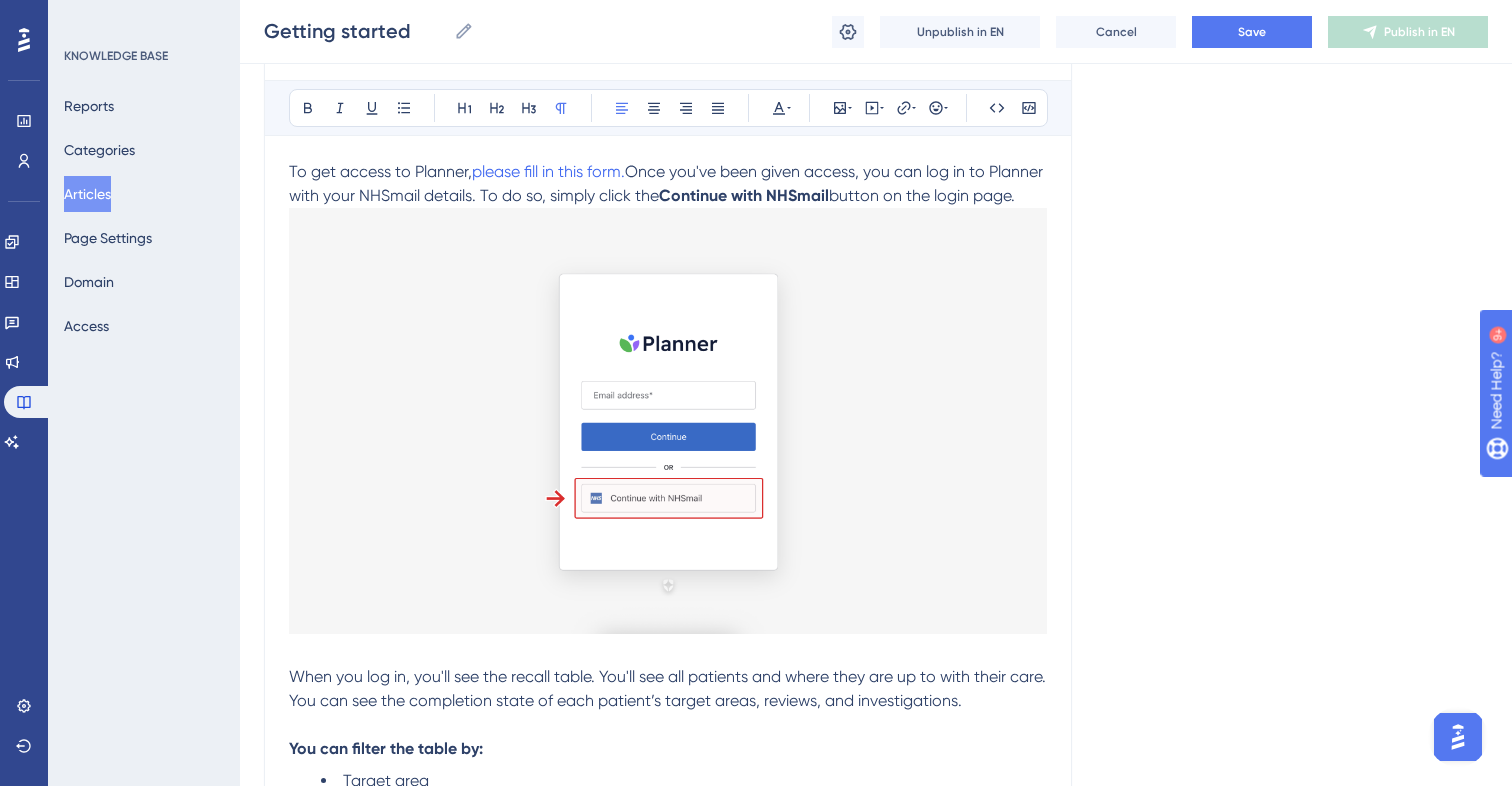scroll, scrollTop: 261, scrollLeft: 0, axis: vertical 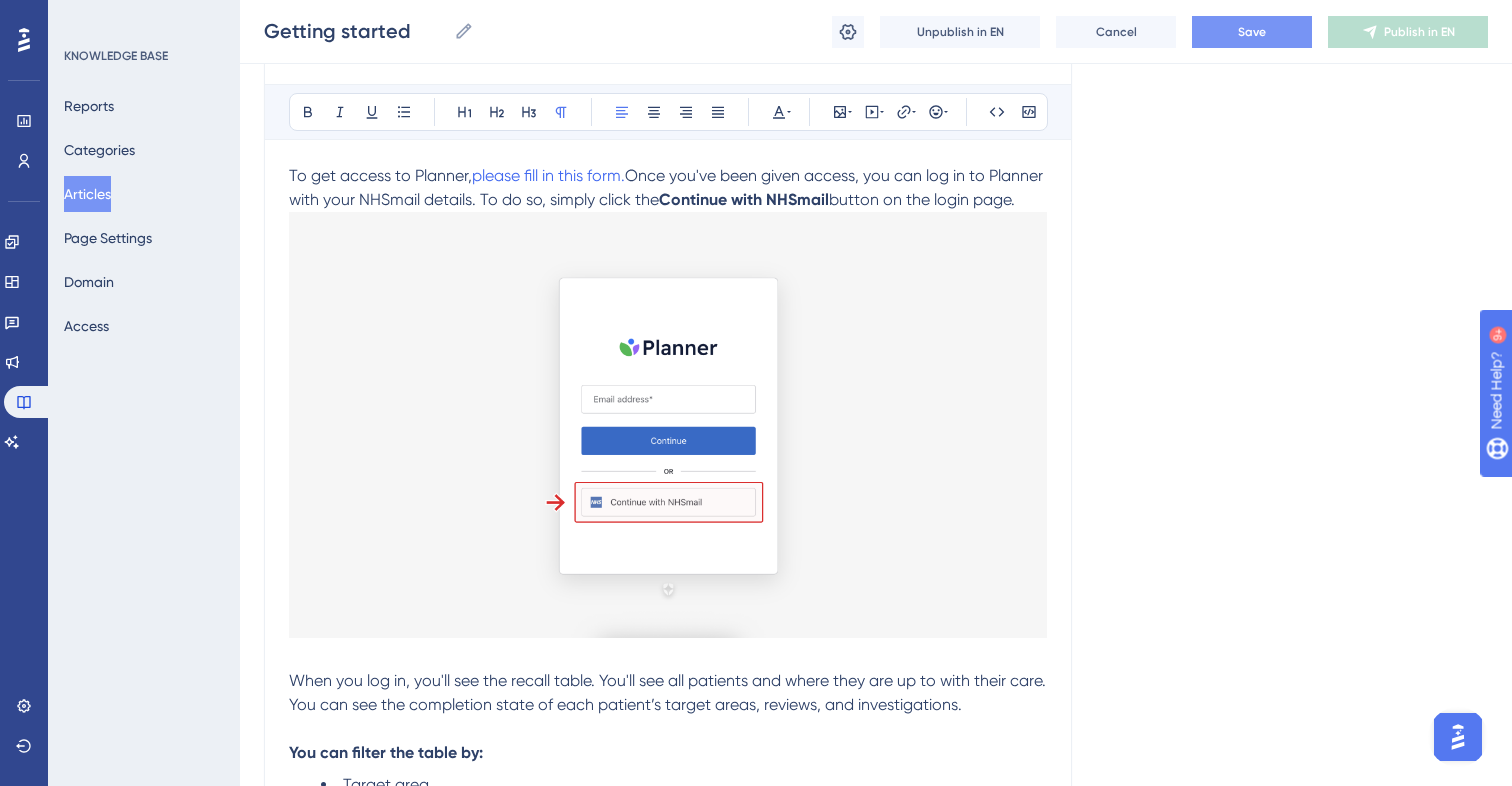 click on "Save" at bounding box center (1252, 32) 